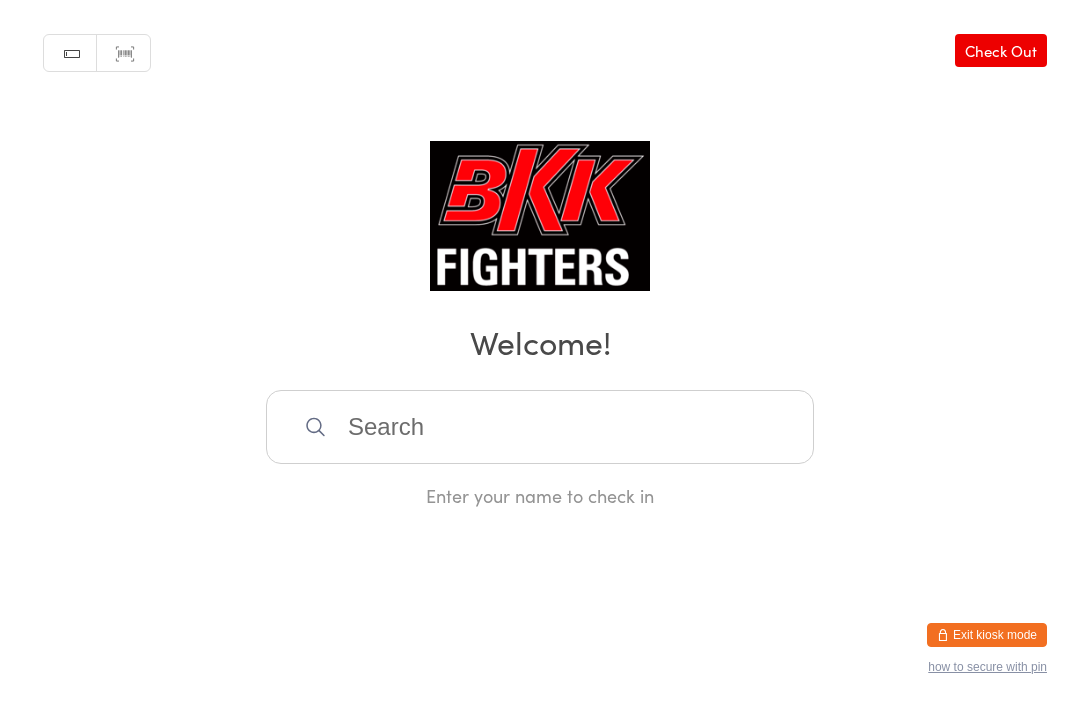 scroll, scrollTop: 7, scrollLeft: 0, axis: vertical 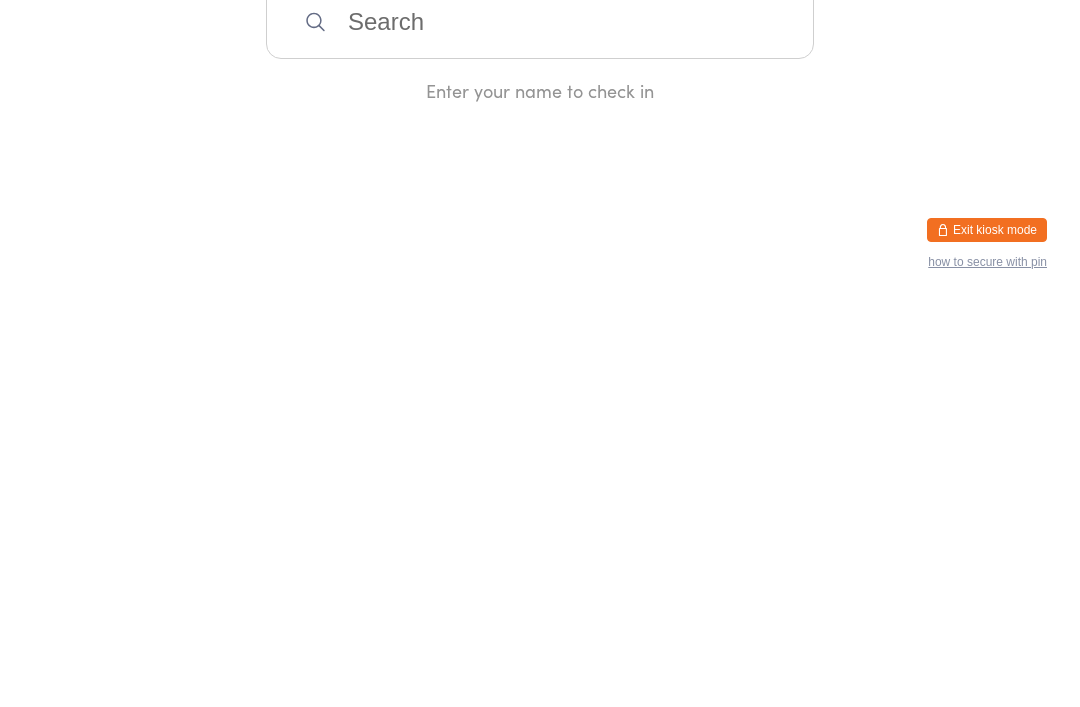 click at bounding box center (540, 427) 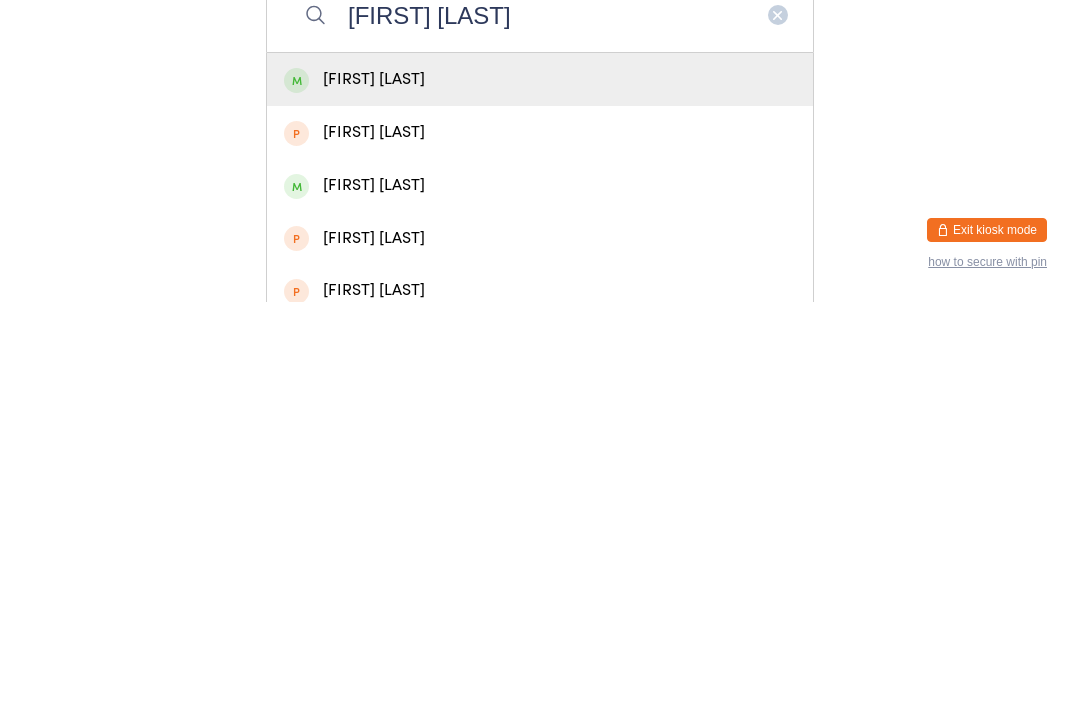type on "[FIRST] [LAST]" 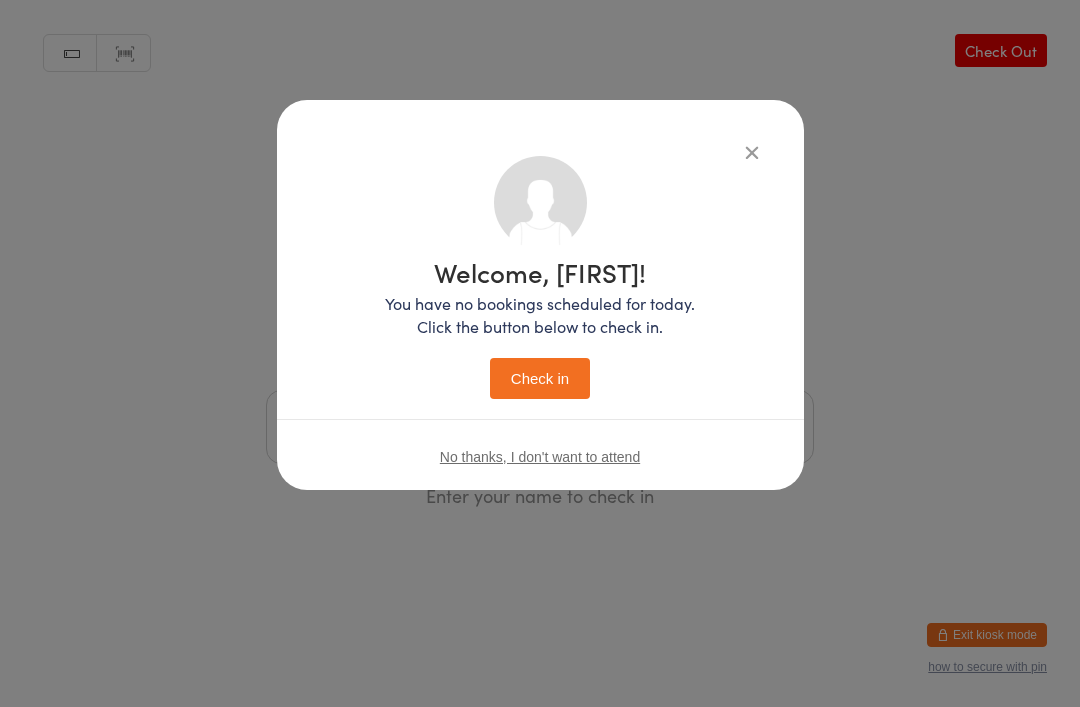 click on "Check in" at bounding box center (540, 378) 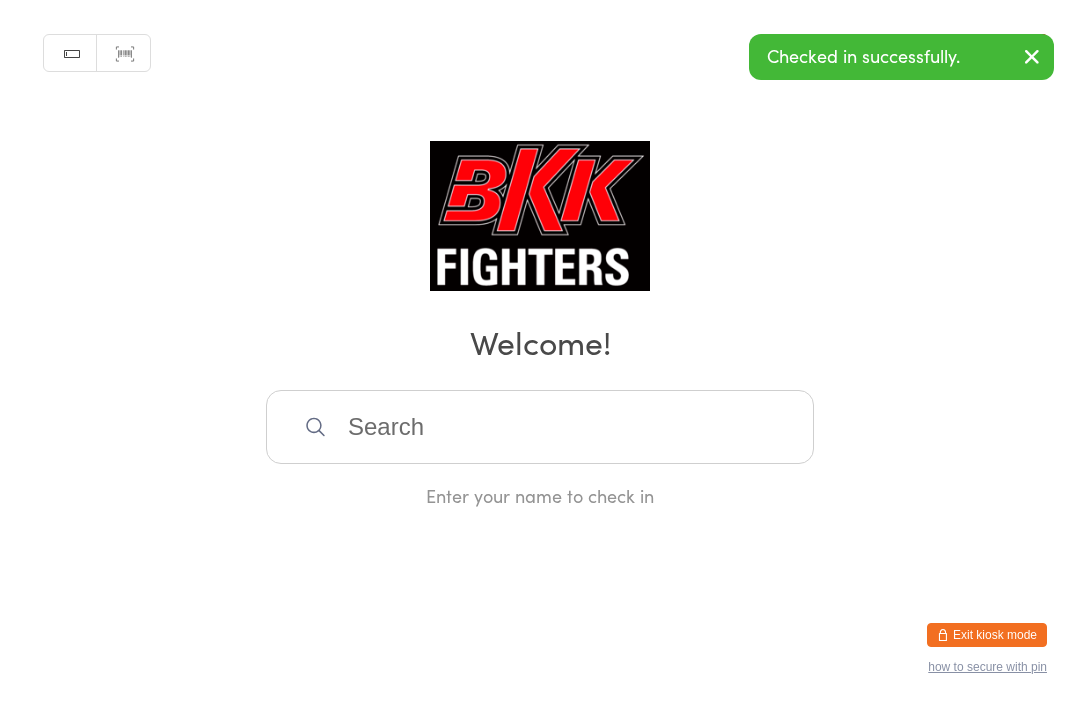 click at bounding box center [540, 427] 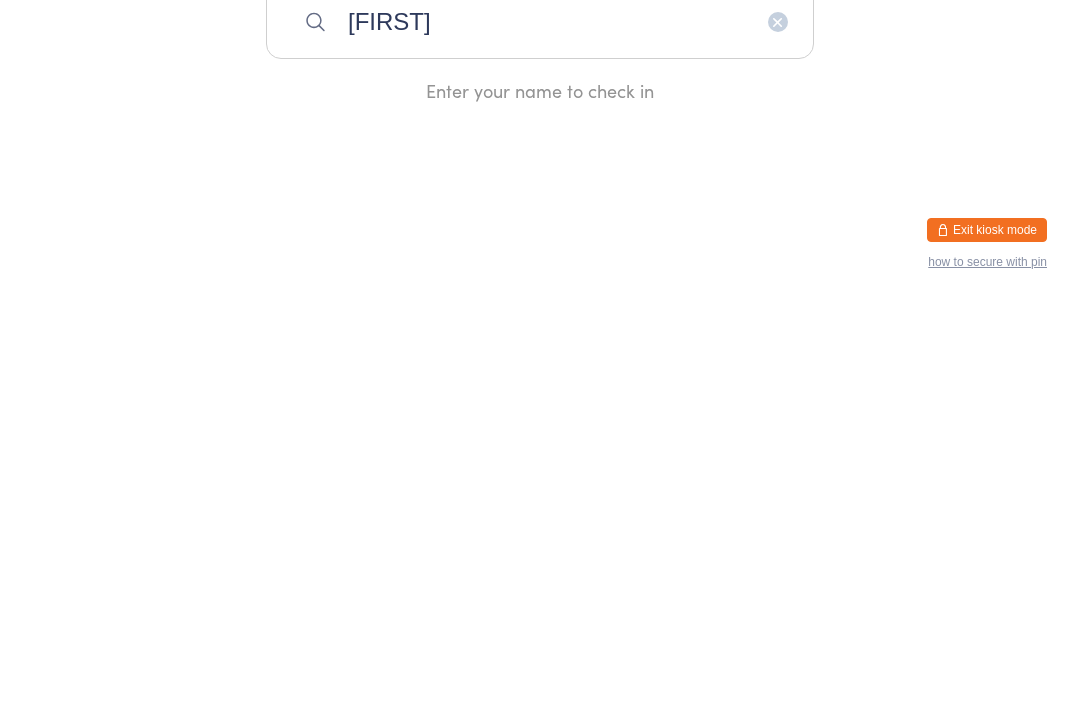 click on "You have now entered Kiosk Mode. Members will be able to check themselves in using the search field below. Click "Exit kiosk mode" below to exit Kiosk Mode at any time. Checked in successfully. Manual search Scanner input Check Out Welcome! [FIRST] Enter your name to check in Exit kiosk mode how to secure with pin" at bounding box center (540, 353) 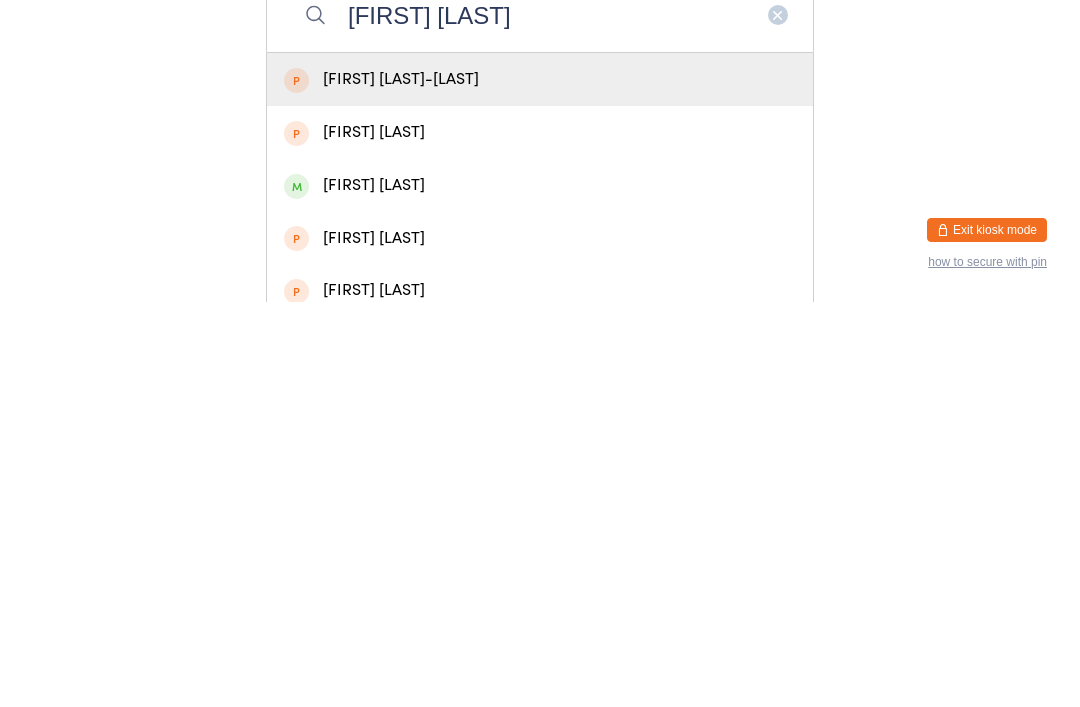 click on "Manual search Scanner input Check Out Welcome! [FIRST] [LAST] [FIRST]-[LAST] [FIRST] [LAST] [FIRST] [LAST] [FIRST] [LAST] [FIRST] [LAST] [FIRST] [LAST] [FIRST] [LAST] [FIRST] [LAST] [FIRST] [LAST] Enter your name to check in" at bounding box center [540, 247] 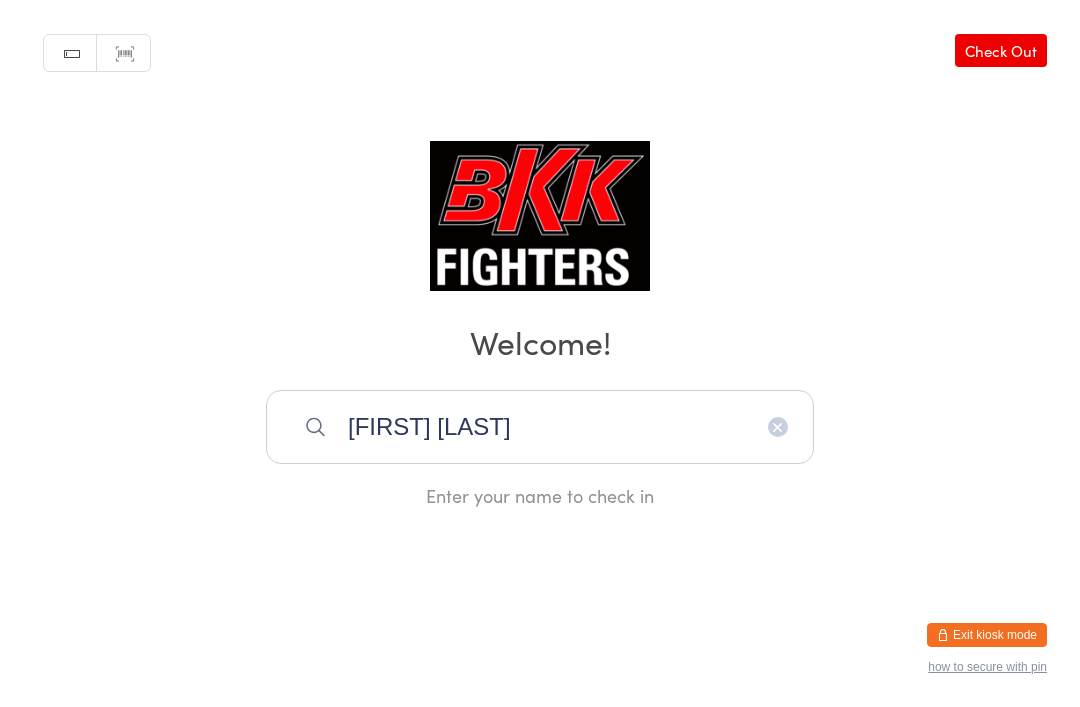click on "[FIRST] [LAST]" at bounding box center [540, 427] 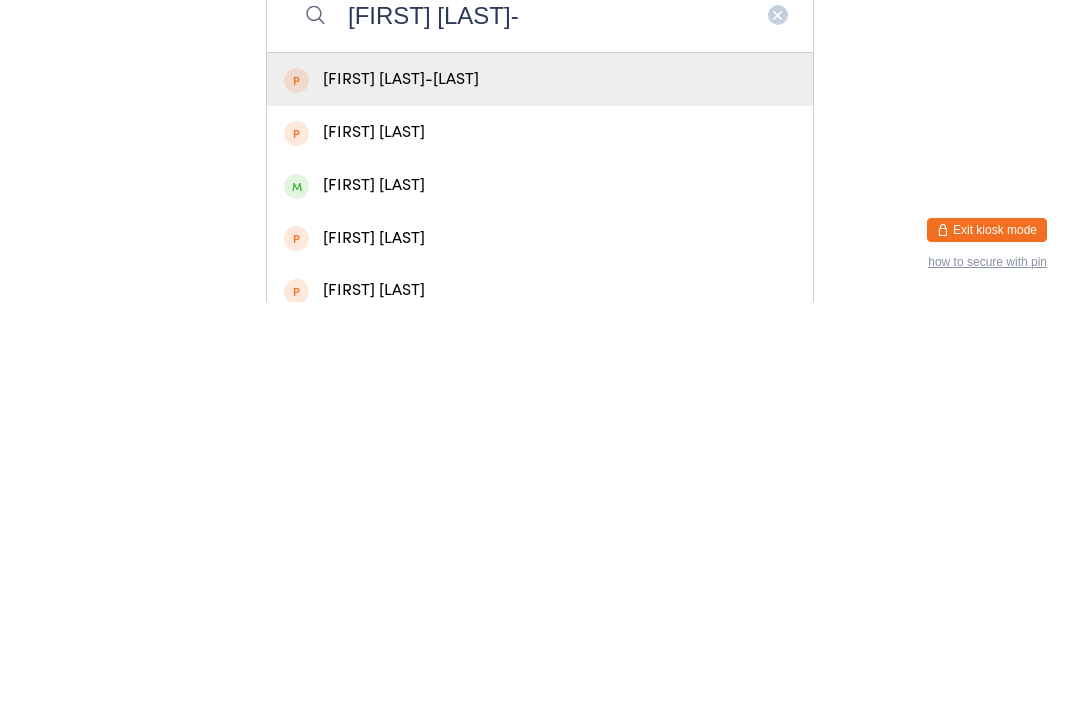 type on "[FIRST] [LAST]-" 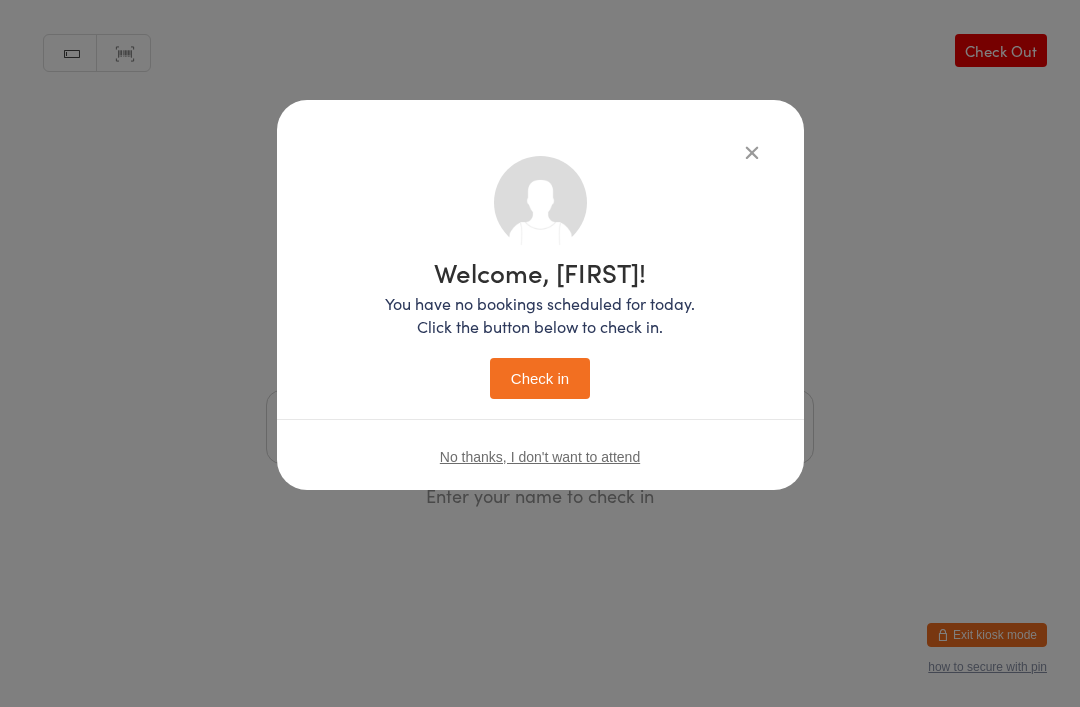 click on "Check in" at bounding box center (540, 378) 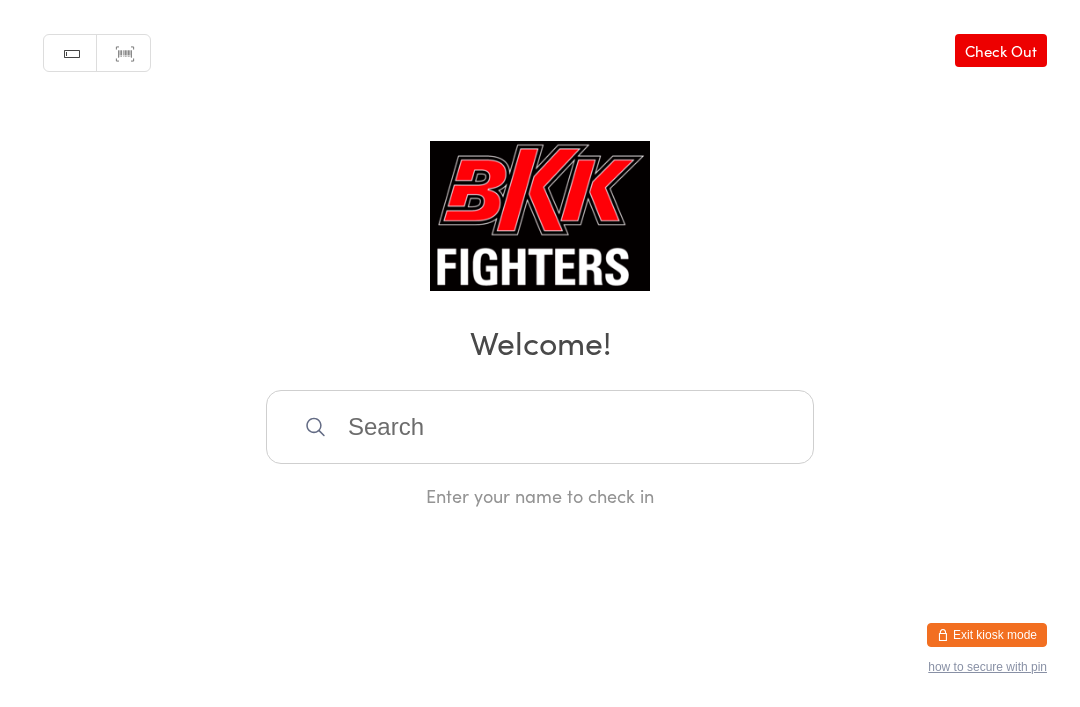 click at bounding box center [540, 427] 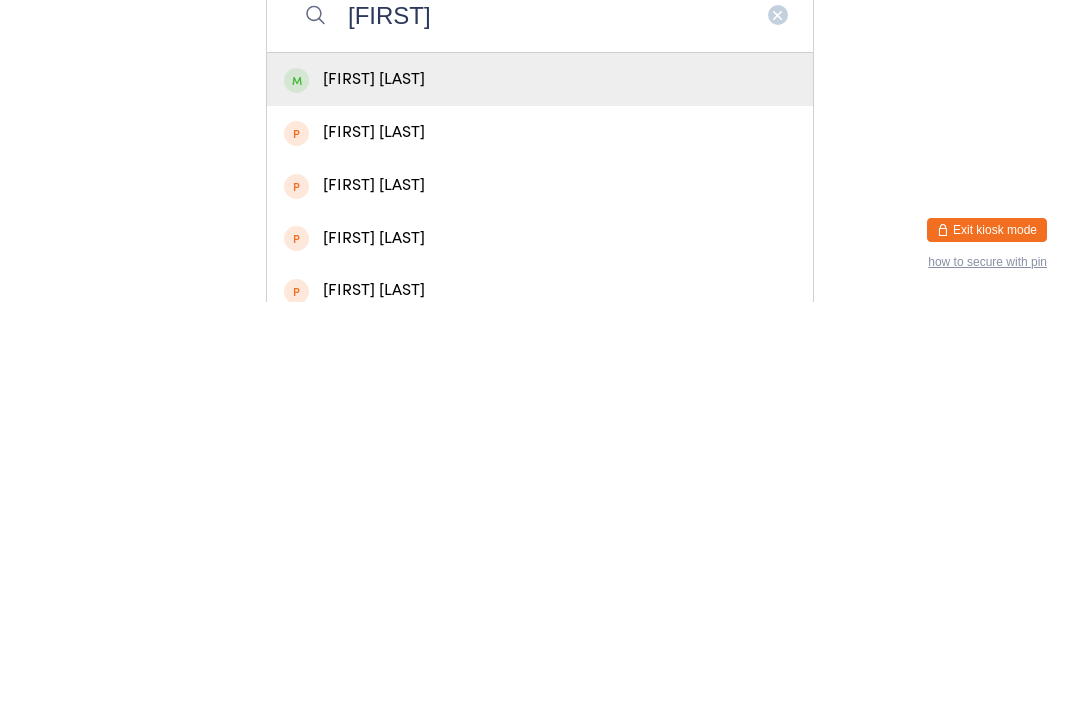 type on "[FIRST]" 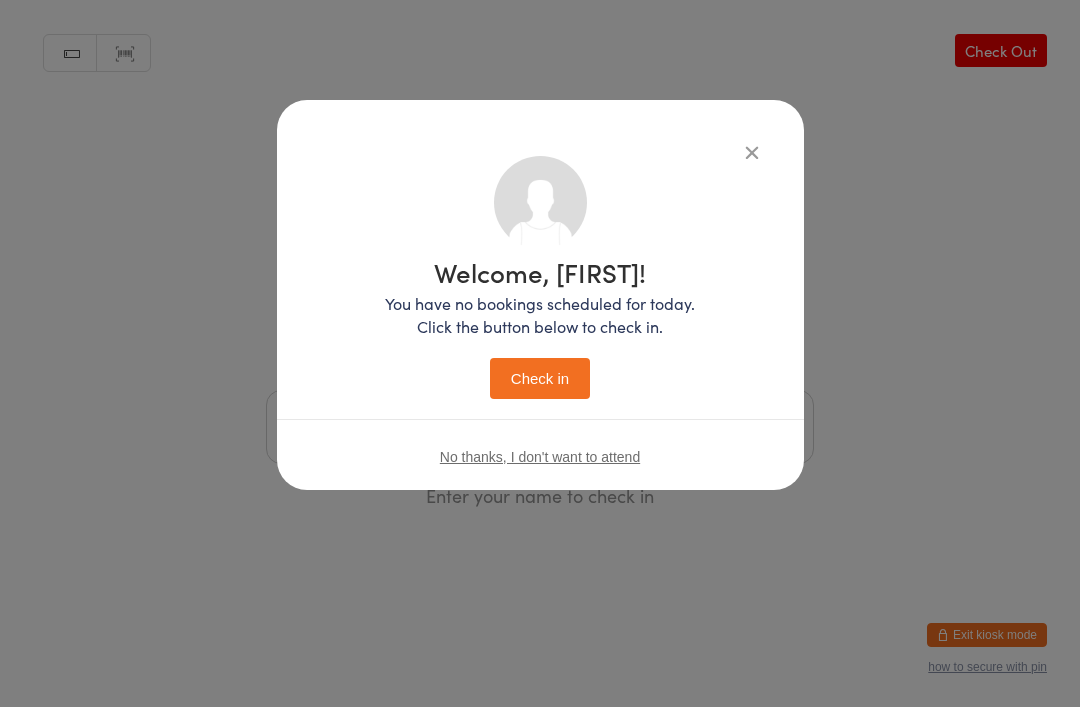 click on "Check in" at bounding box center [540, 378] 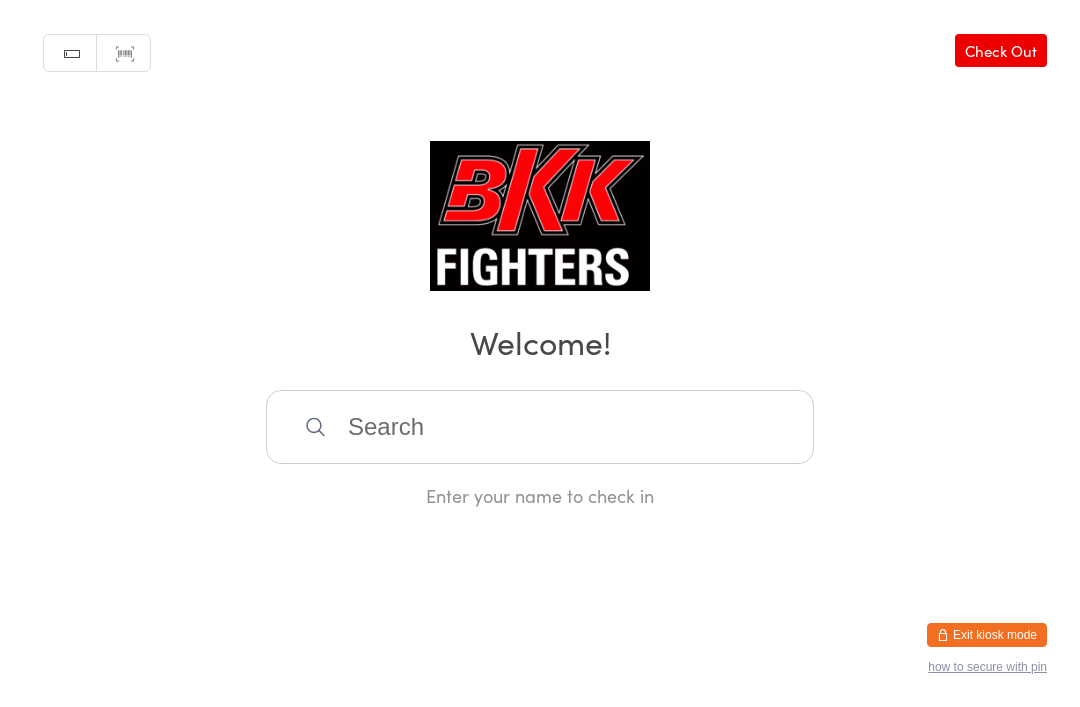 click at bounding box center [540, 427] 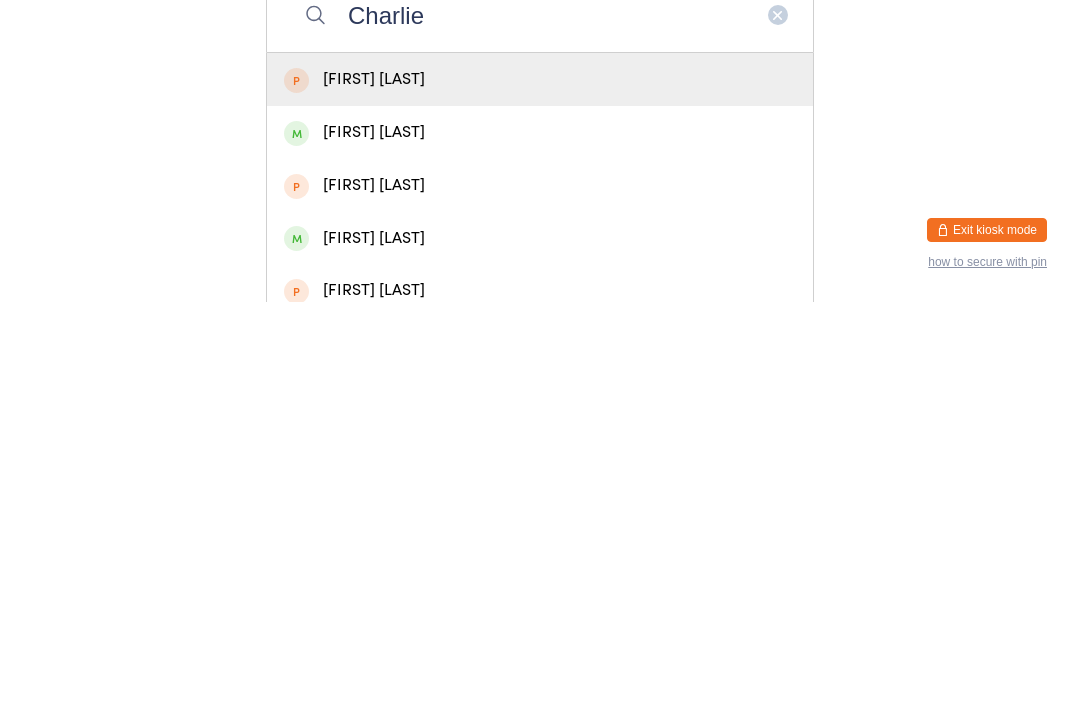 type on "Charlie" 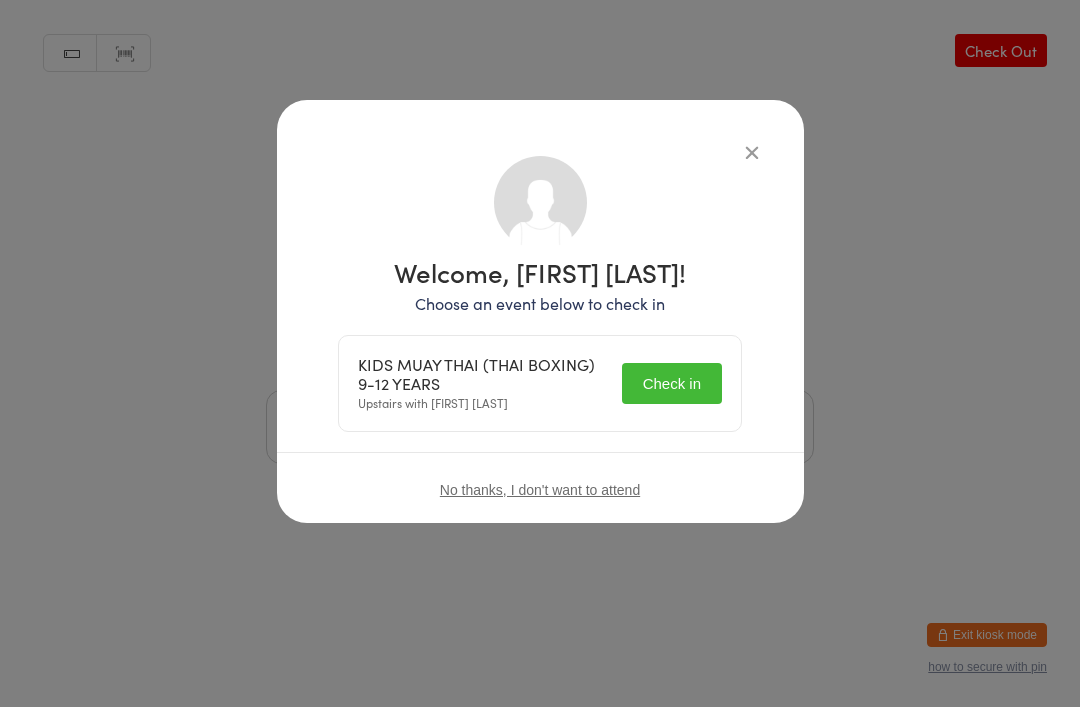click on "Check in" at bounding box center [672, 383] 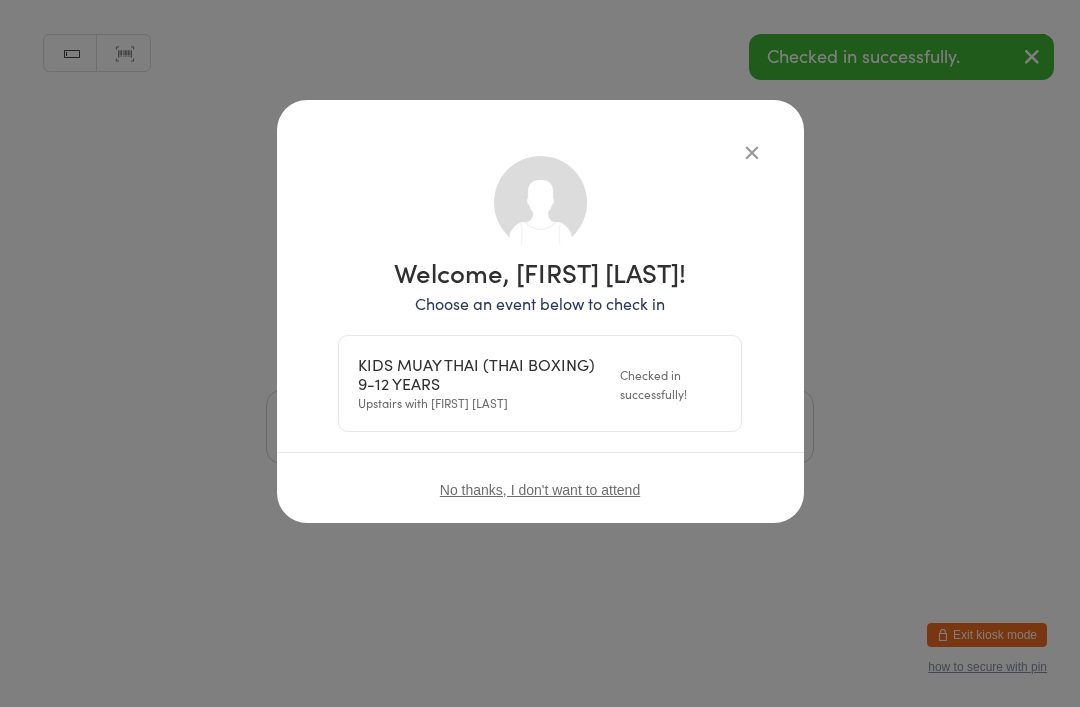 click at bounding box center [752, 152] 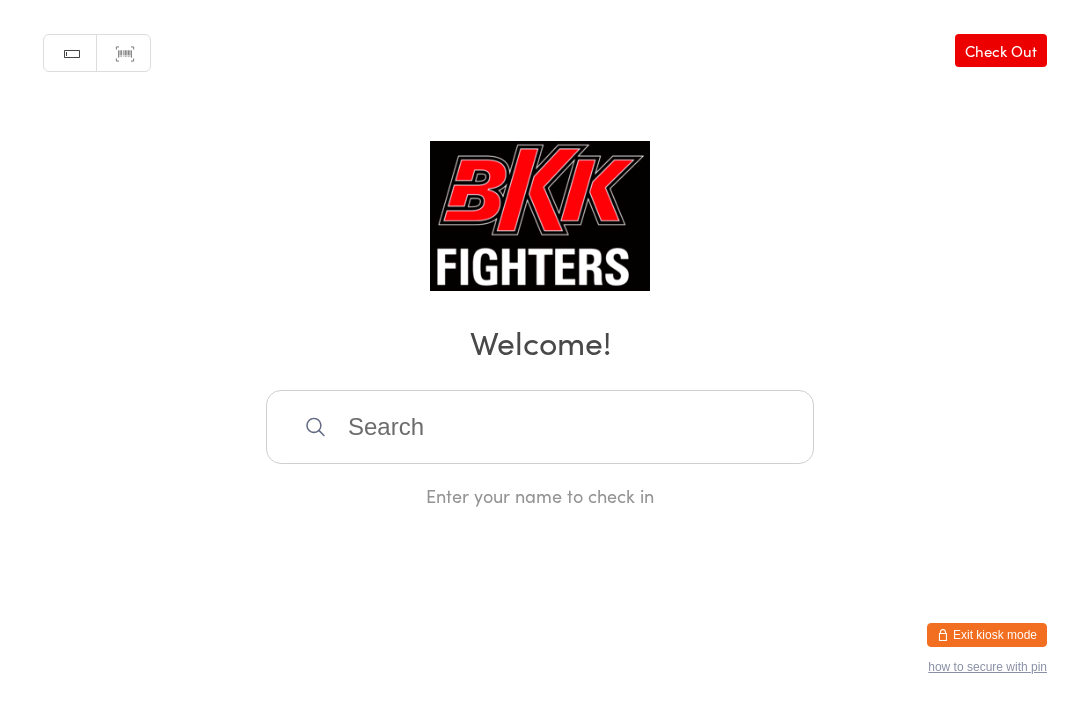 click at bounding box center (540, 427) 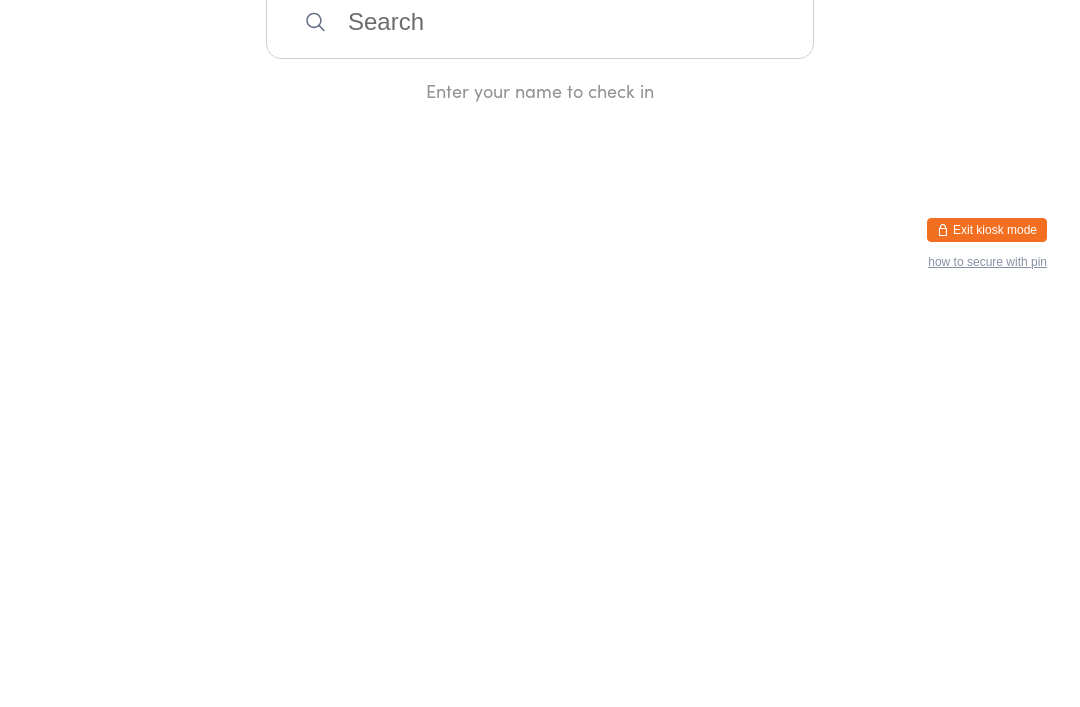 click on "Manual search Scanner input Check Out Welcome! Enter your name to check in" at bounding box center (540, 254) 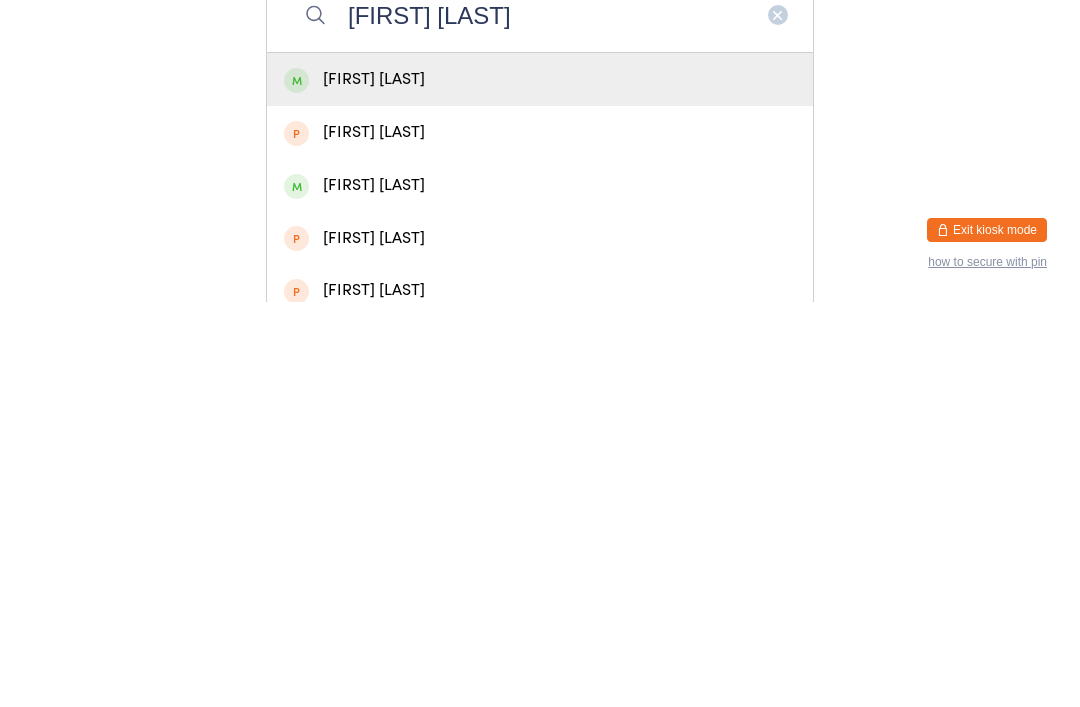 type on "[FIRST] [LAST]" 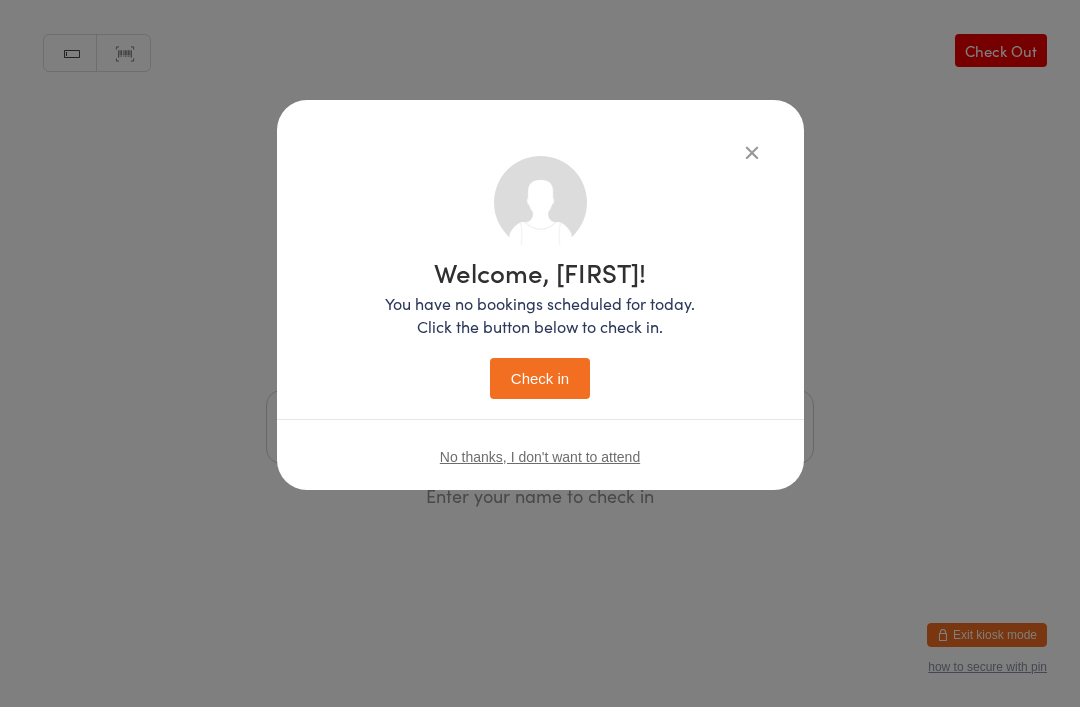 click on "Check in" at bounding box center [540, 378] 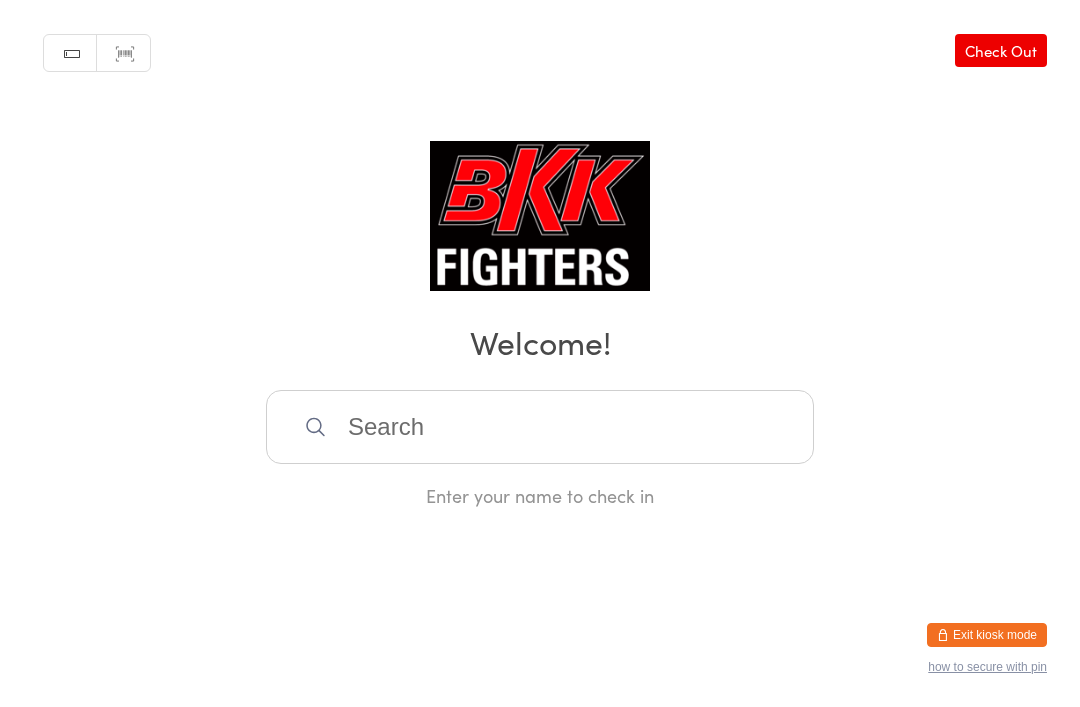 click at bounding box center [540, 427] 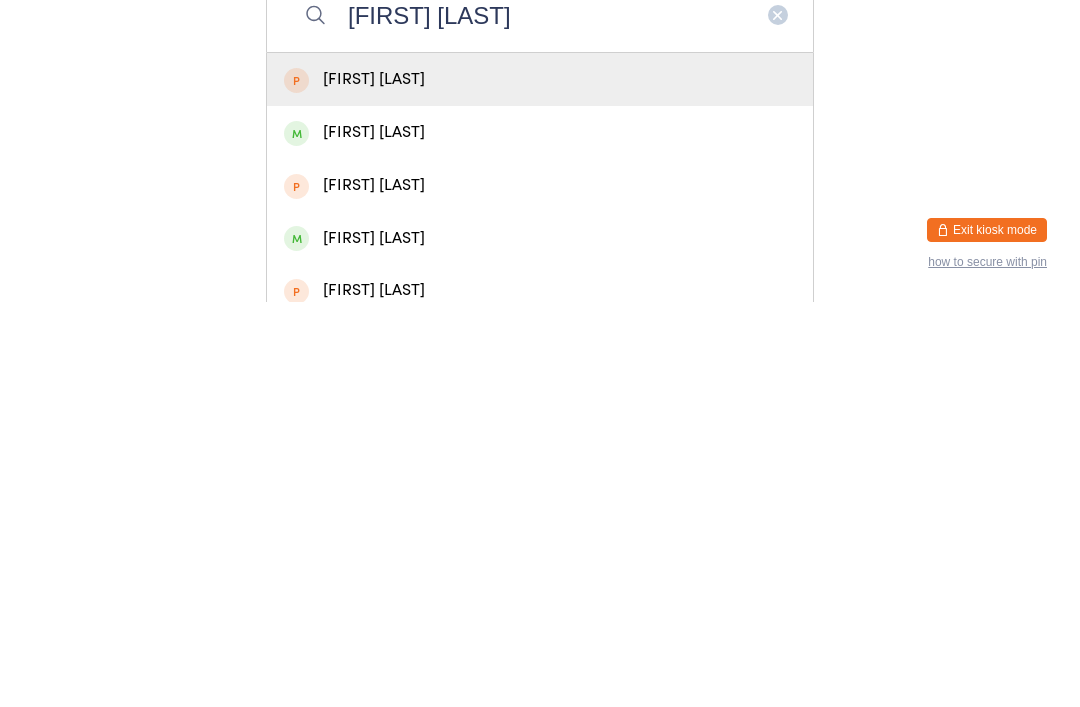 type on "[FIRST] [LAST]" 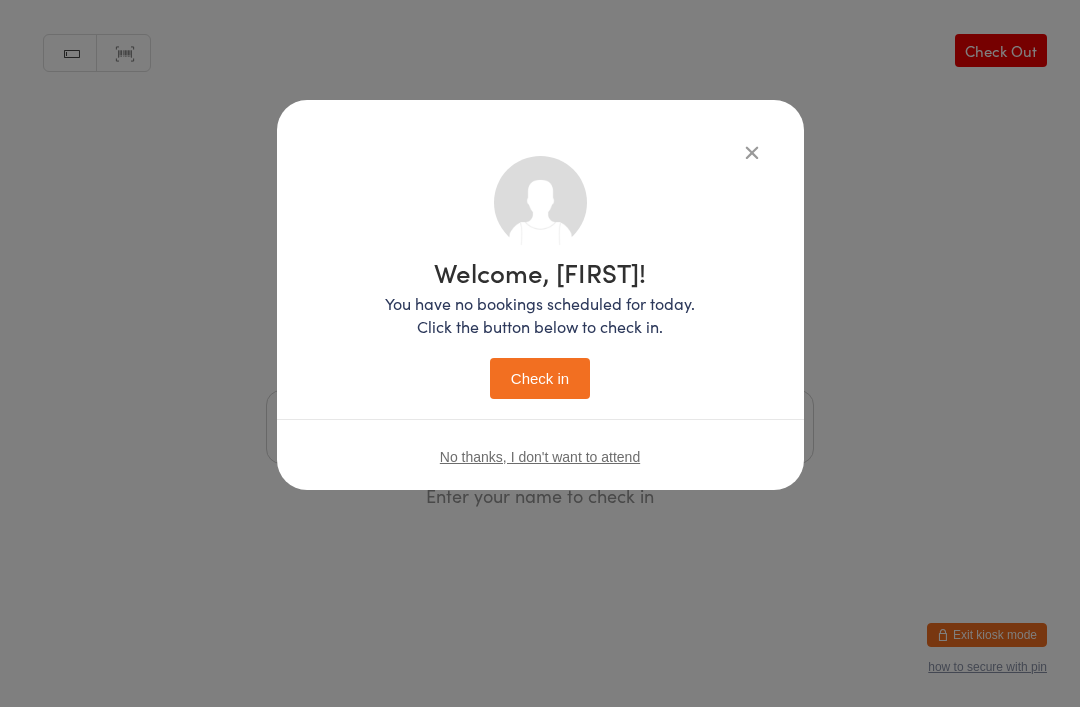 click on "Check in" at bounding box center (540, 378) 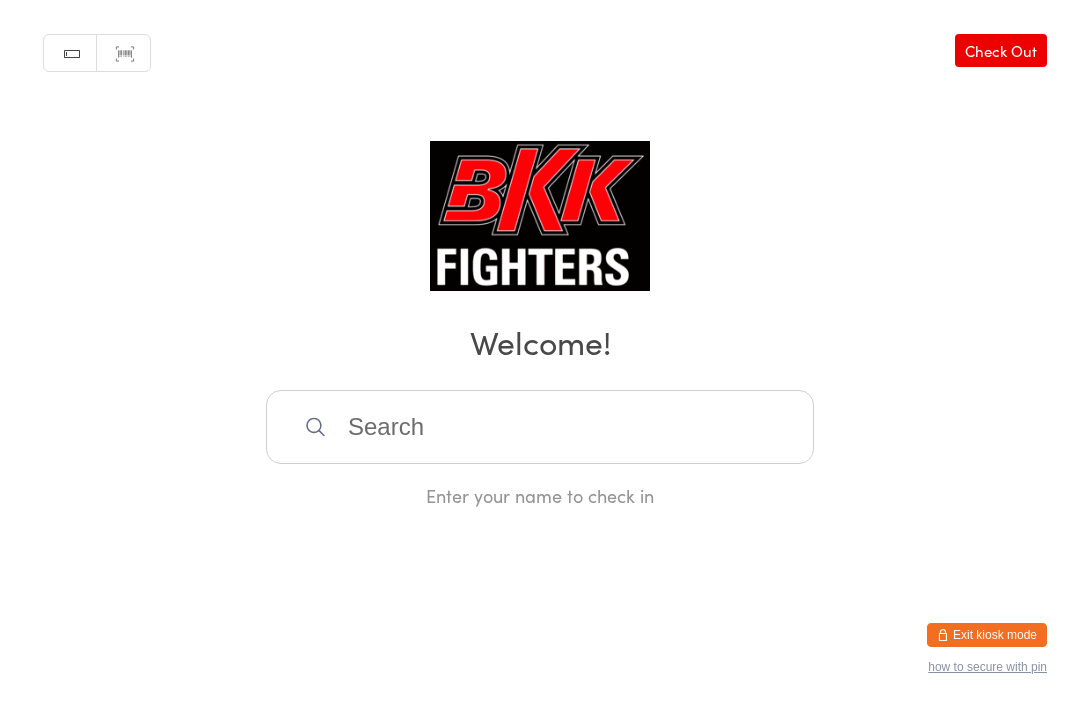 click at bounding box center (540, 427) 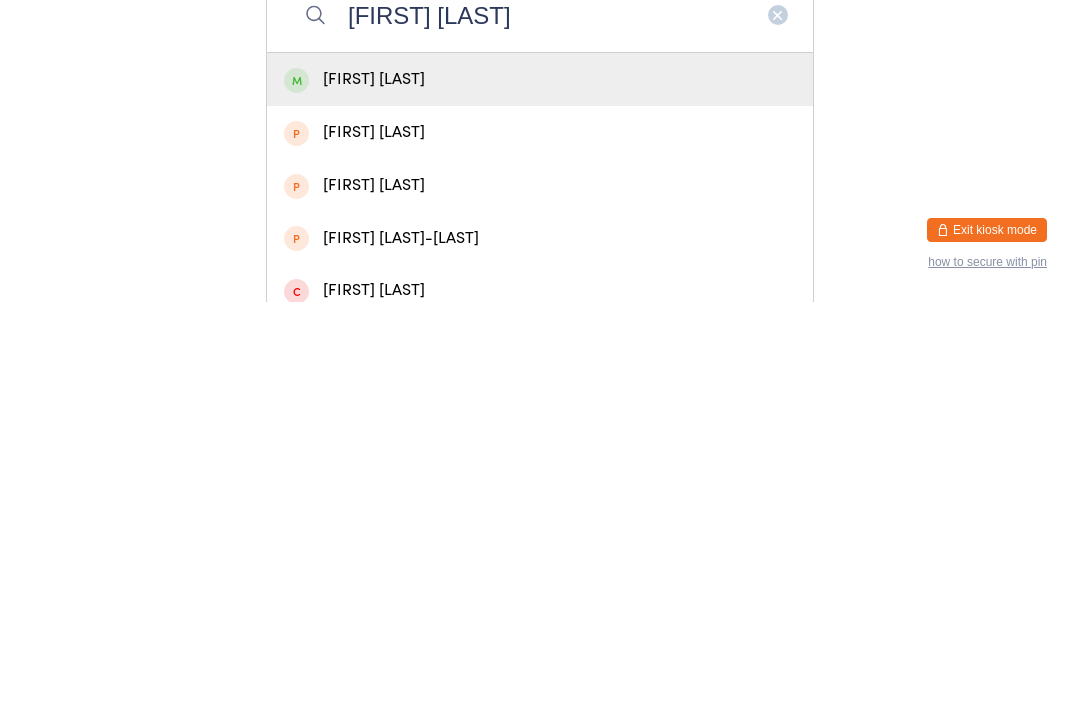type on "[FIRST] [LAST]" 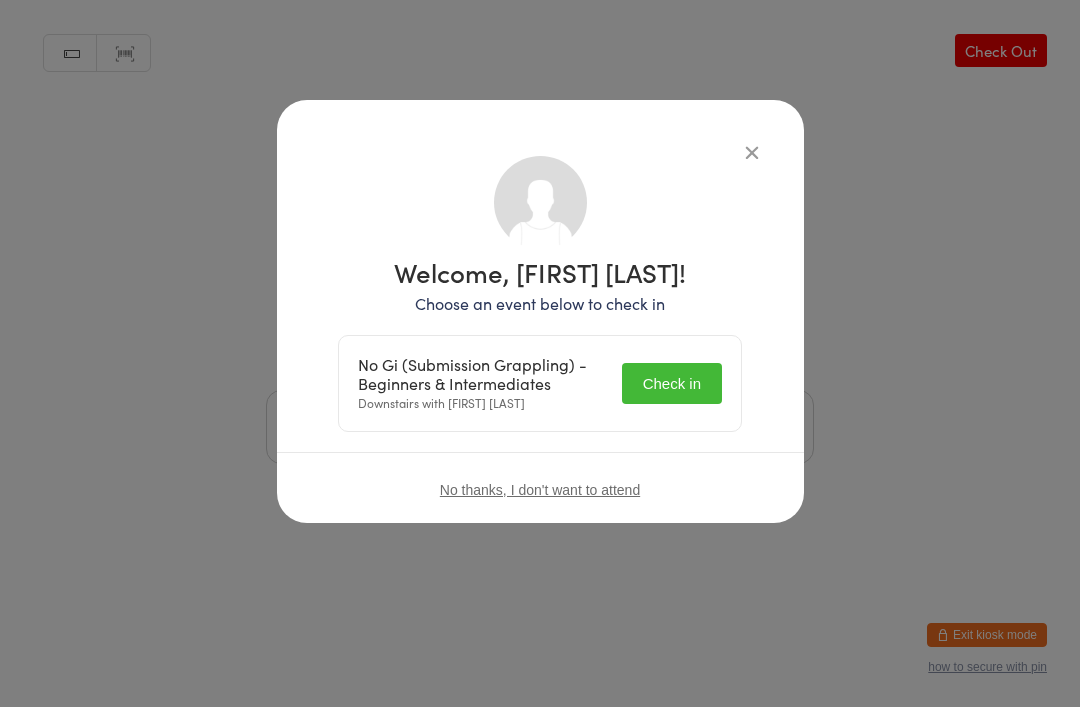 click on "Check in" at bounding box center (672, 383) 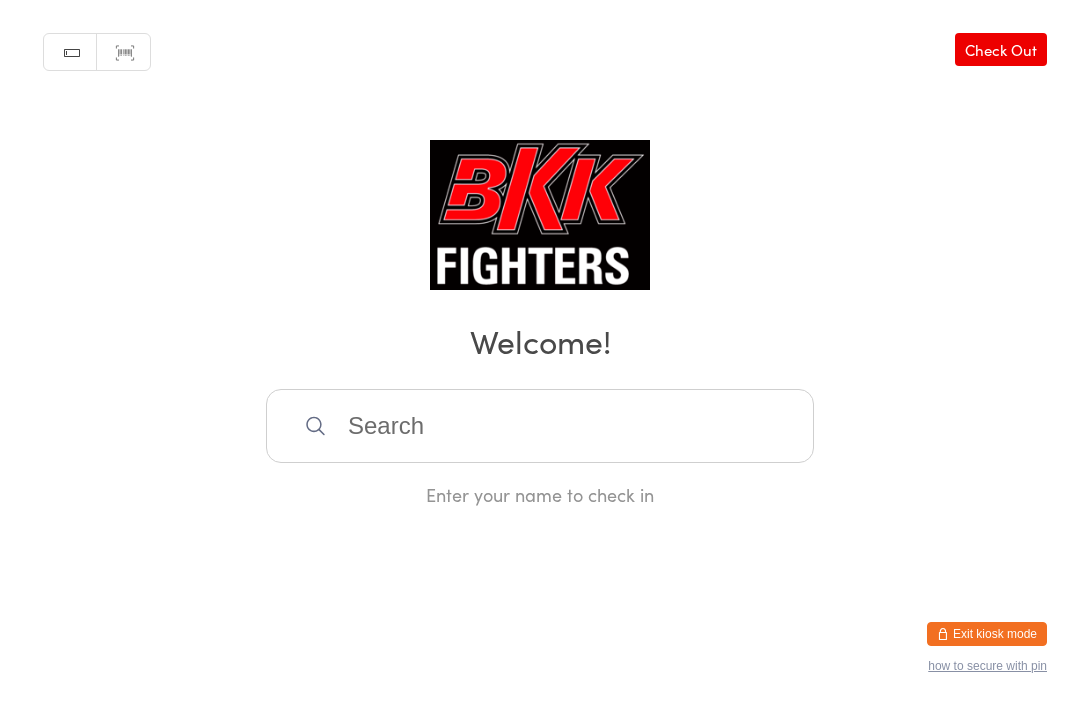 click at bounding box center (540, 427) 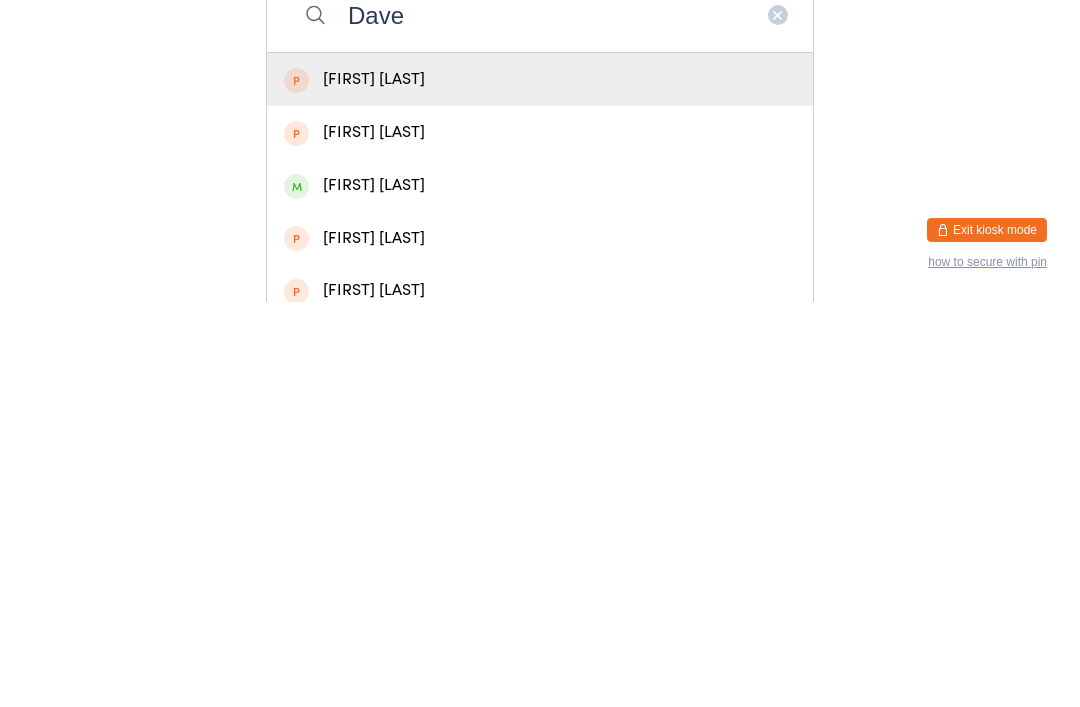 type on "Dave" 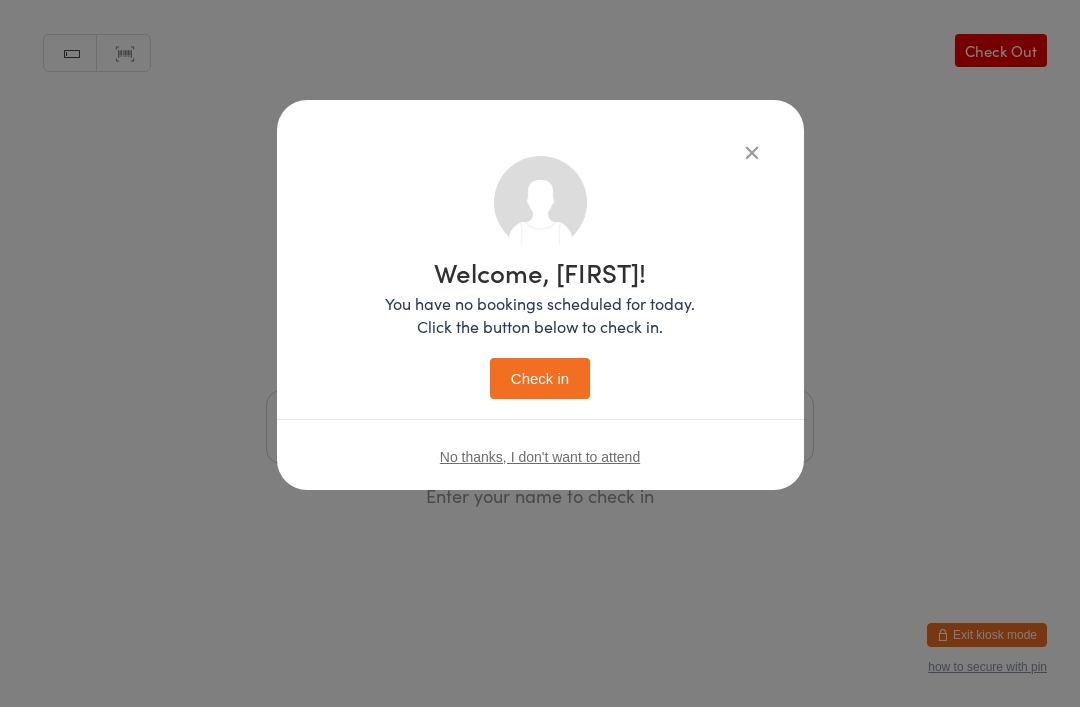 click on "Check in" at bounding box center (540, 378) 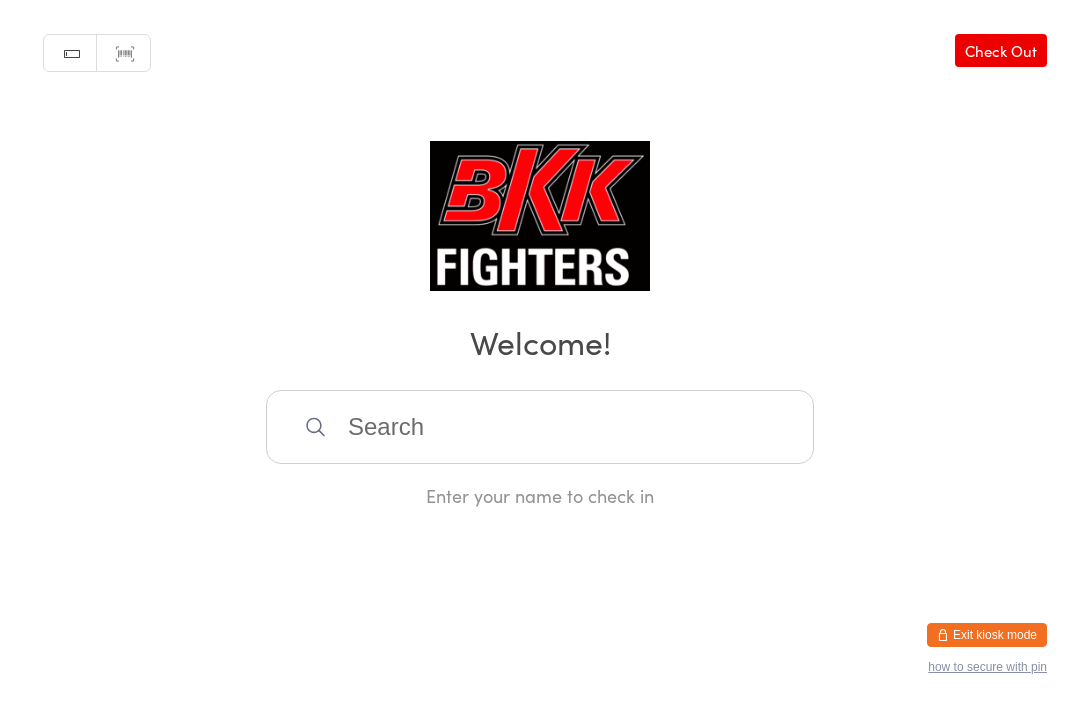 click at bounding box center [540, 427] 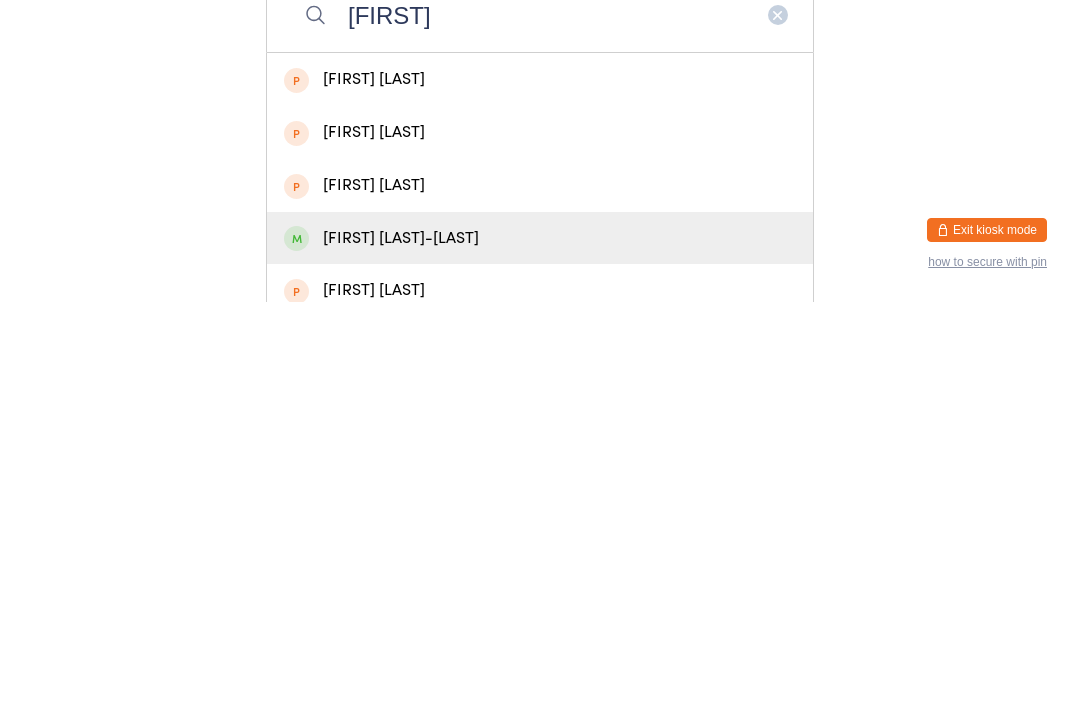 type on "[FIRST]" 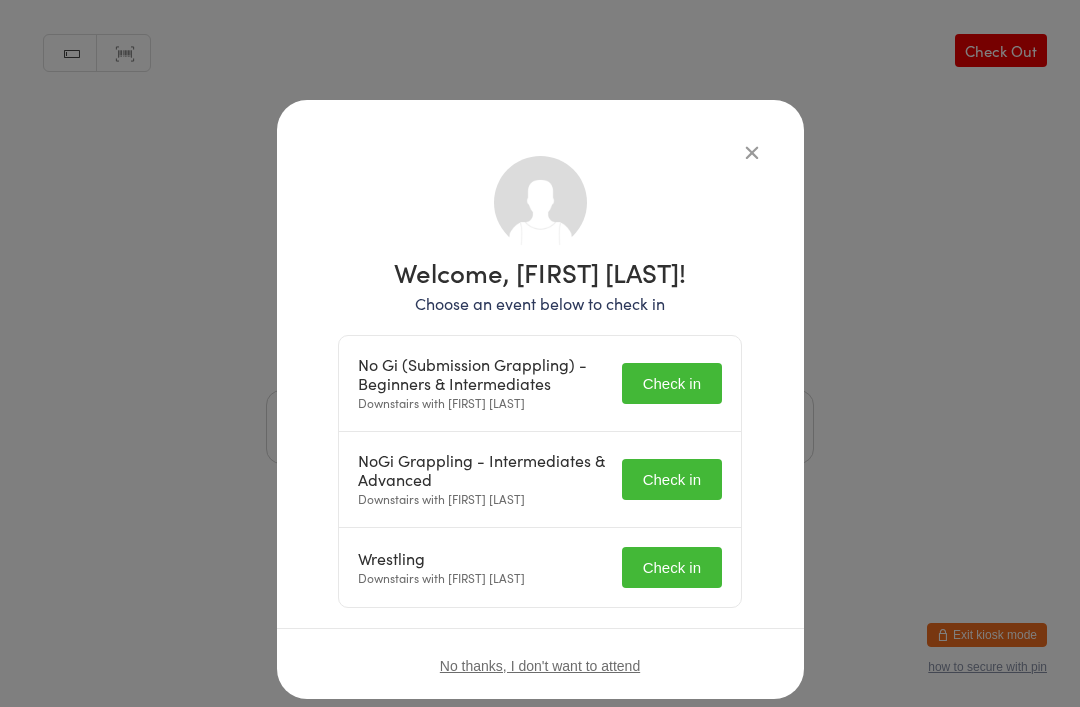 click on "Check in" at bounding box center (672, 383) 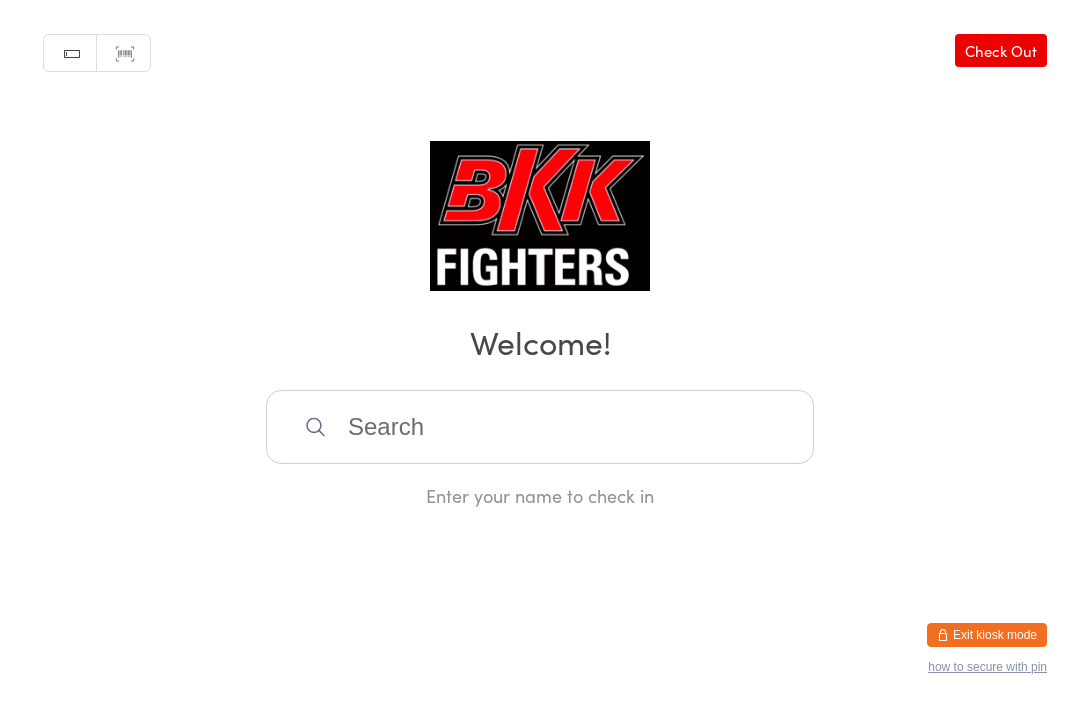click at bounding box center (540, 427) 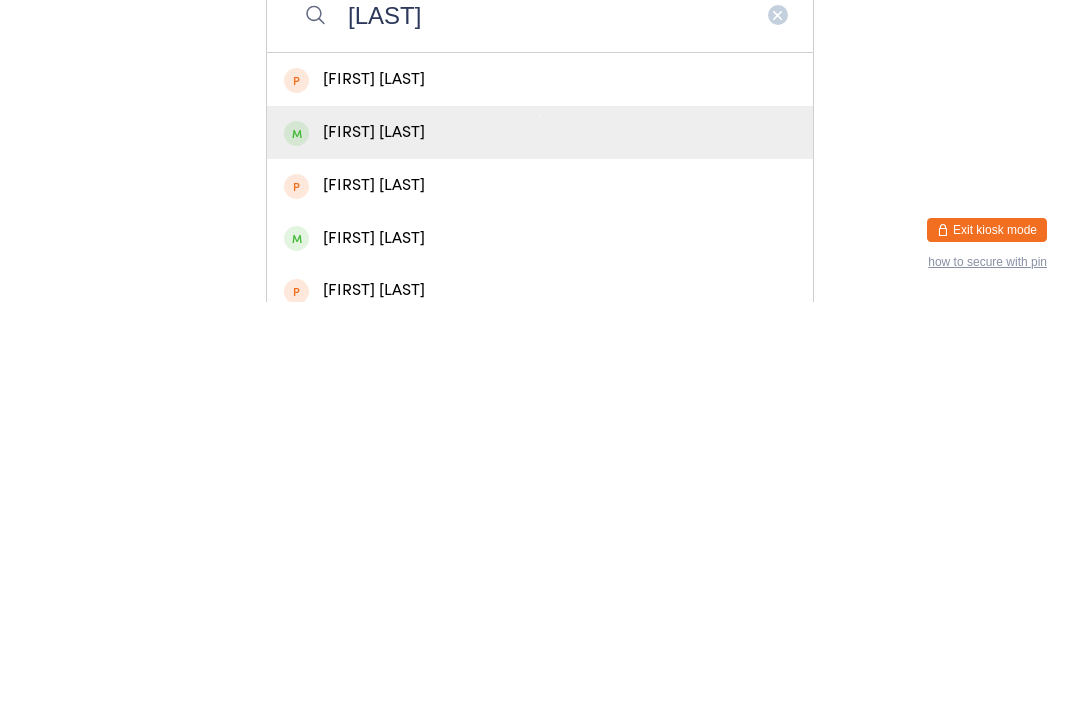 type on "[LAST]" 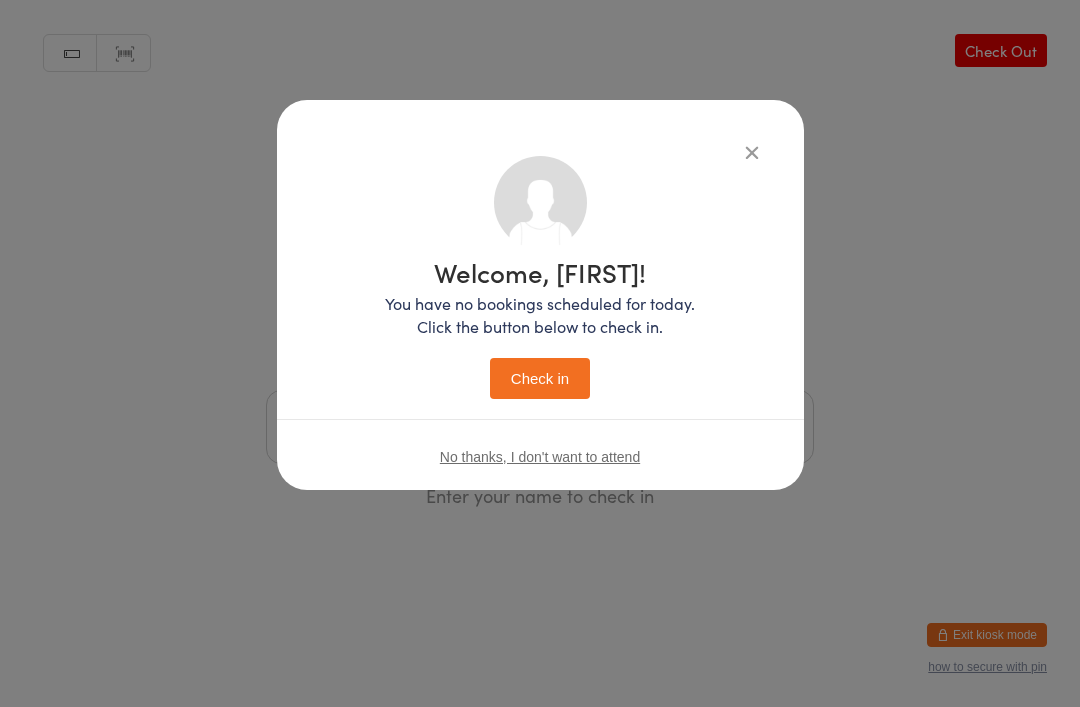 click on "Check in" at bounding box center (540, 378) 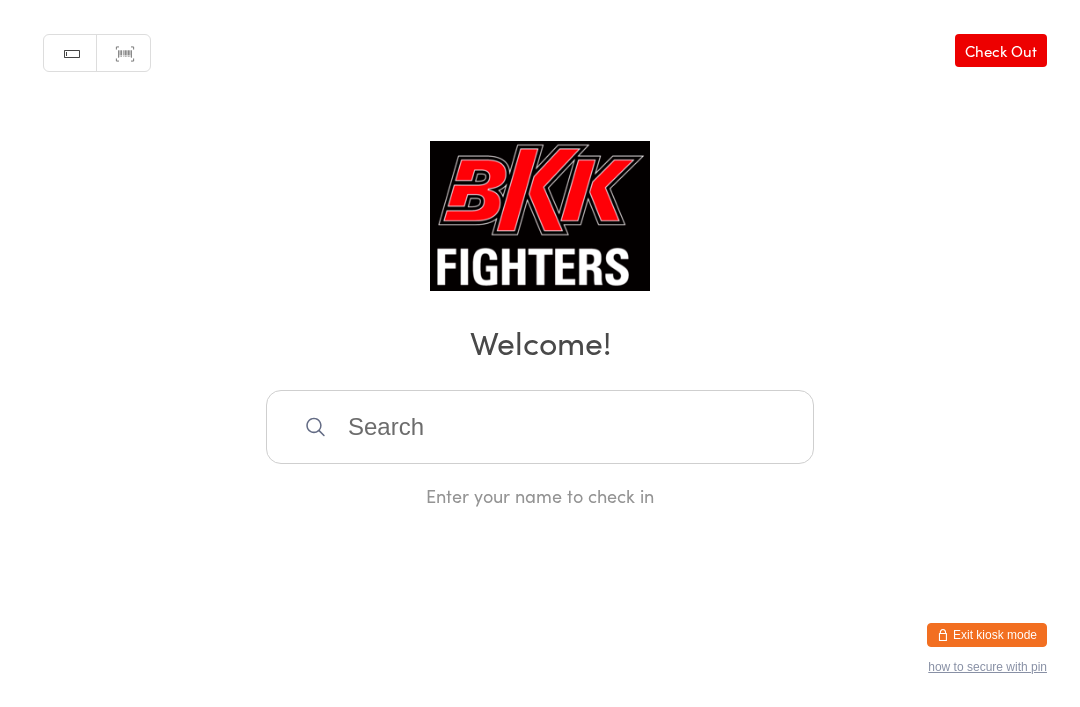 click at bounding box center (540, 427) 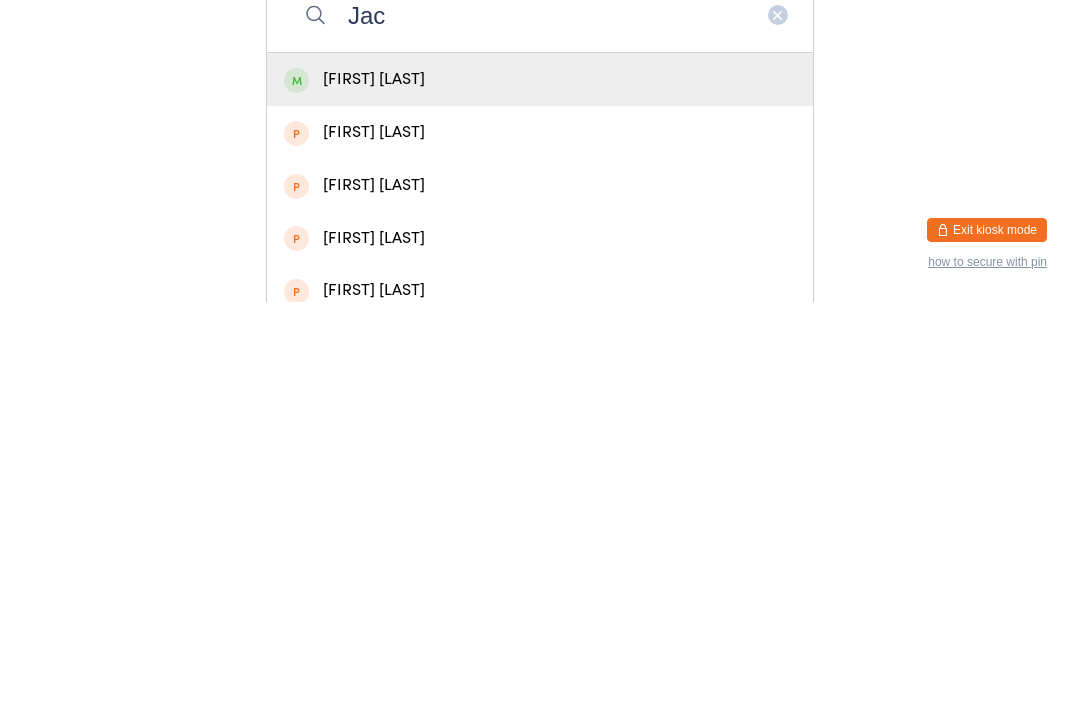 type on "Jac" 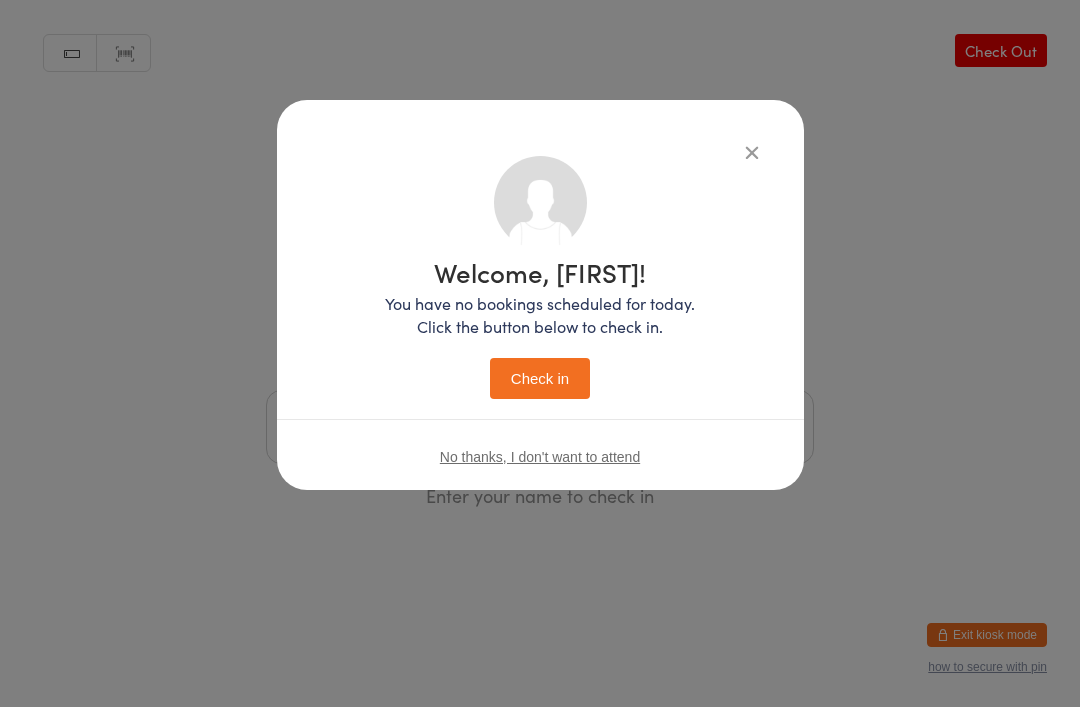 click on "Check in" at bounding box center [540, 378] 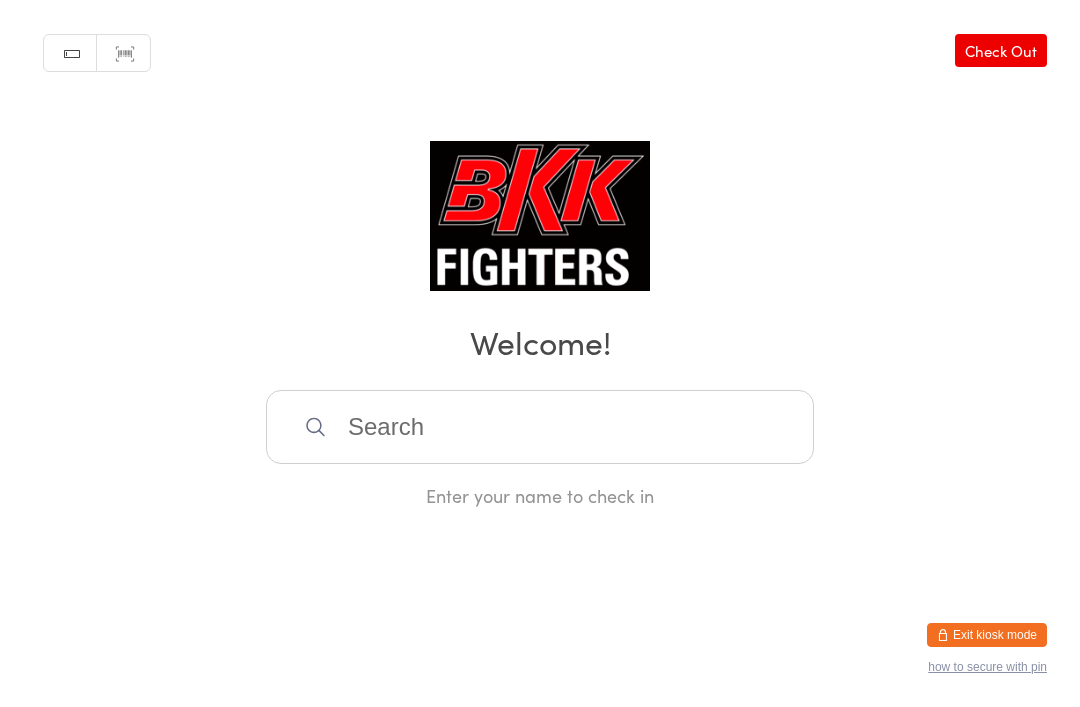 click at bounding box center (540, 427) 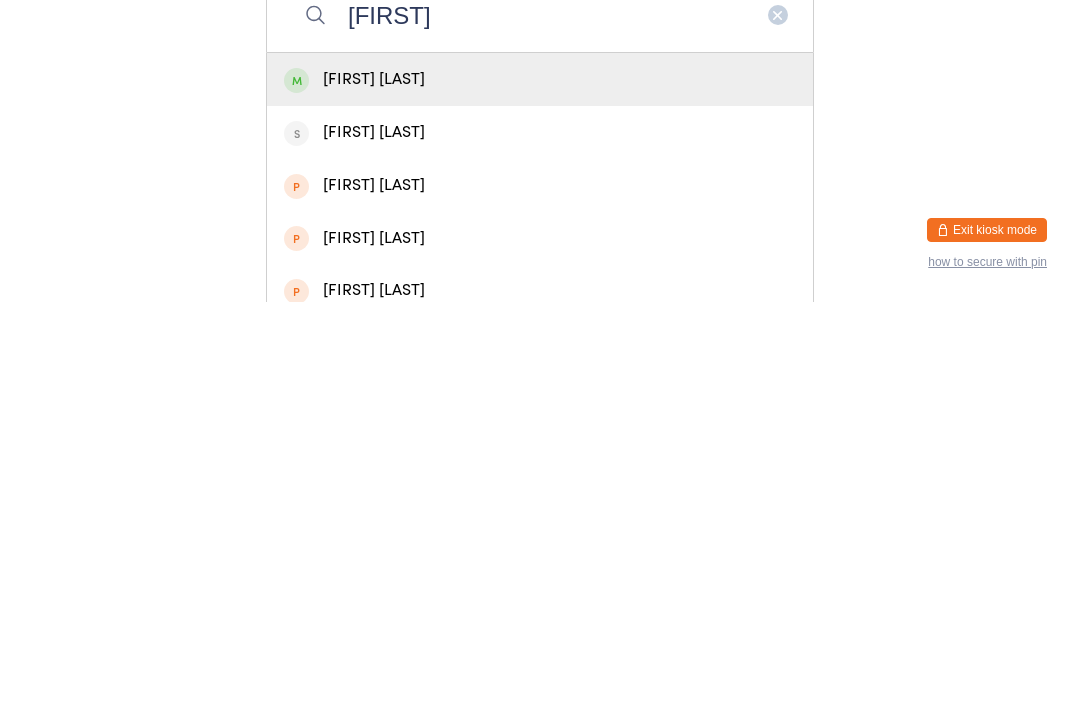 type on "[FIRST]" 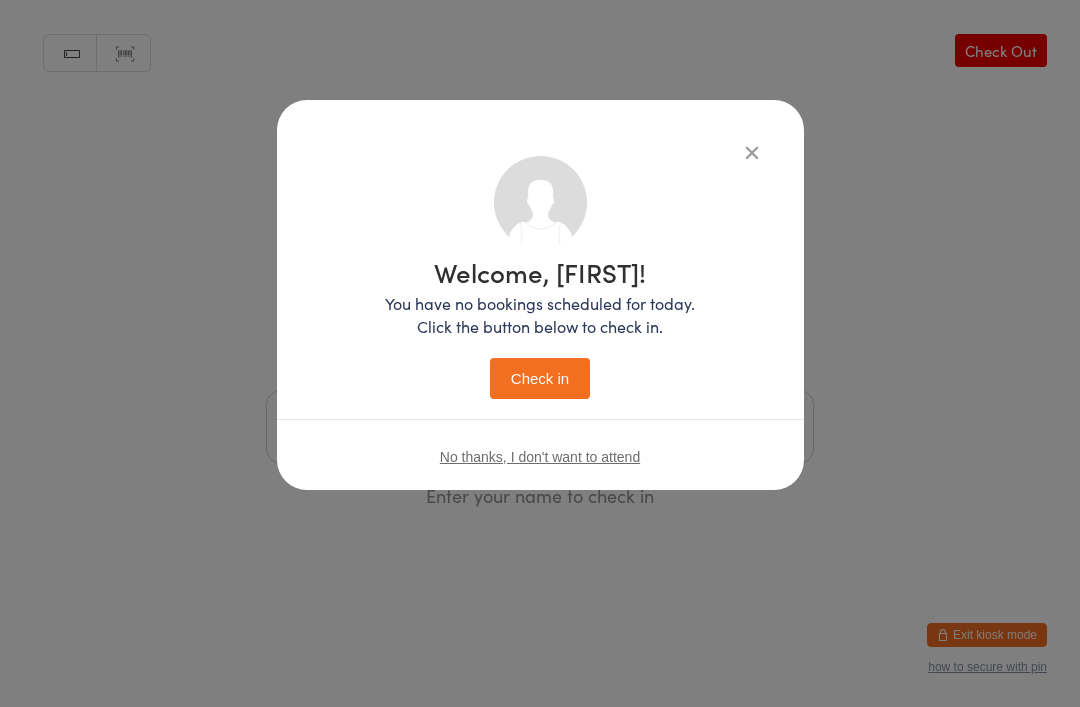 click on "Check in" at bounding box center (540, 378) 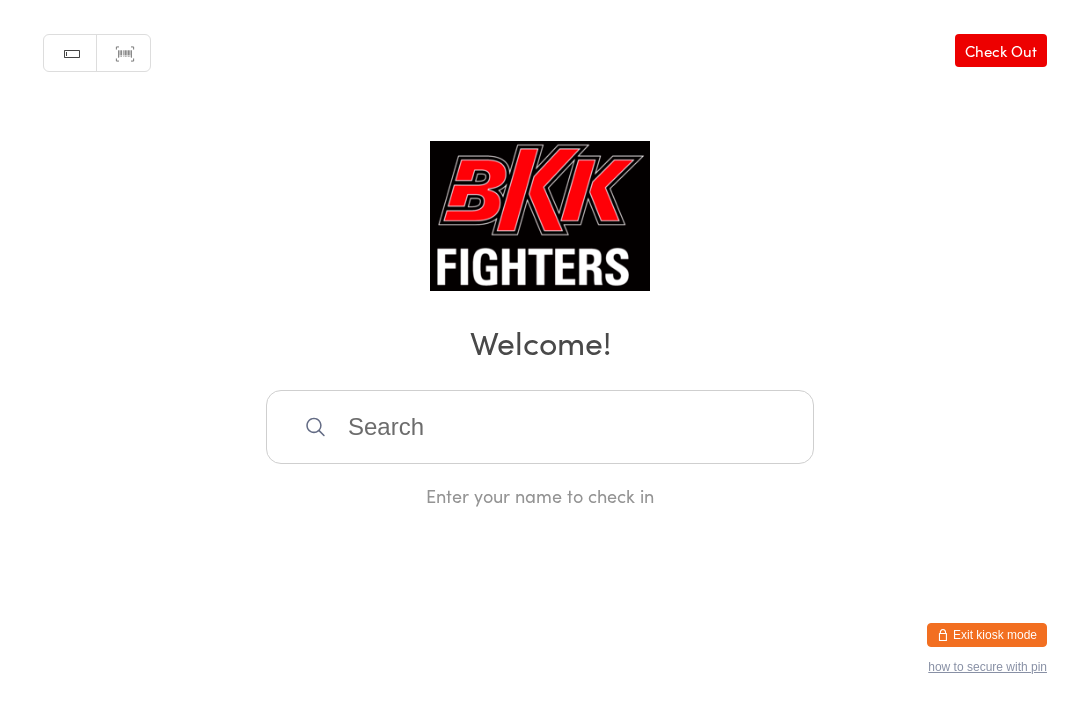 click at bounding box center (540, 427) 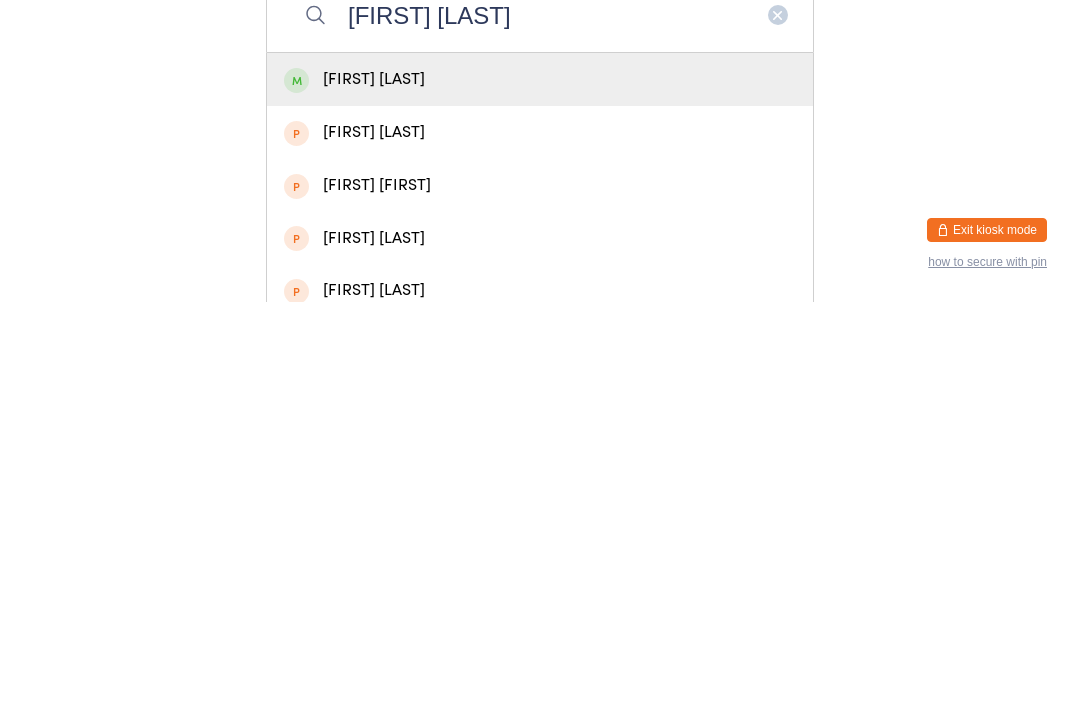type on "[FIRST] [LAST]" 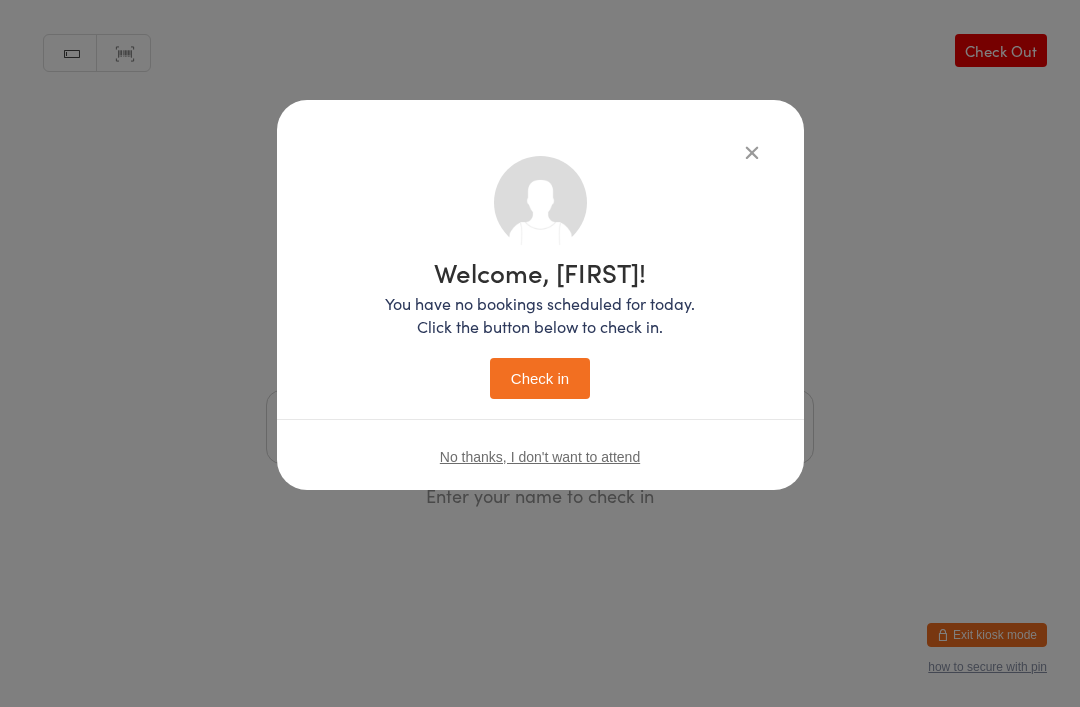 click on "Check in" at bounding box center (540, 378) 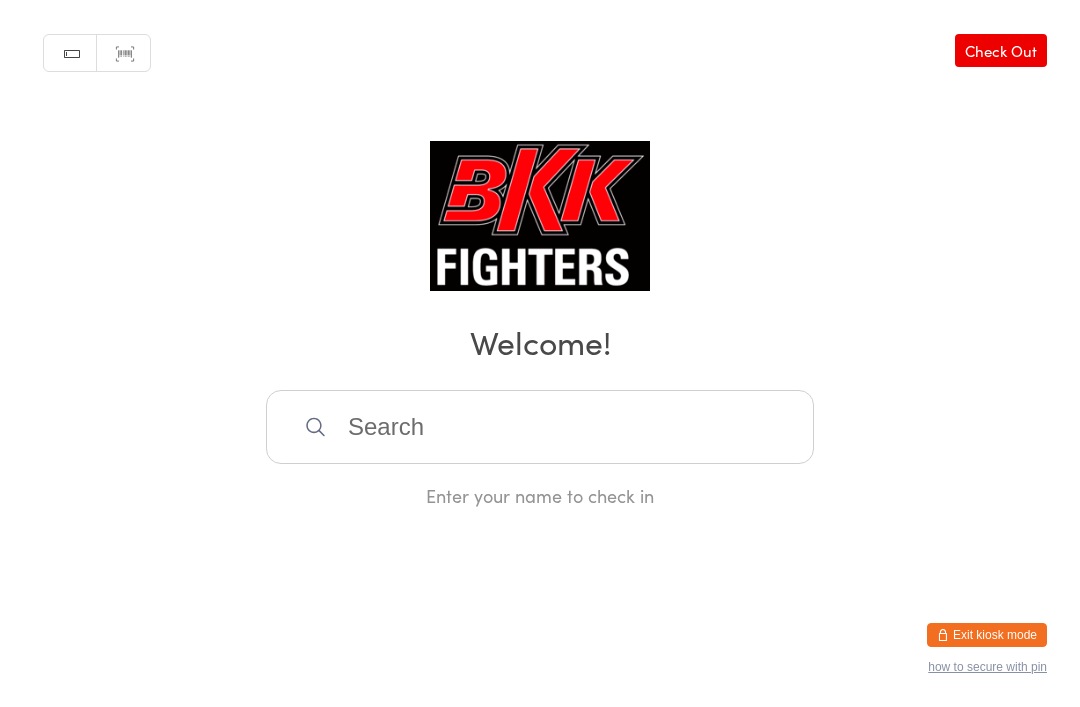 click at bounding box center (540, 427) 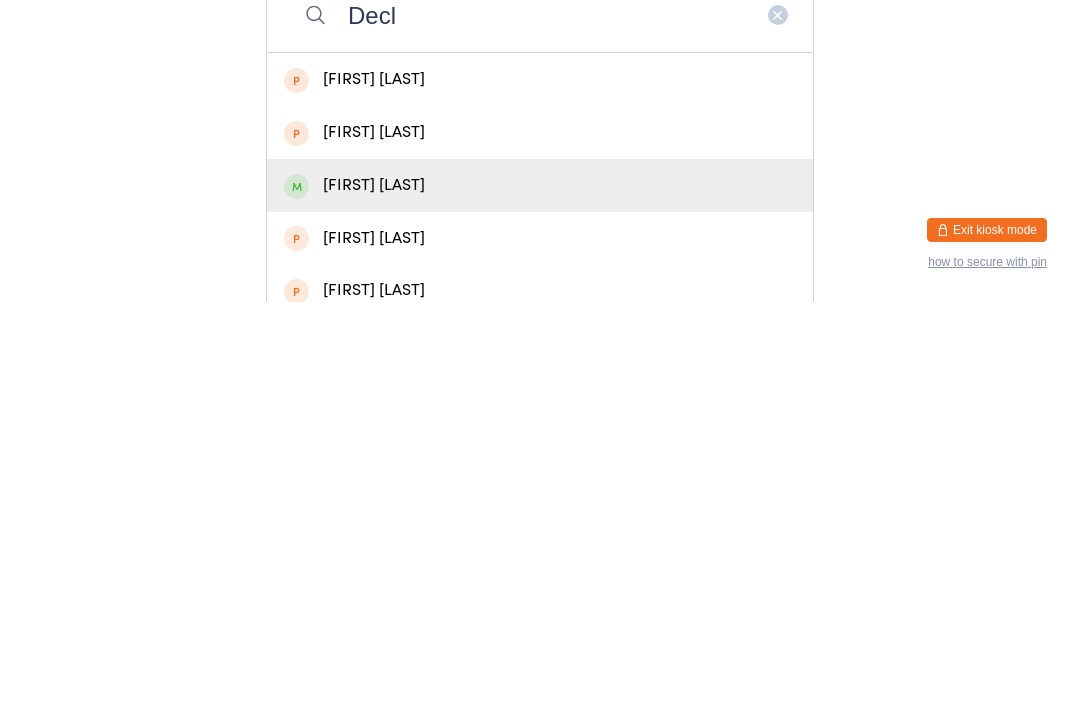 type on "Decl" 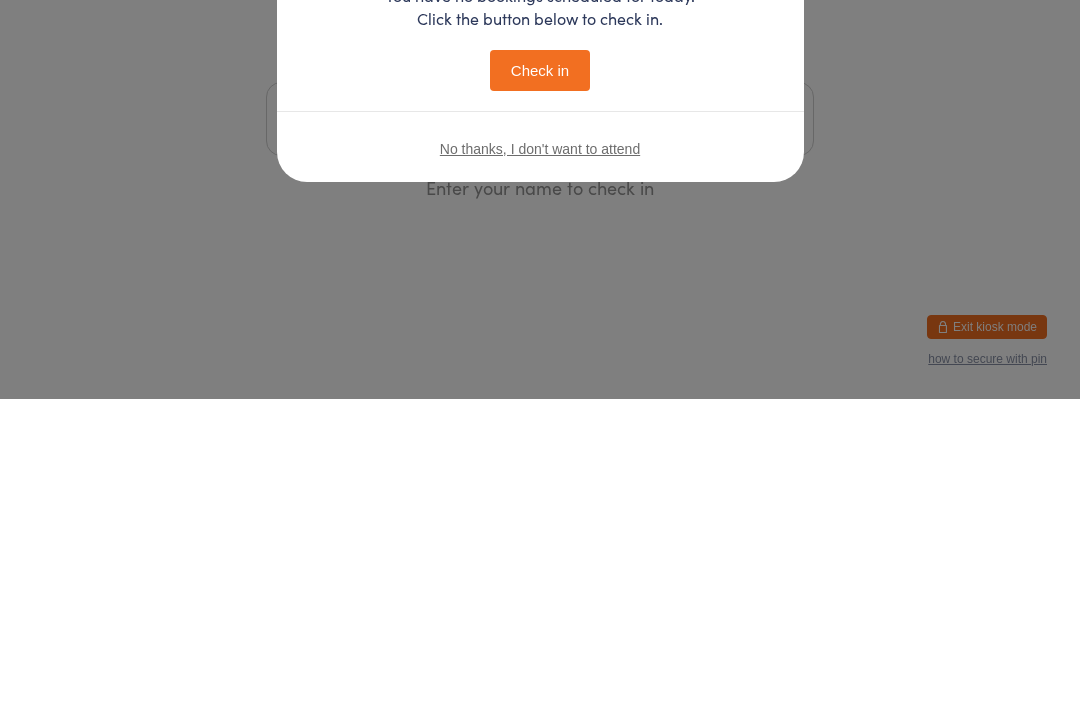 click on "Welcome, [FIRST]! You have no bookings scheduled for today. Click the button below to check in. Check in No thanks, I don't want to attend" at bounding box center (540, 353) 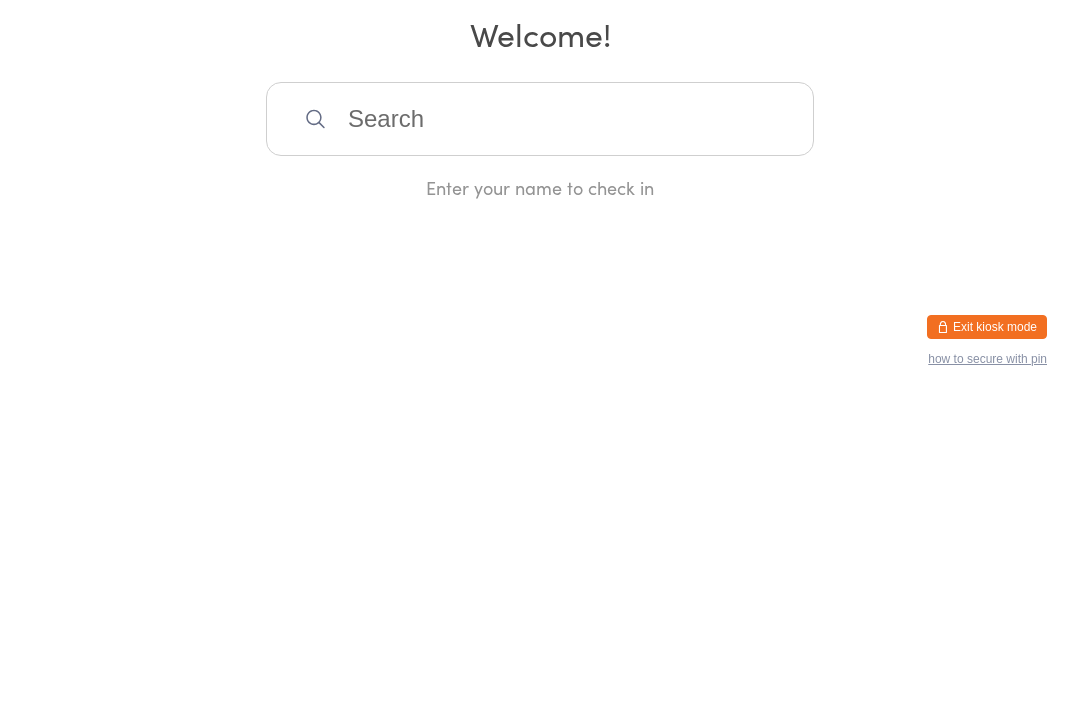 click at bounding box center [540, 427] 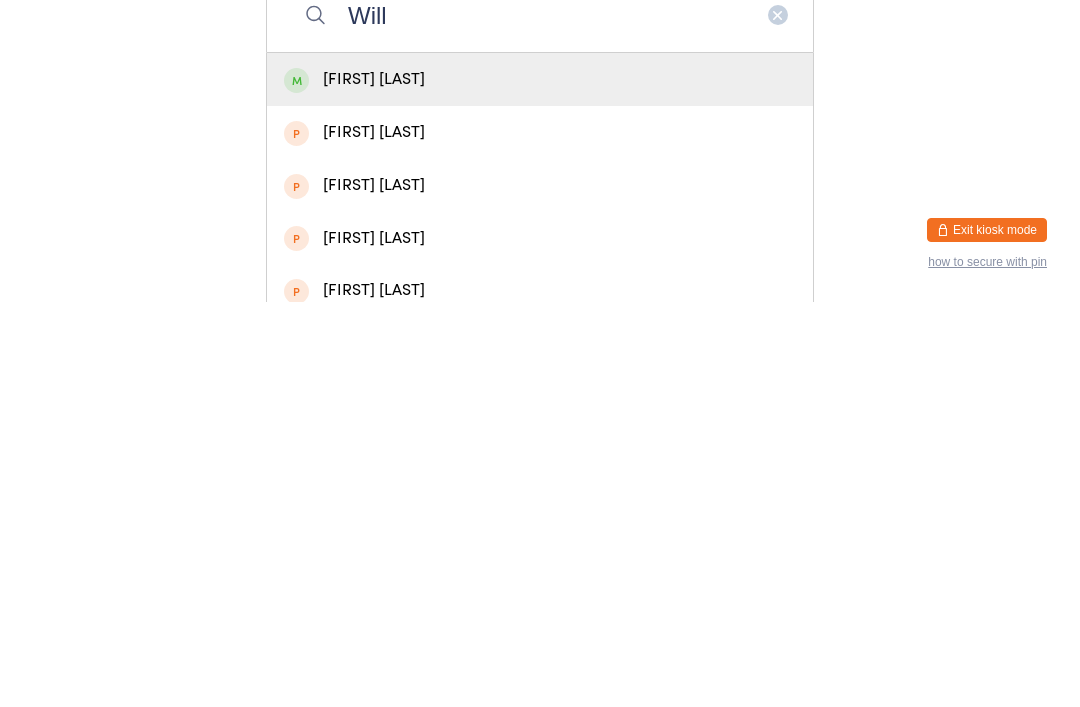 type on "Will" 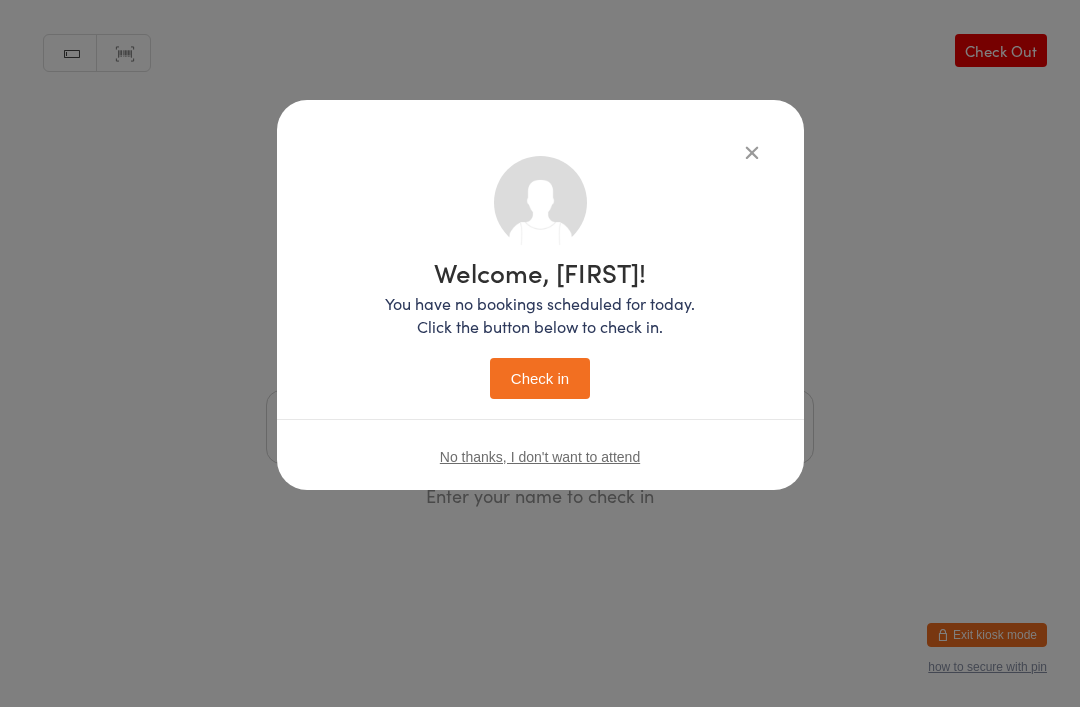 click on "Check in" at bounding box center [540, 378] 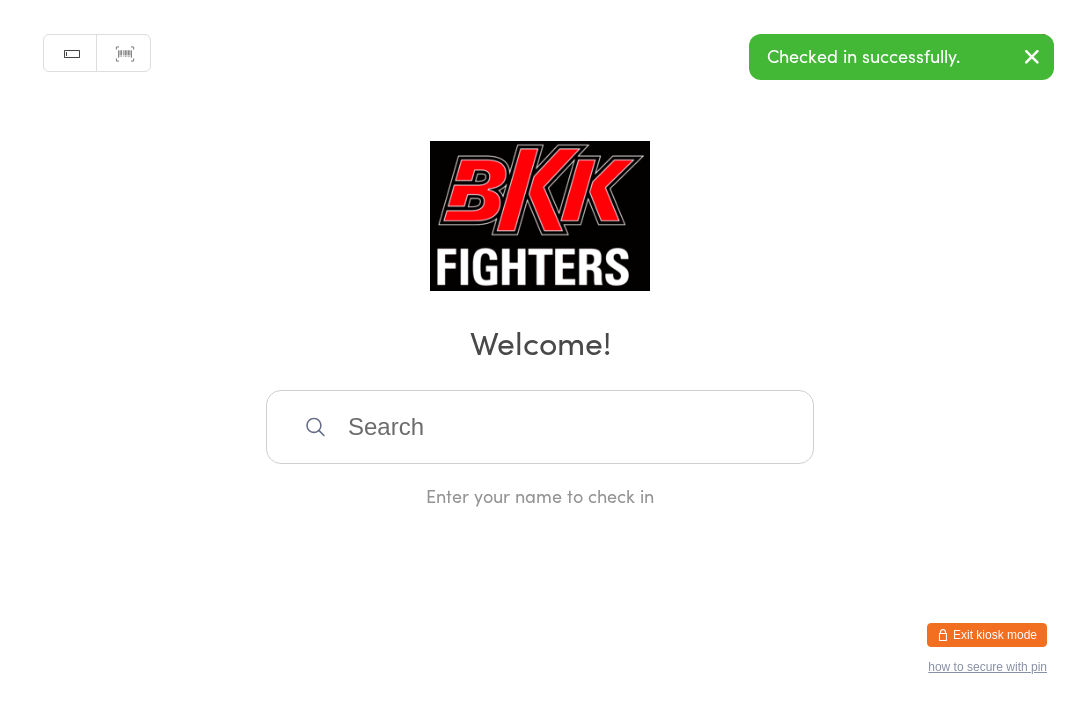 click at bounding box center (540, 427) 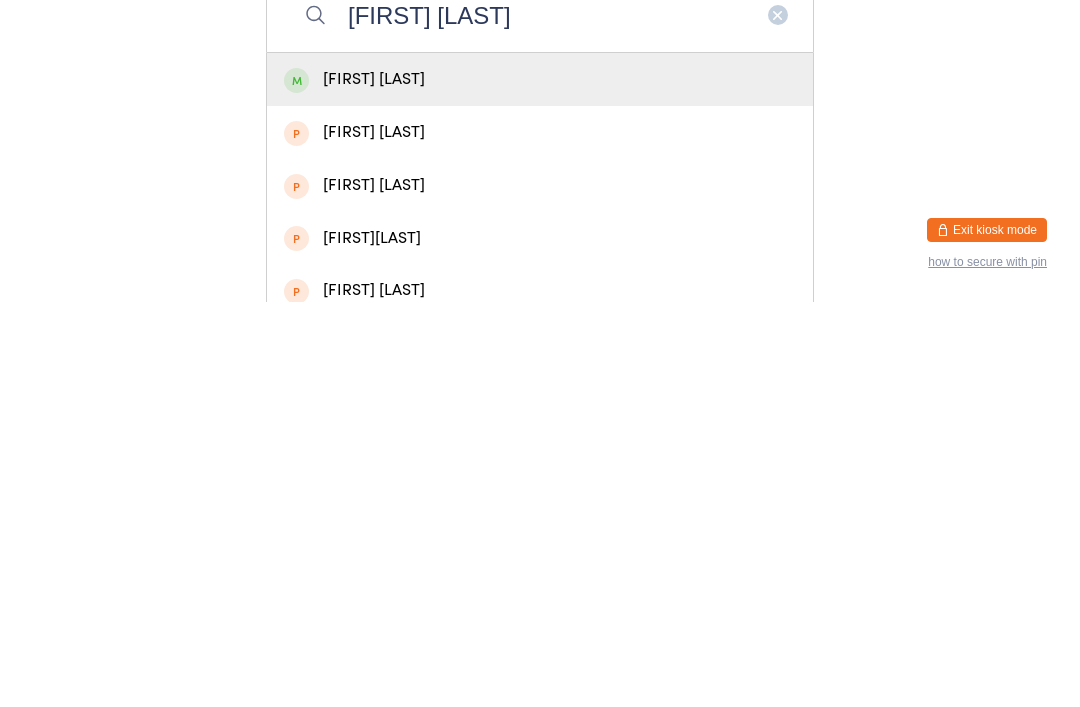 type on "[FIRST] [LAST]" 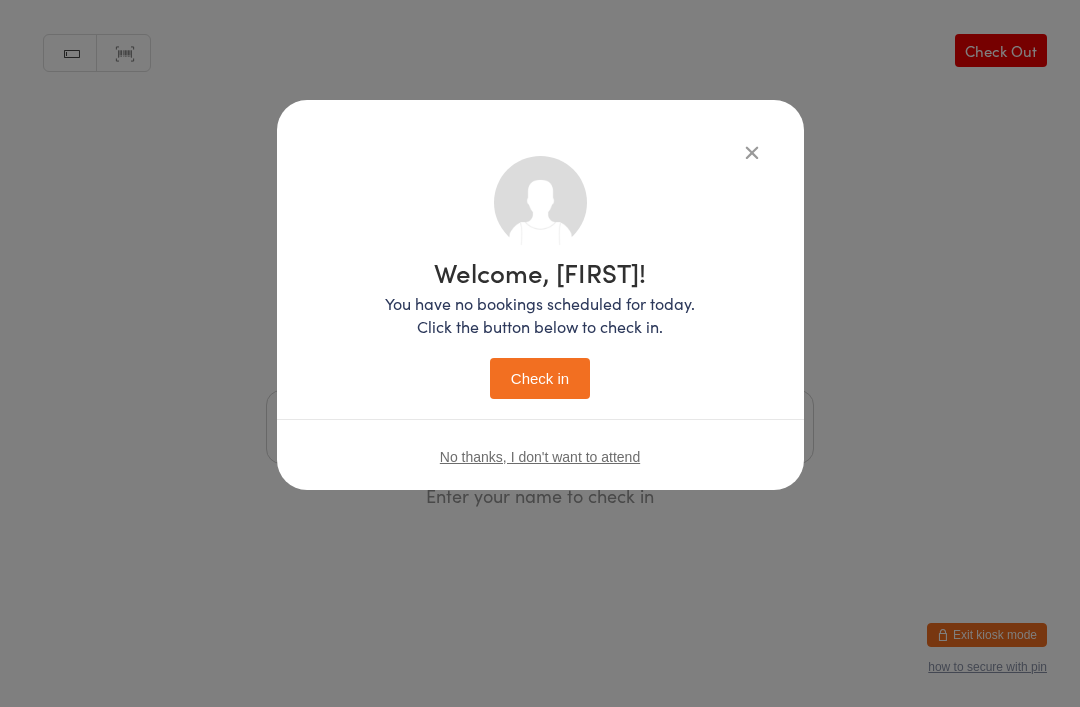 click on "Check in" at bounding box center (540, 378) 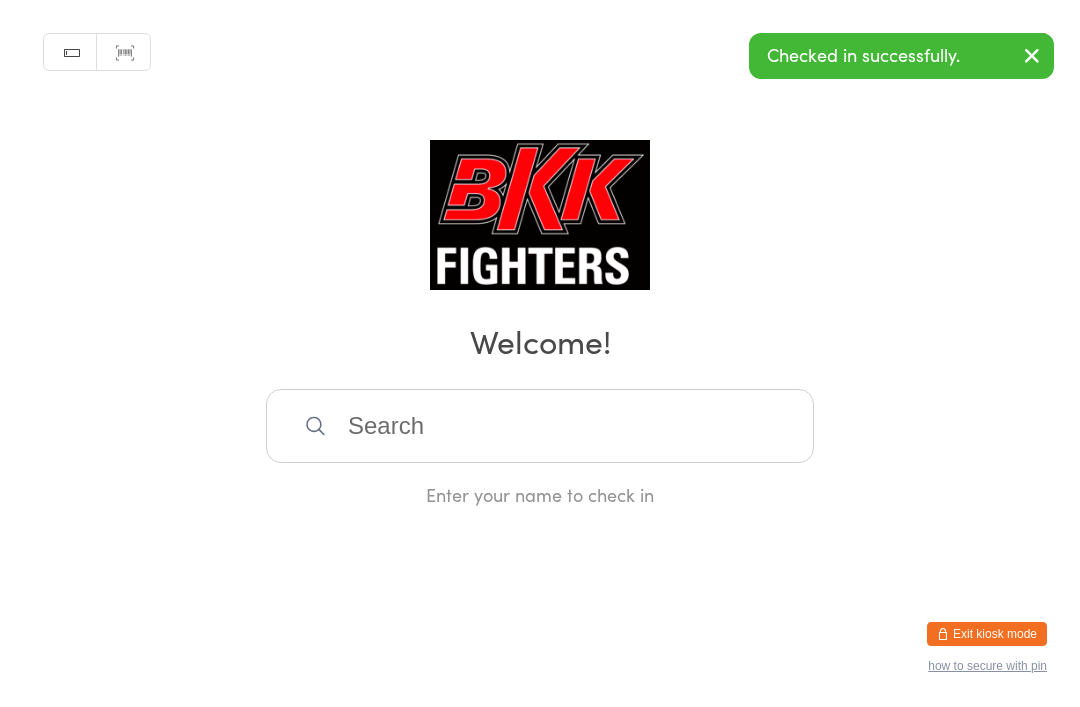 click at bounding box center [540, 427] 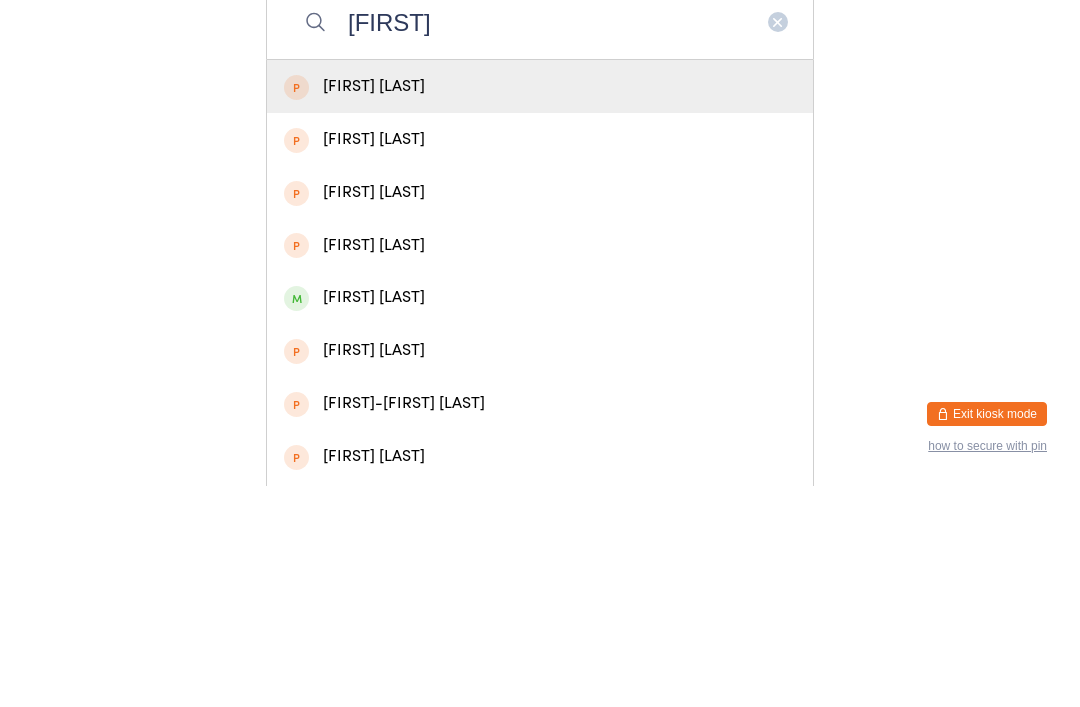 scroll, scrollTop: 185, scrollLeft: 0, axis: vertical 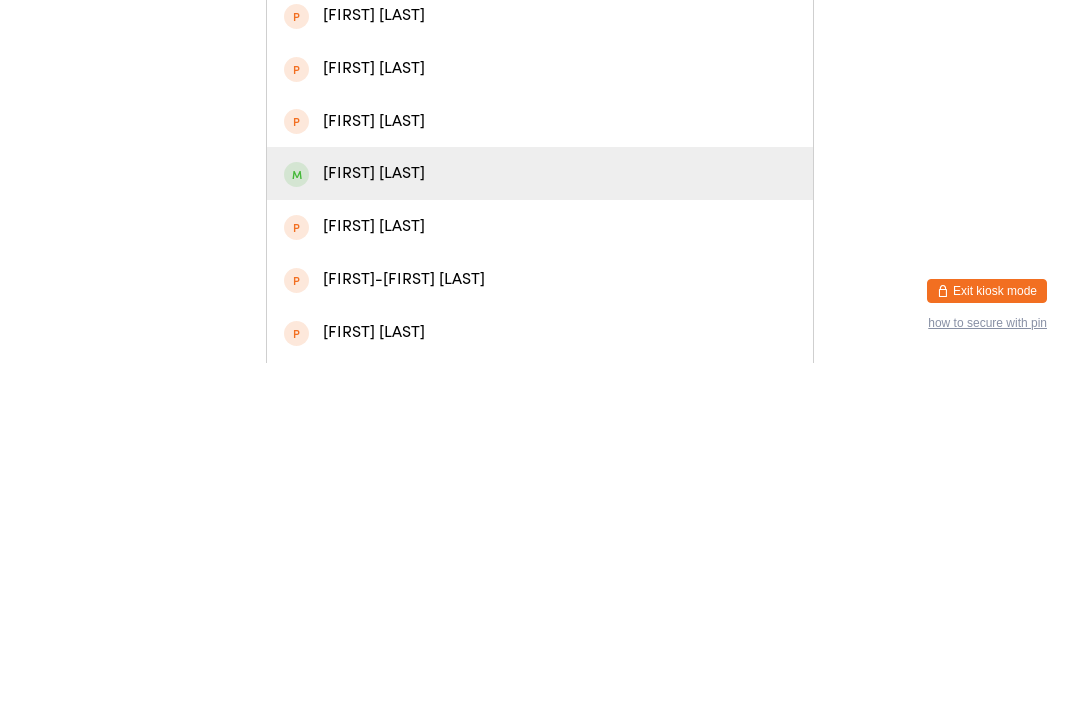 type on "[FIRST]" 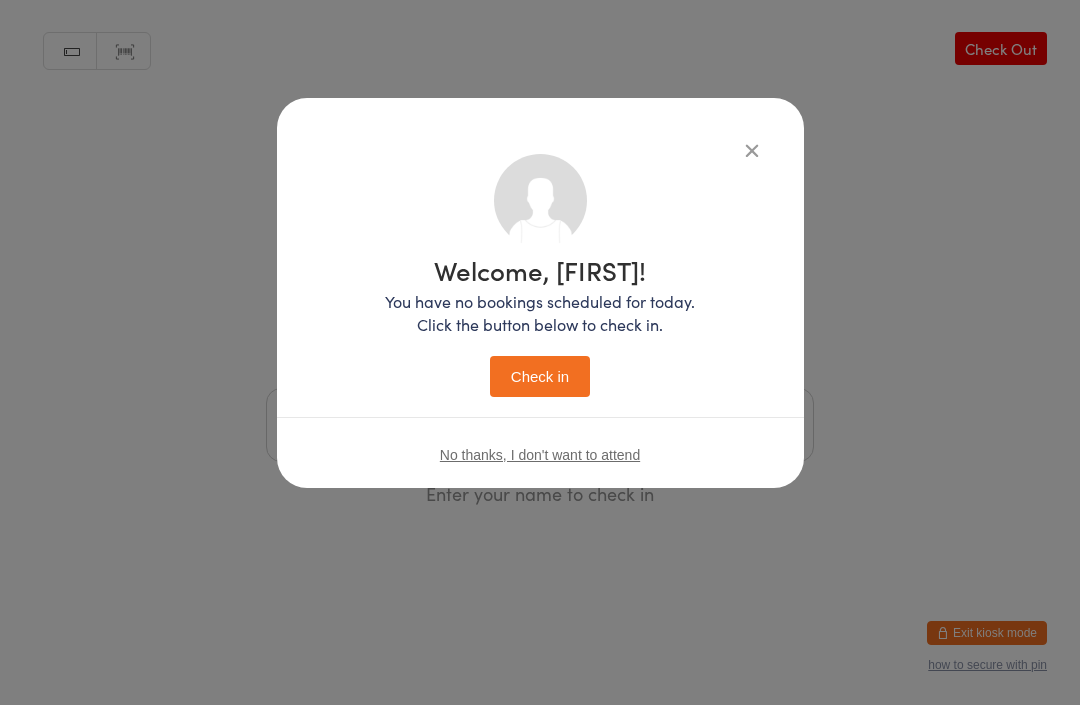 click on "Check in" at bounding box center (540, 378) 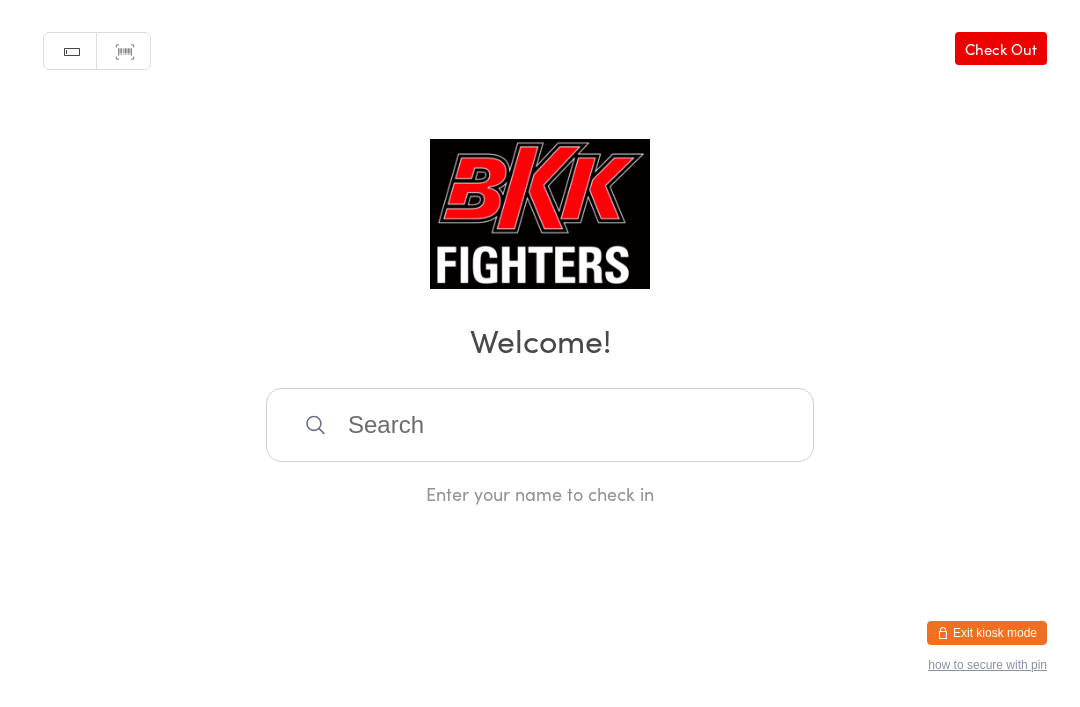click at bounding box center [540, 427] 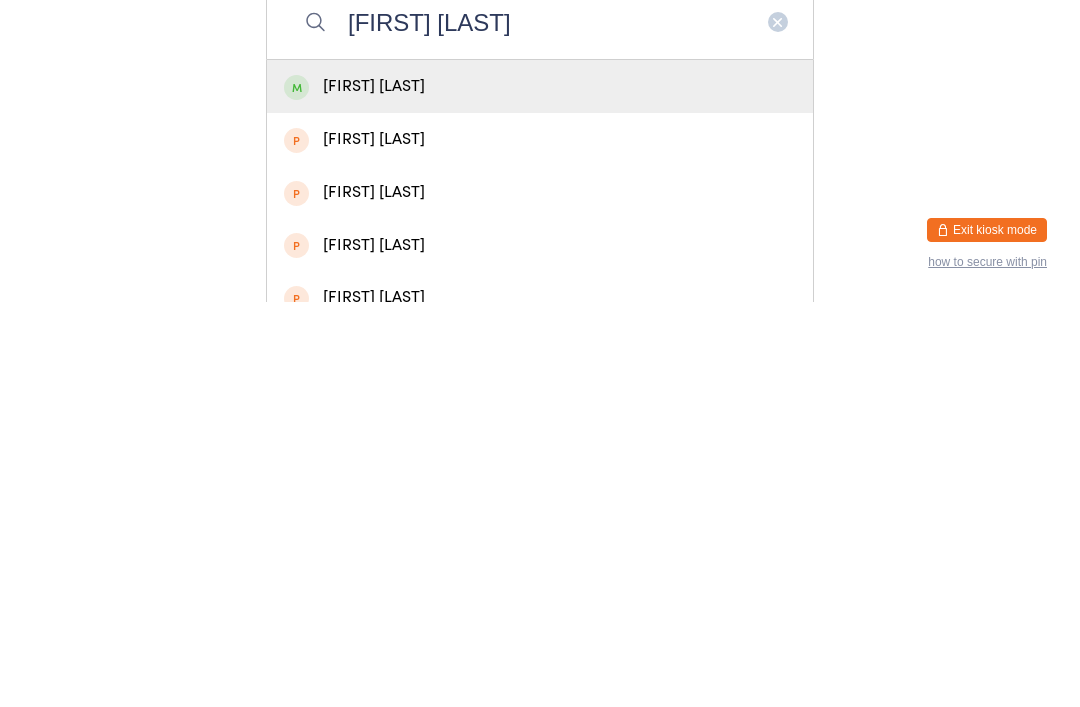 type on "[FIRST] [LAST]" 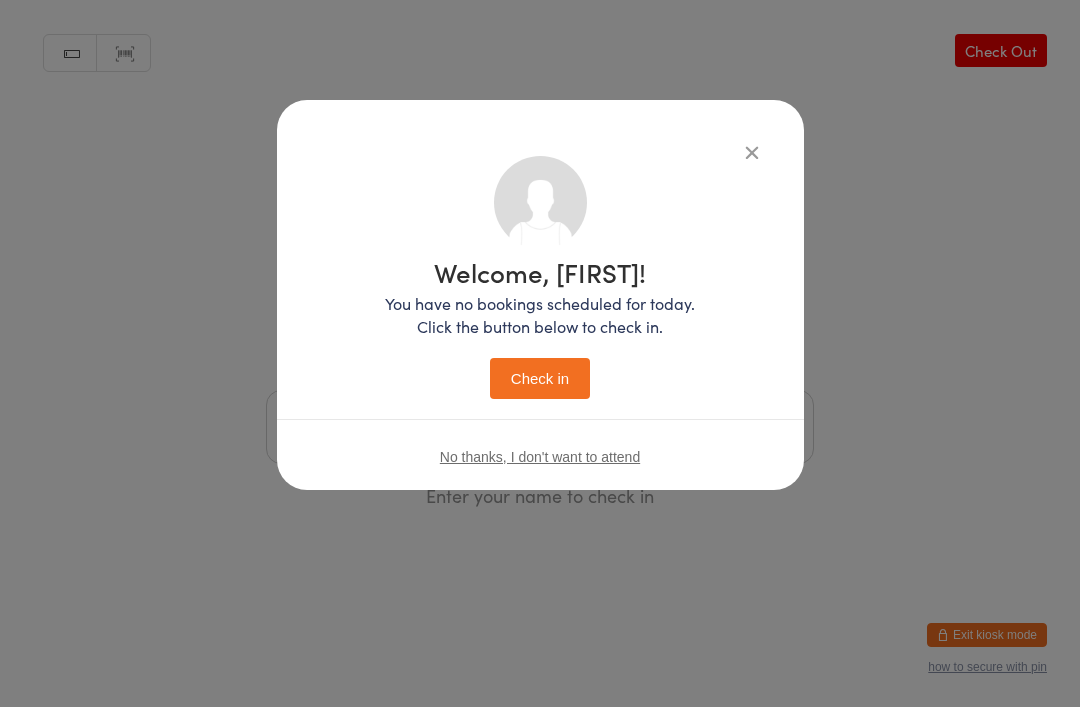 click on "Check in" at bounding box center [540, 378] 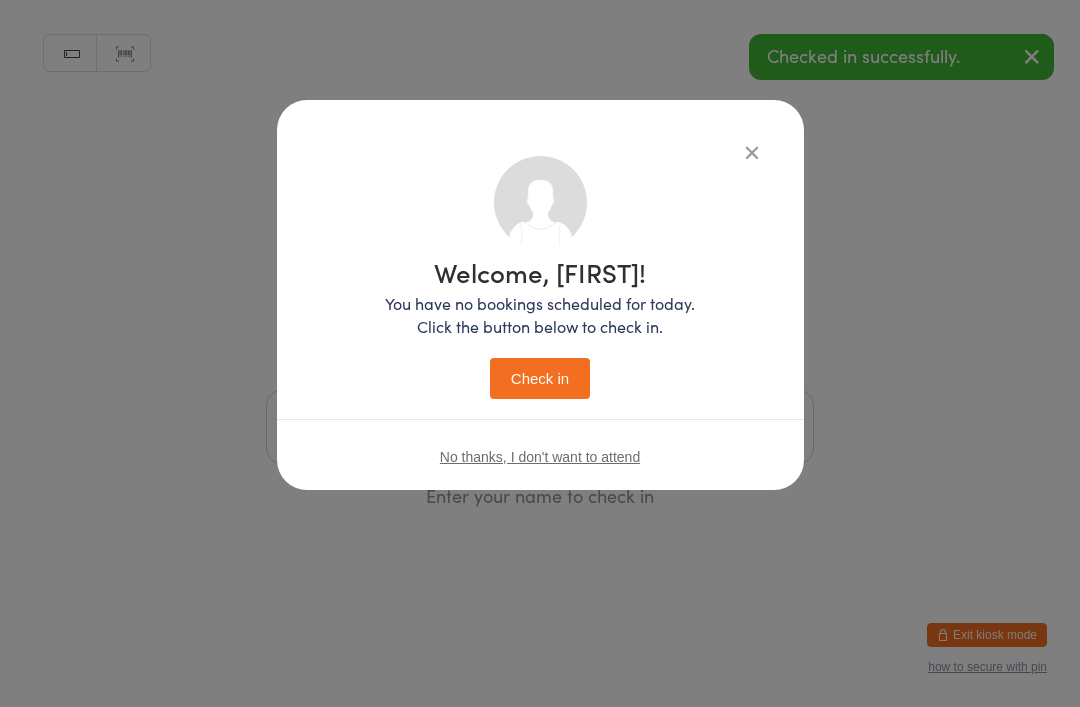 click on "Manual search Scanner input Check Out Welcome! Enter your name to check in" at bounding box center [540, 254] 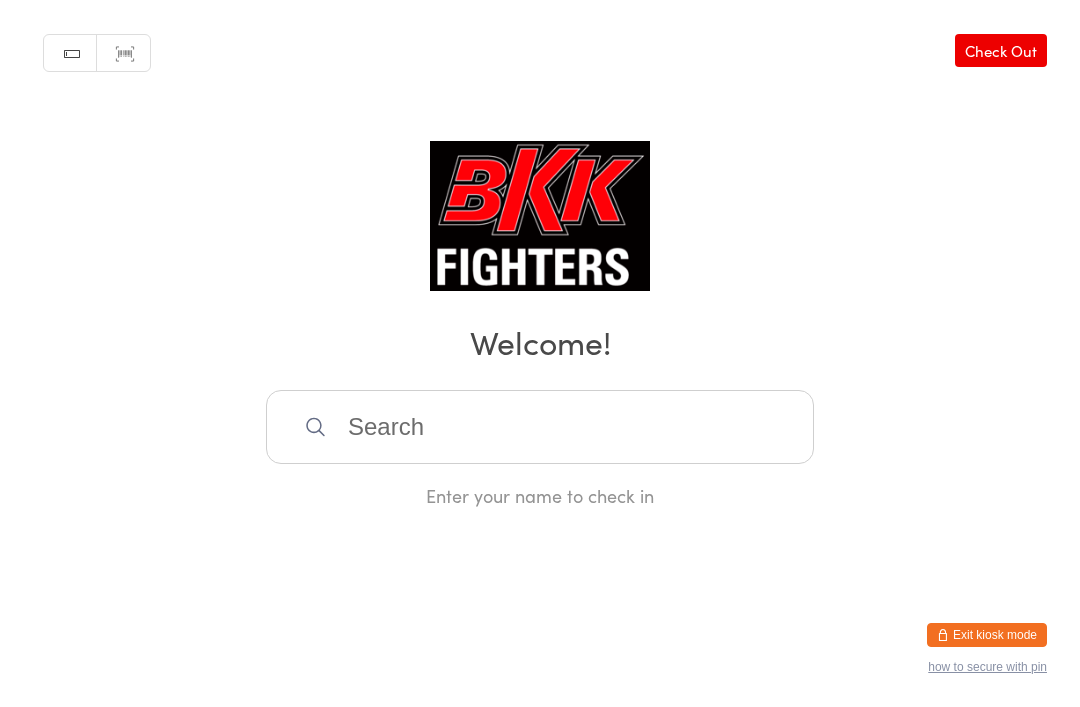 click at bounding box center [540, 427] 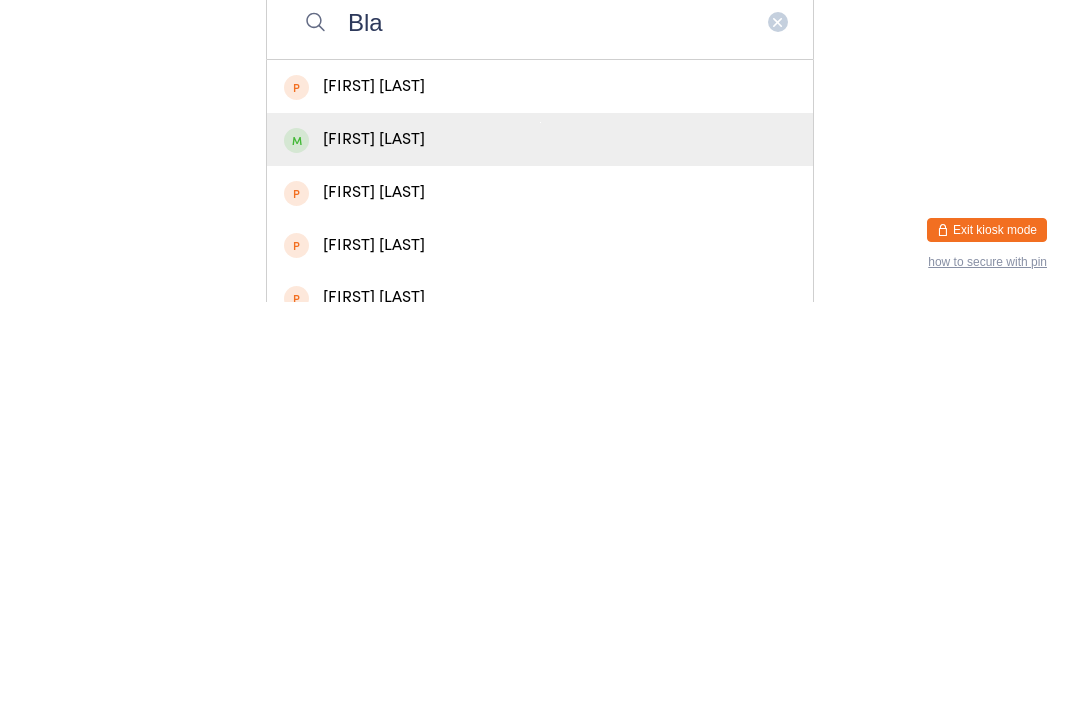 type on "Bla" 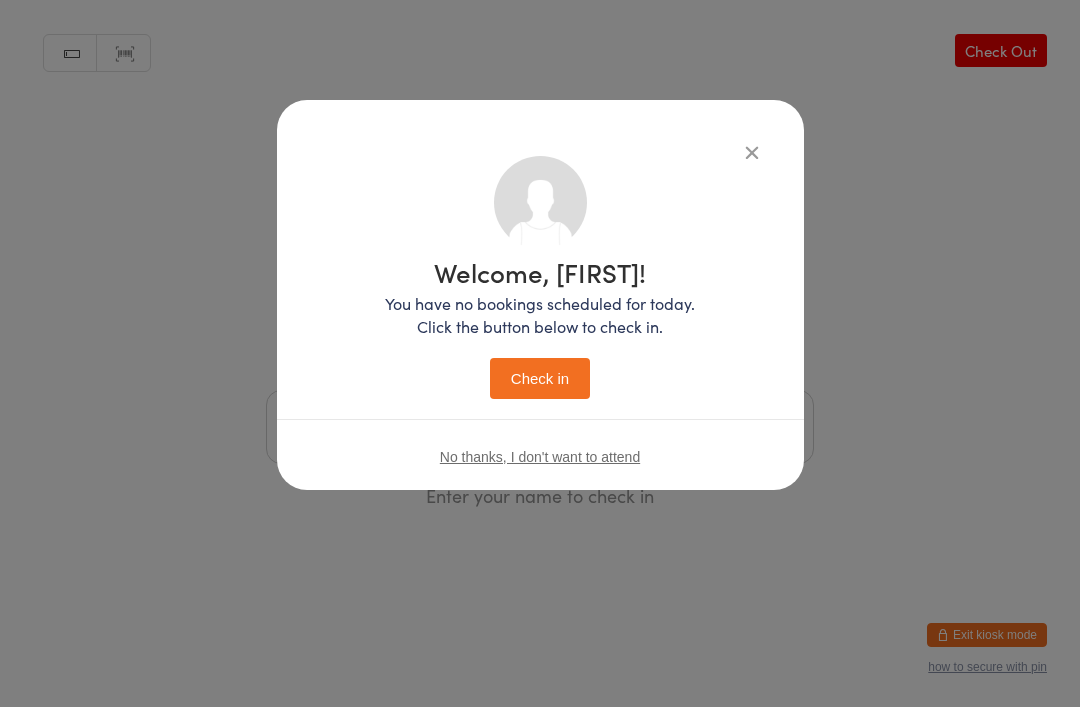 click on "Check in" at bounding box center (540, 378) 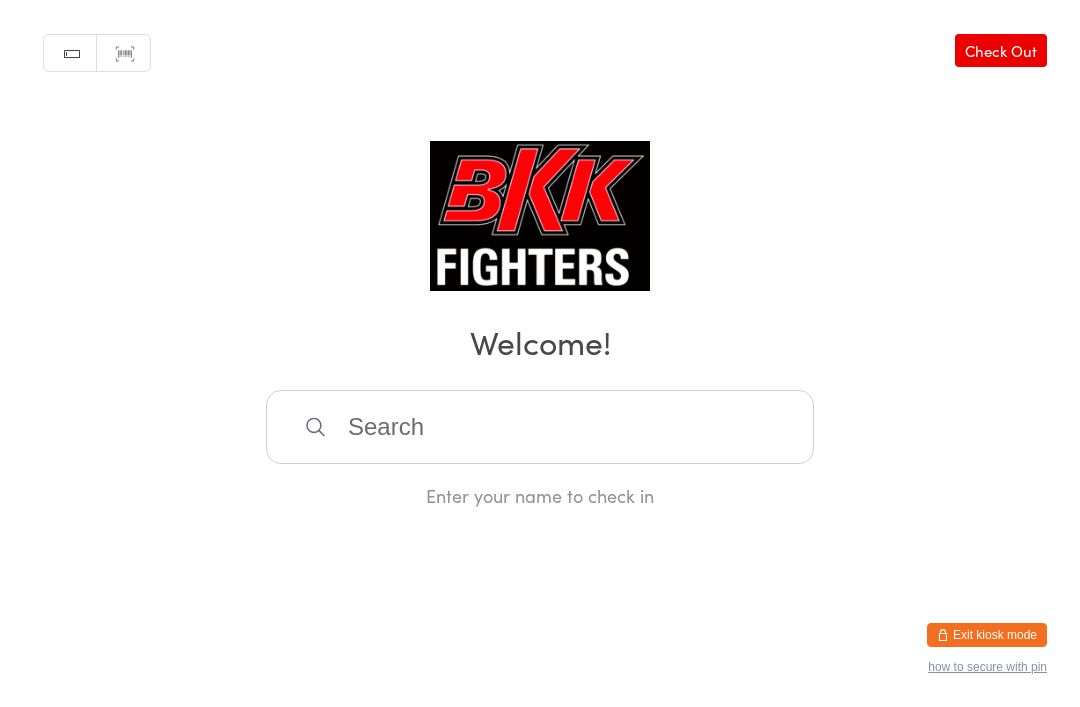 click at bounding box center [540, 427] 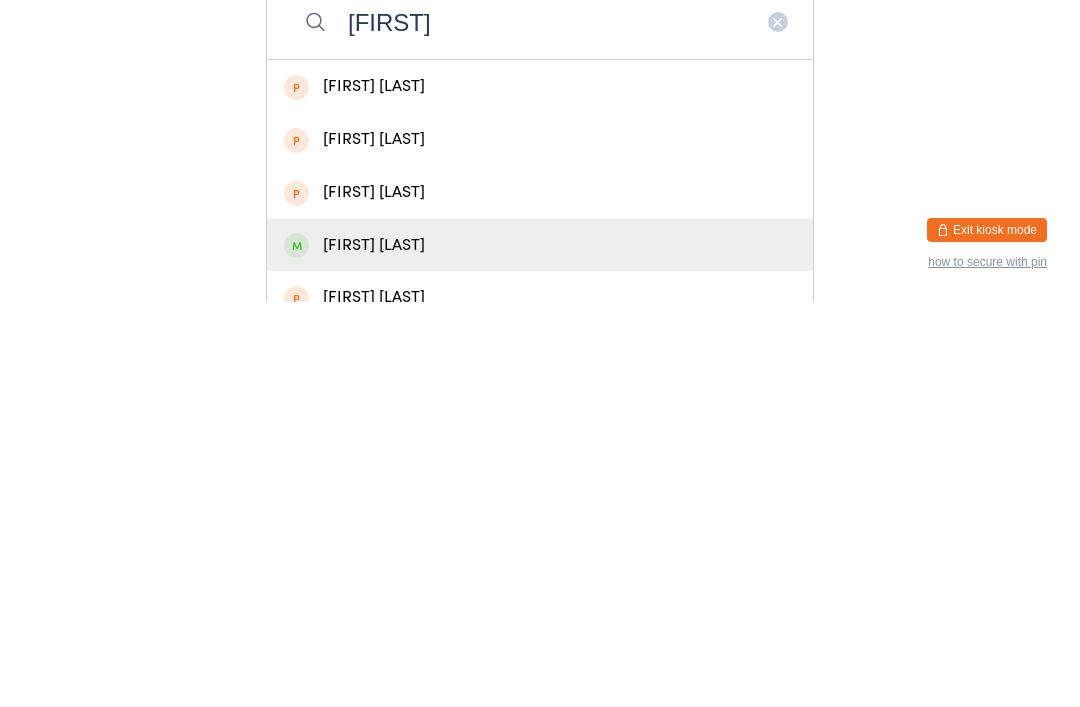 type on "[FIRST]" 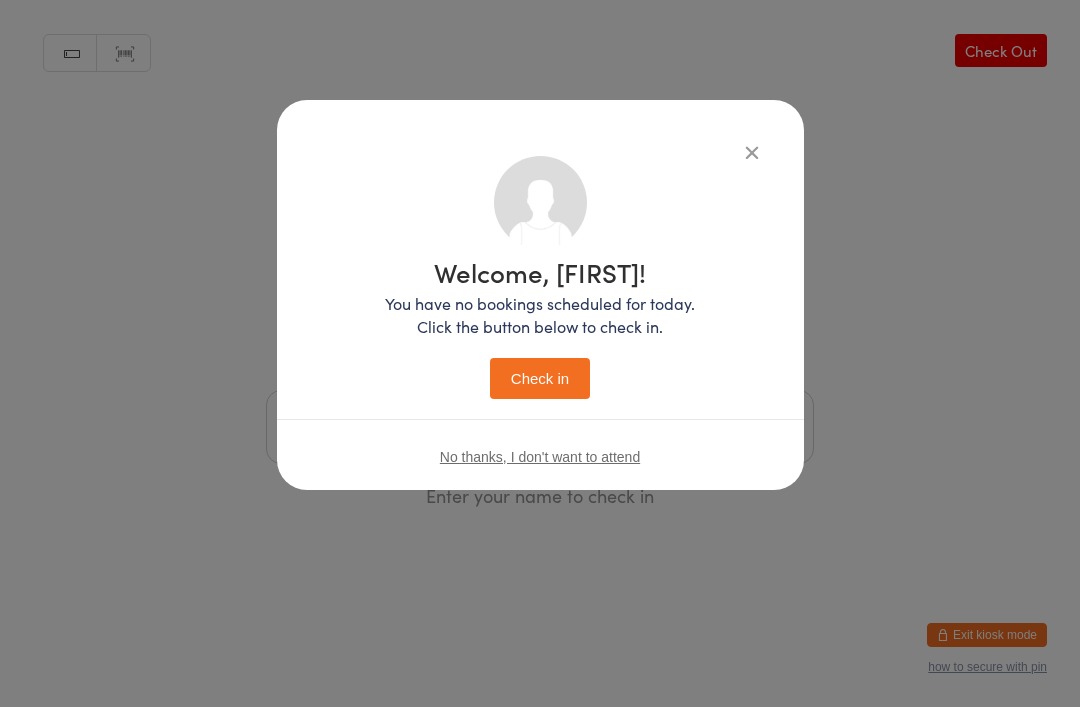 click on "Check in" at bounding box center [540, 378] 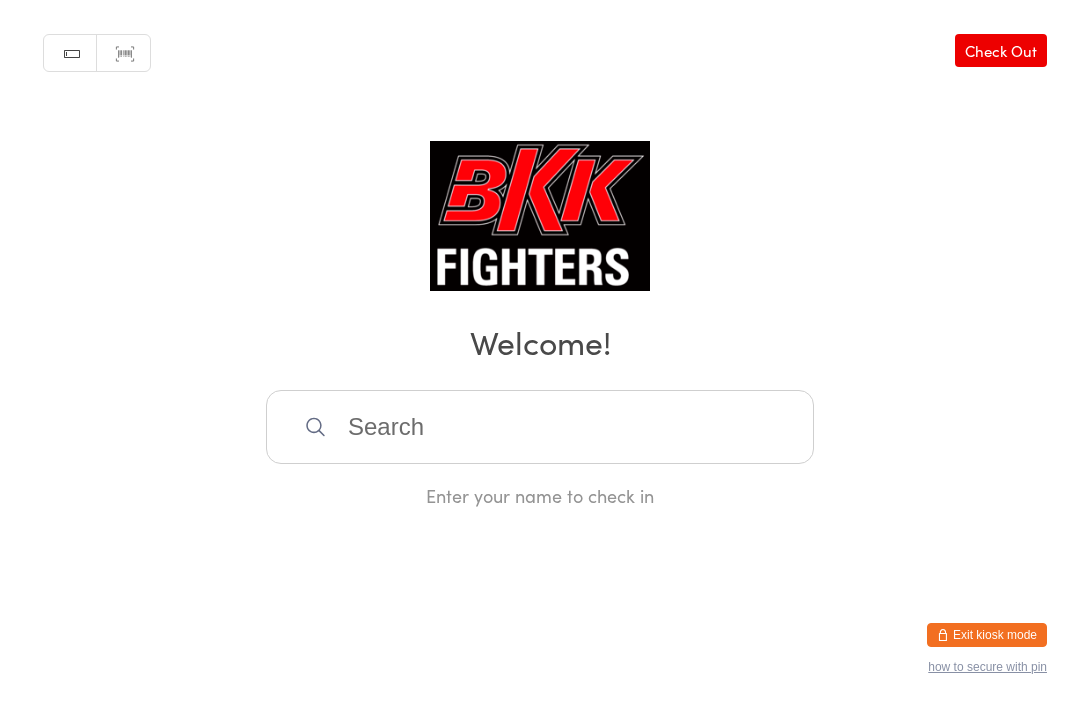 click at bounding box center [540, 427] 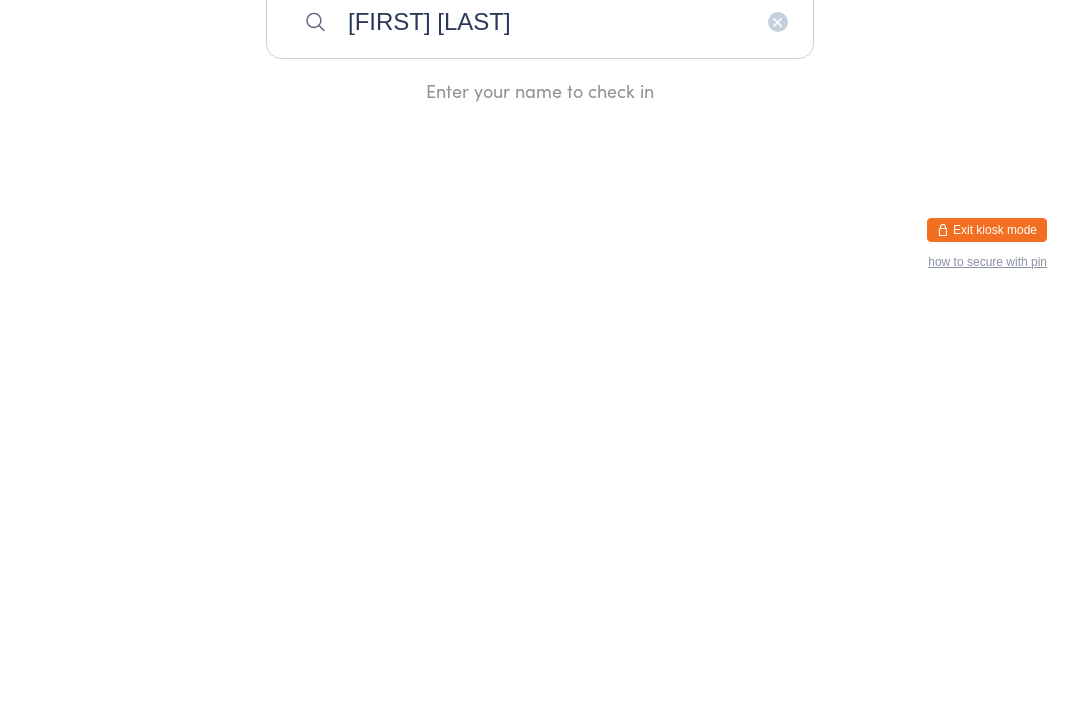 type on "[FIRST] [LAST]" 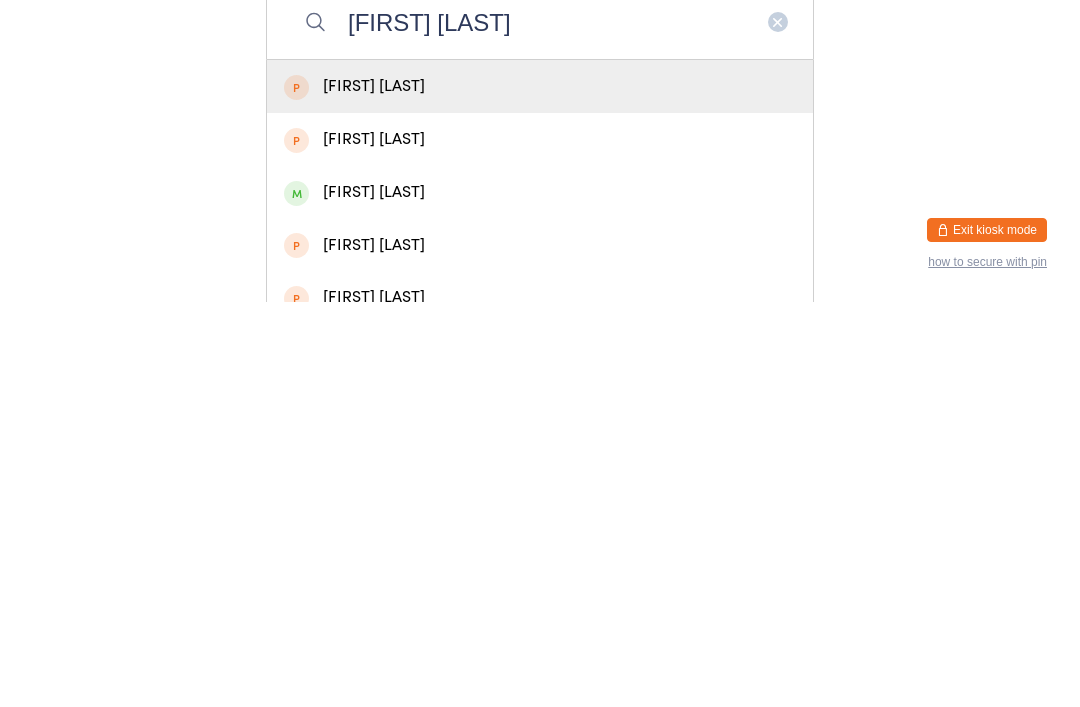 click on "[FIRST] [LAST]" at bounding box center [540, 597] 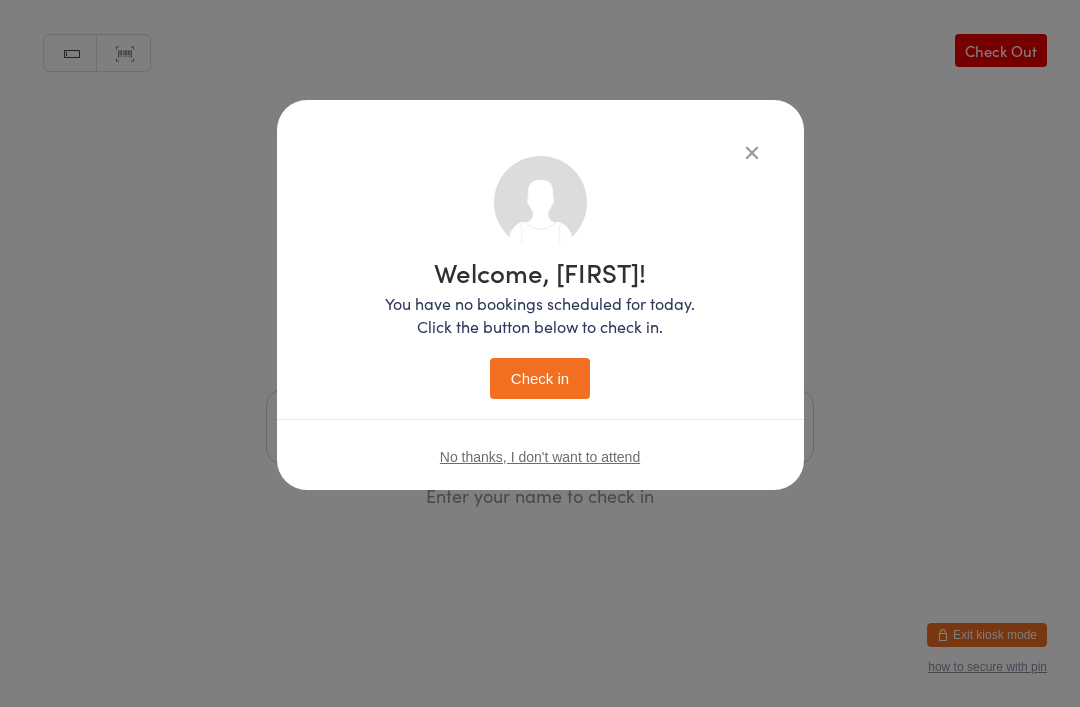 click on "Check in" at bounding box center (540, 378) 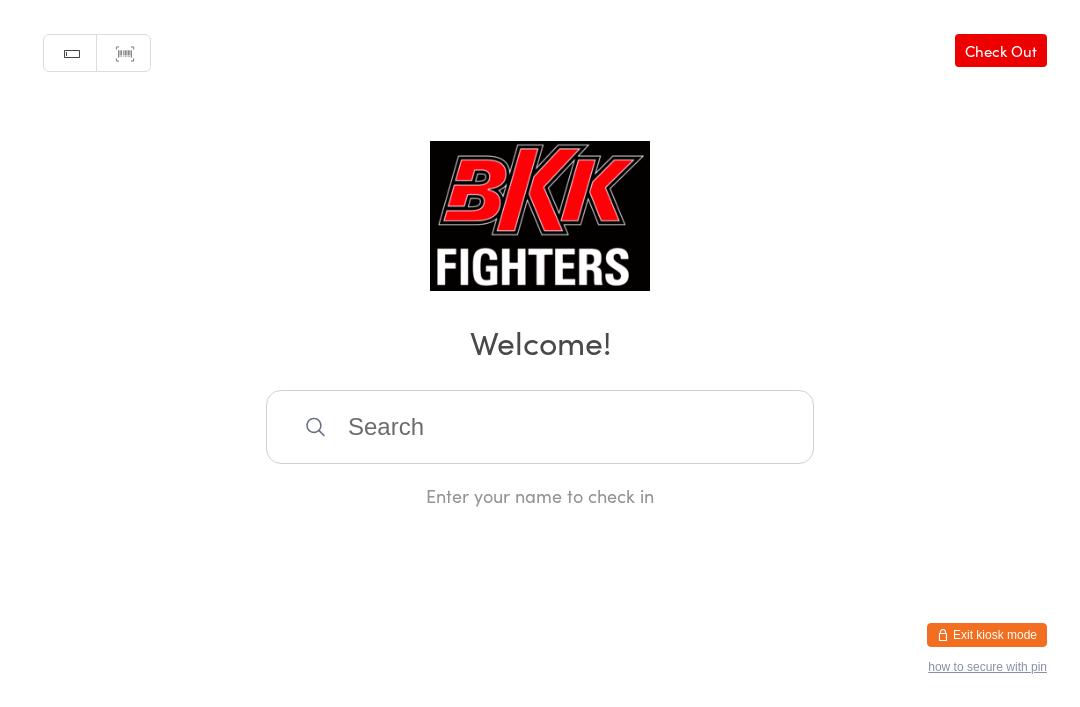 click at bounding box center [540, 427] 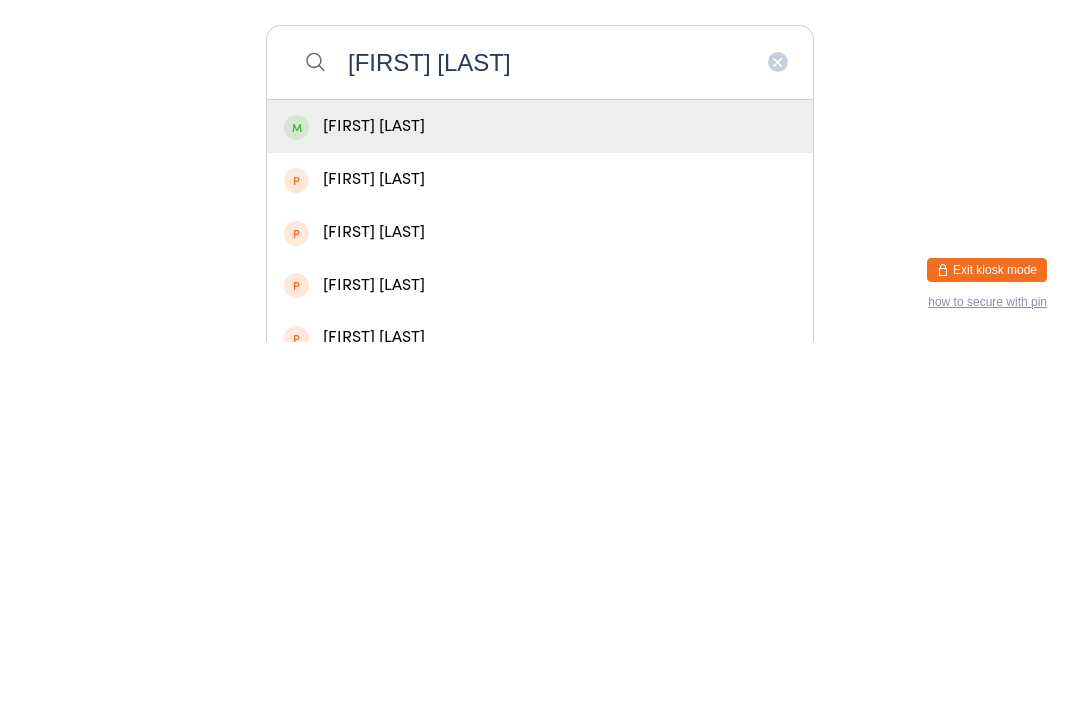 type on "[FIRST] [LAST]" 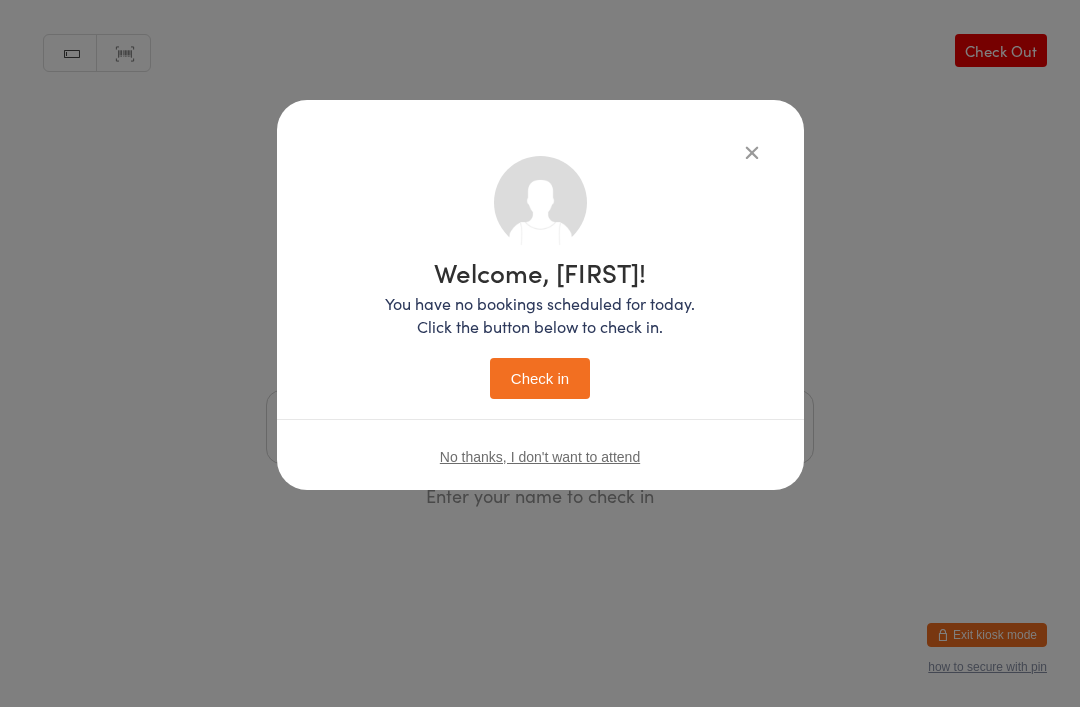 click on "Check in" at bounding box center (540, 378) 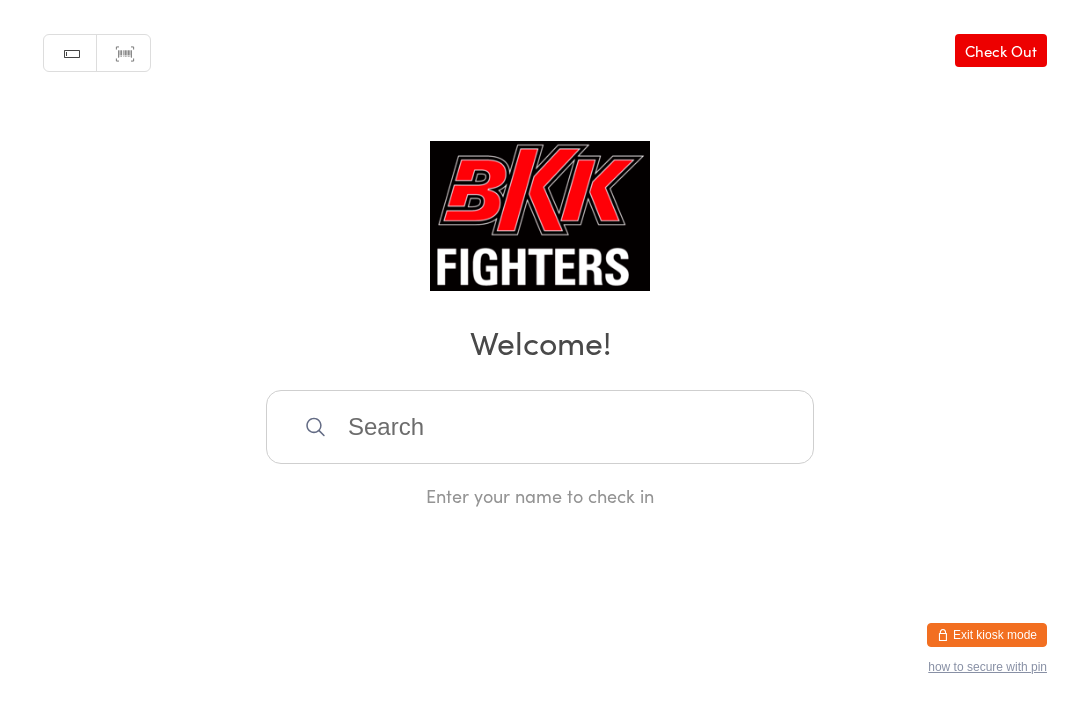click at bounding box center [540, 427] 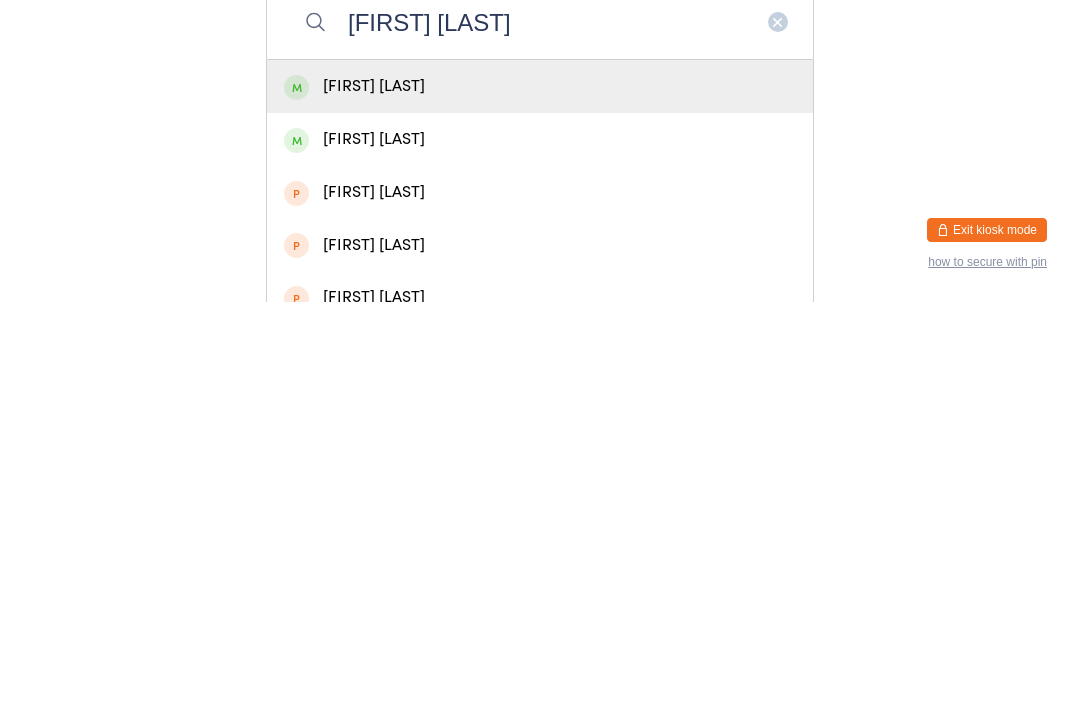 type on "[FIRST] [LAST]" 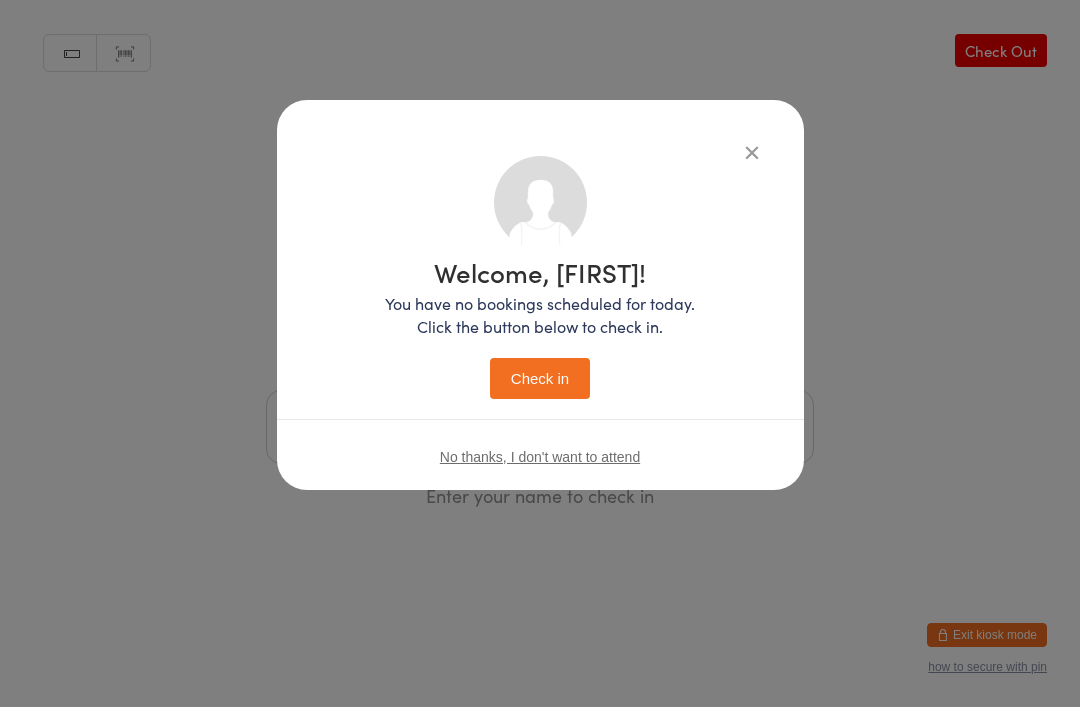 click on "Check in" at bounding box center (540, 378) 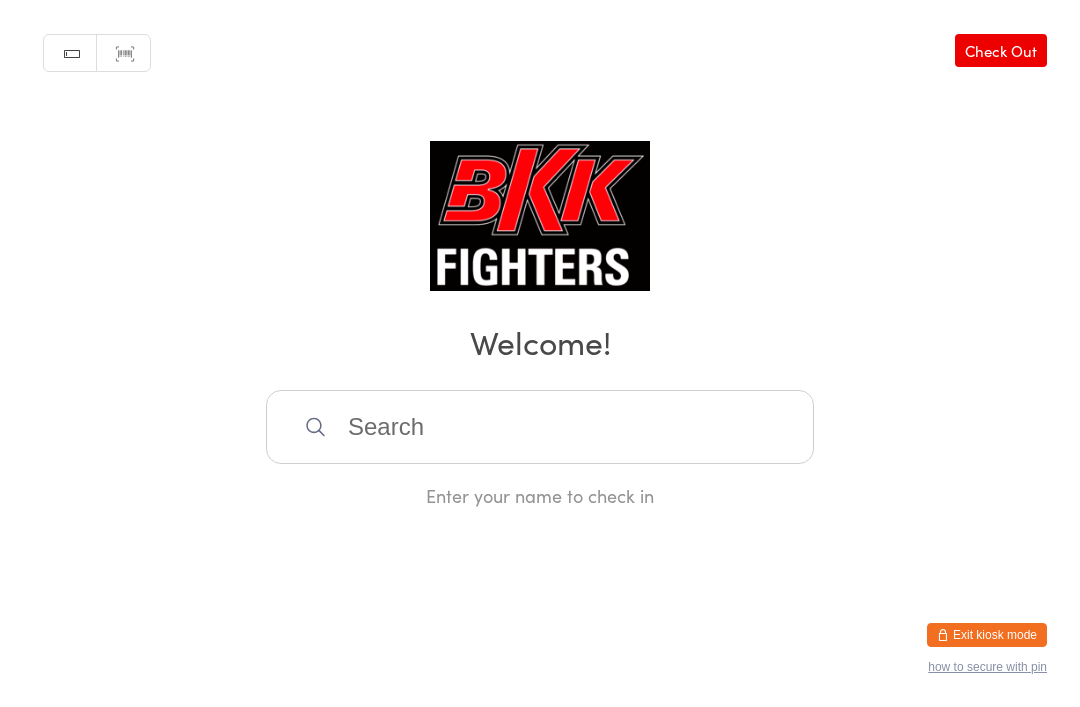 click at bounding box center [540, 427] 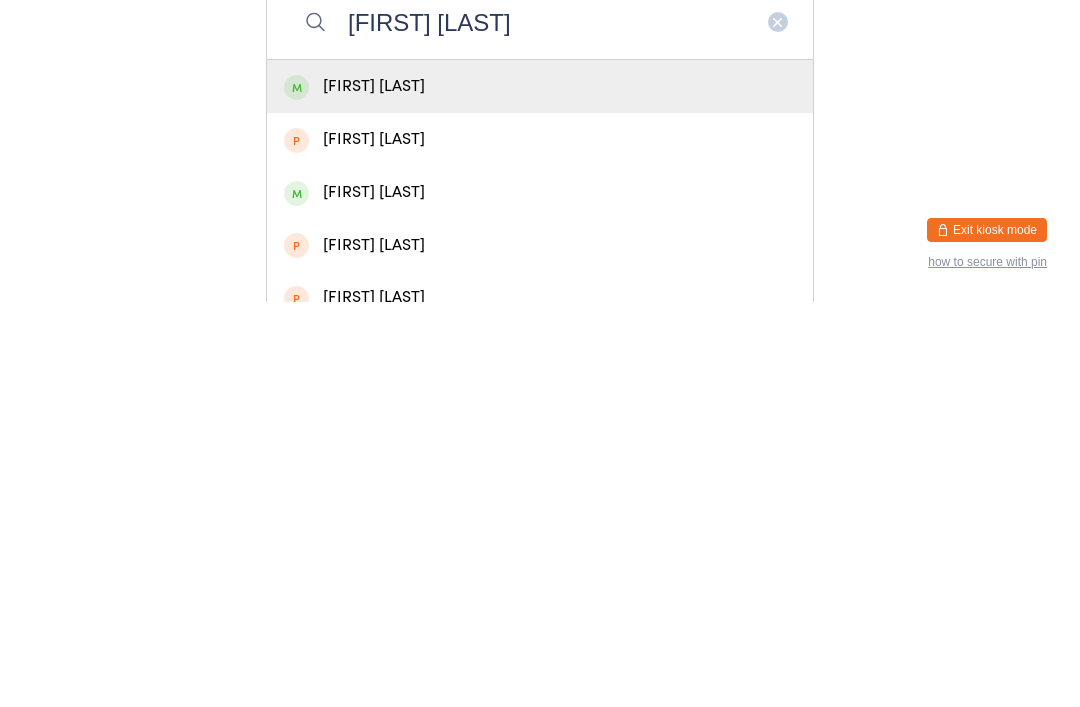 type on "[FIRST] [LAST]" 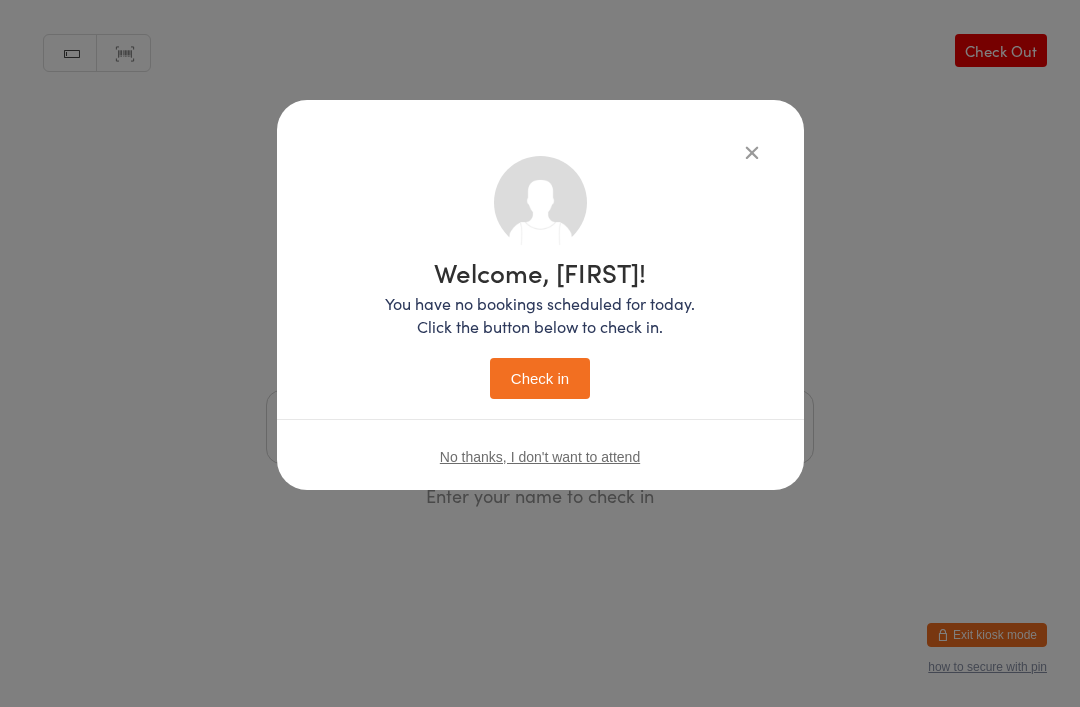 click on "Check in" at bounding box center (540, 378) 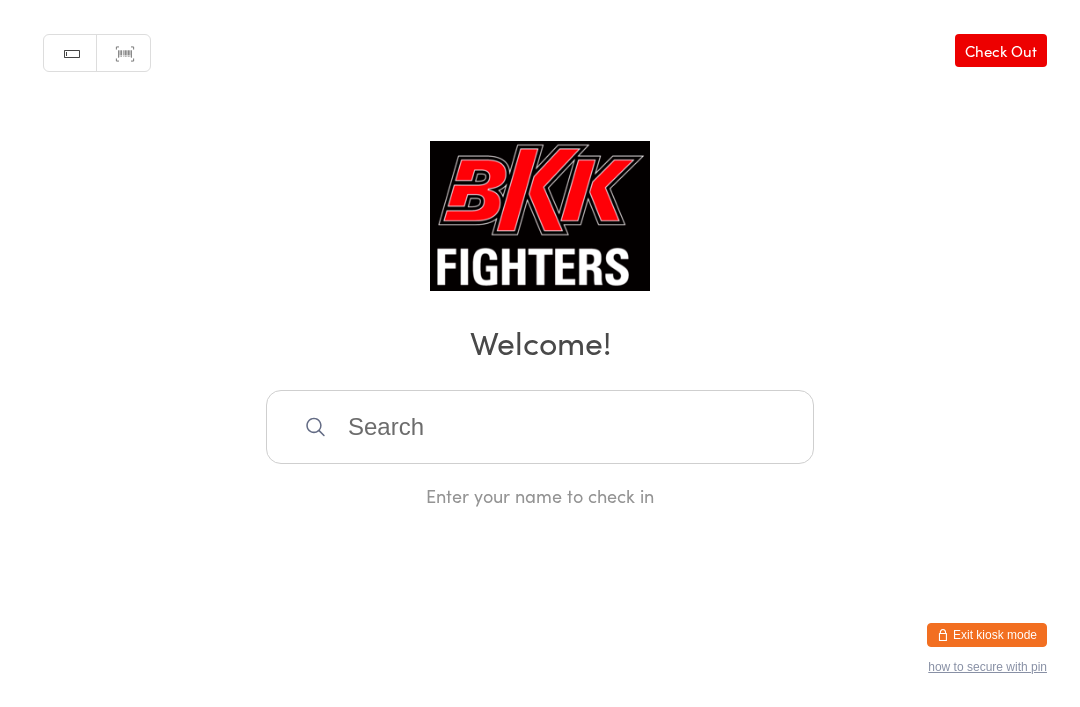 click at bounding box center [540, 427] 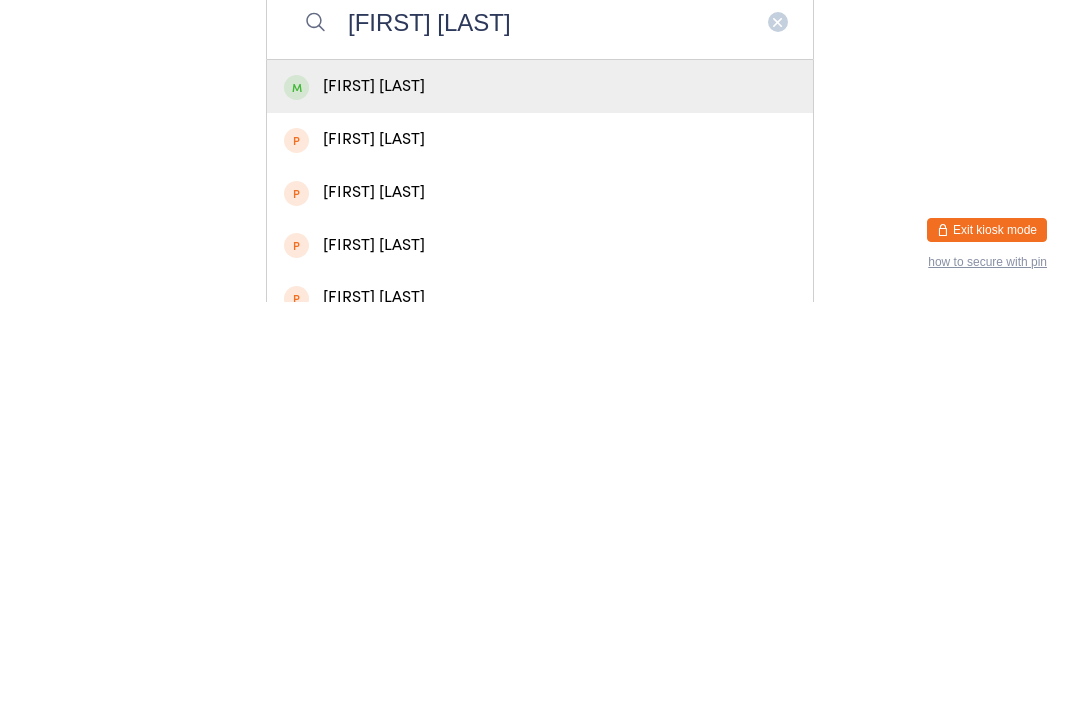 type on "[FIRST] [LAST]" 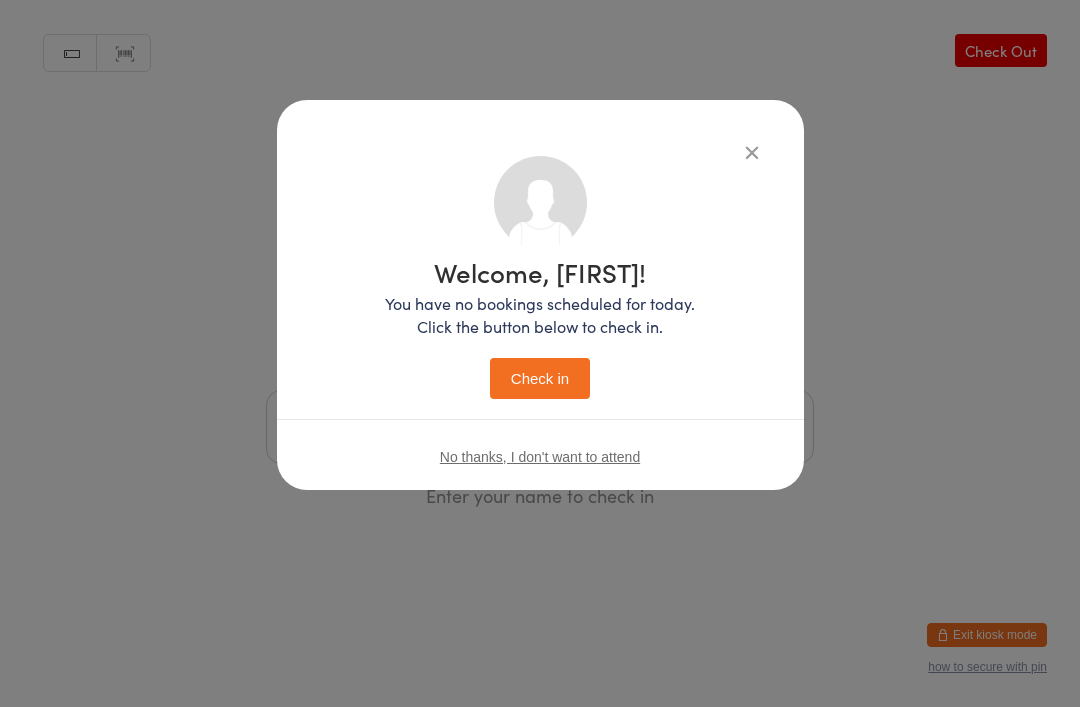 click on "Check in" at bounding box center [540, 378] 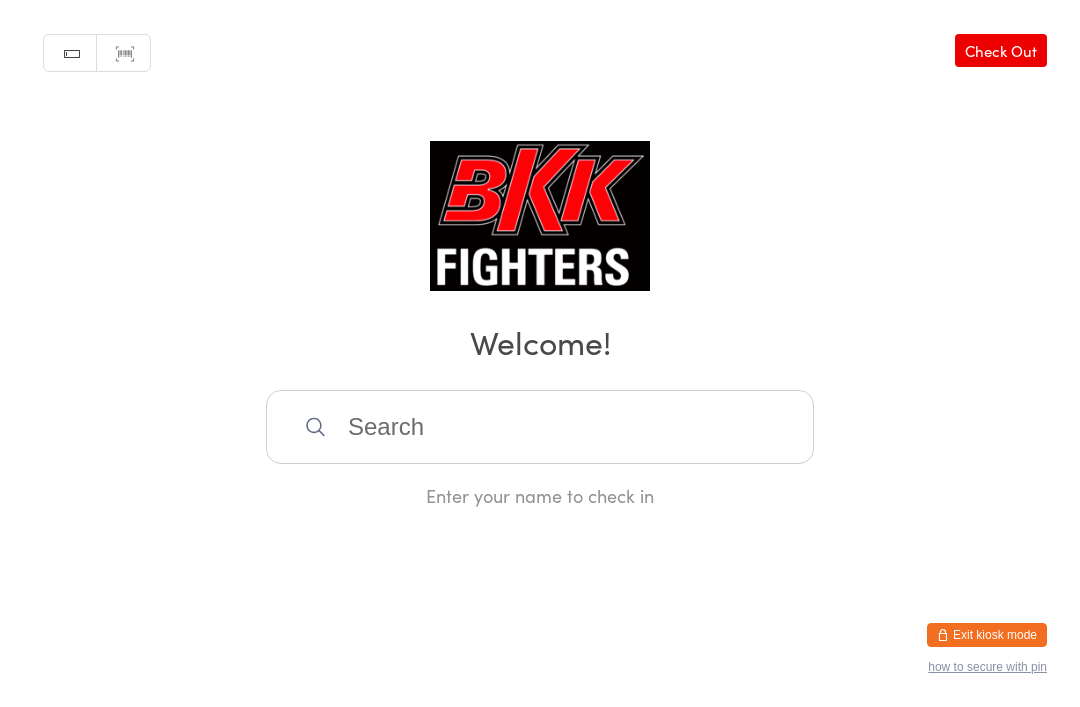 click at bounding box center (540, 427) 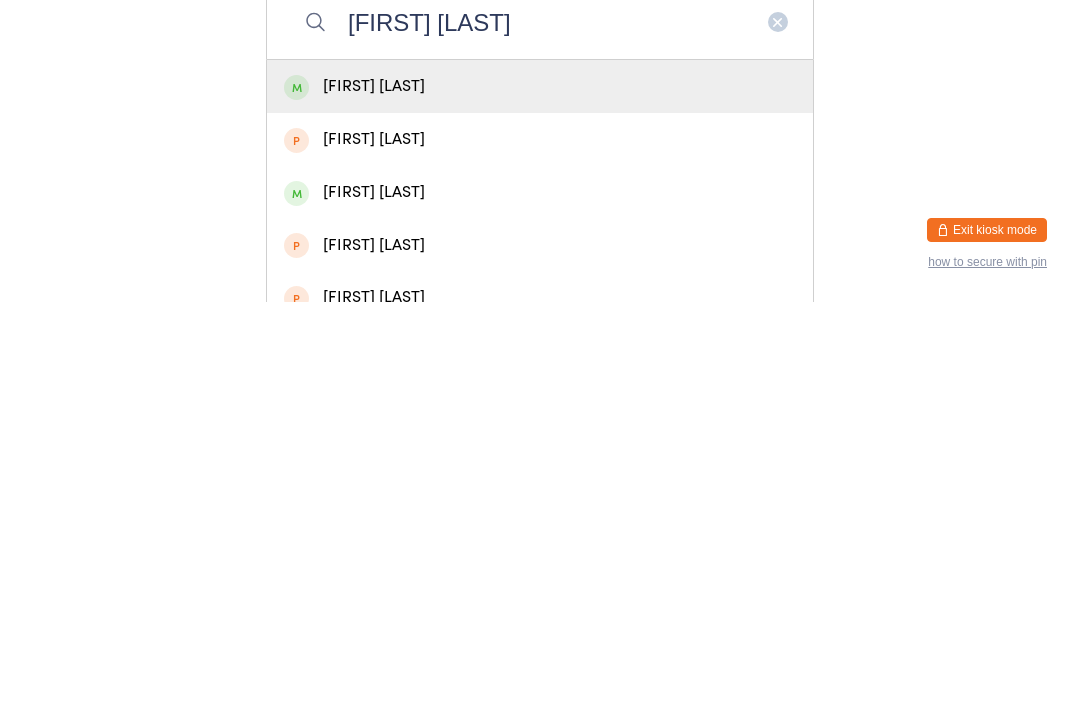 type on "[FIRST] [LAST]" 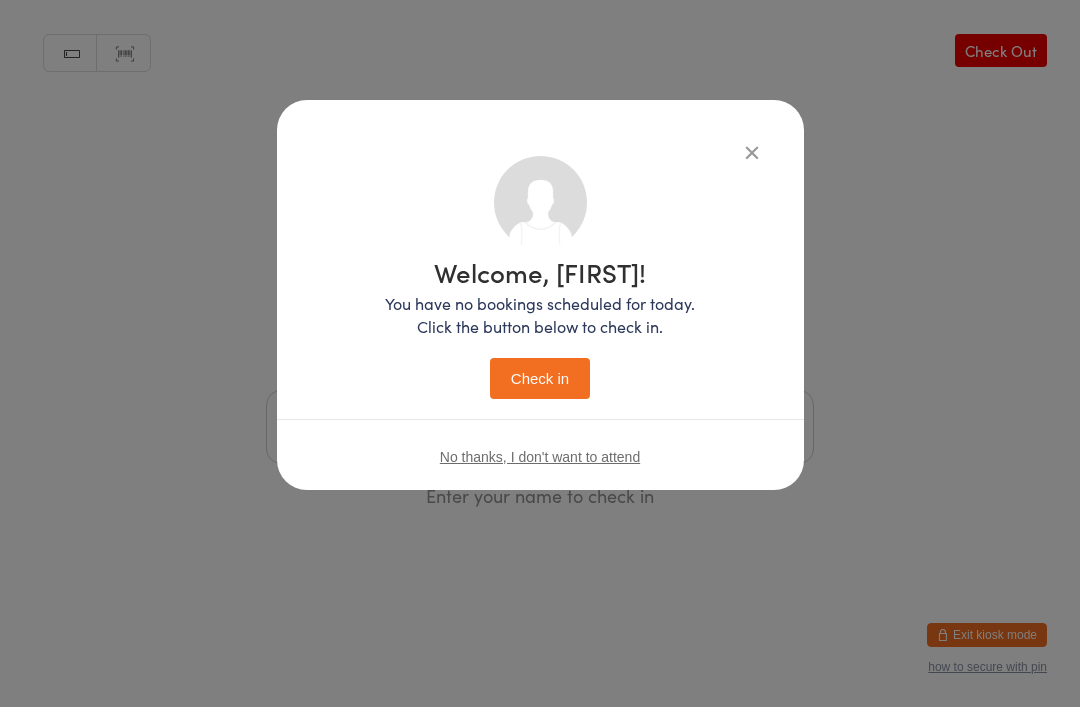 click on "Check in" at bounding box center (540, 378) 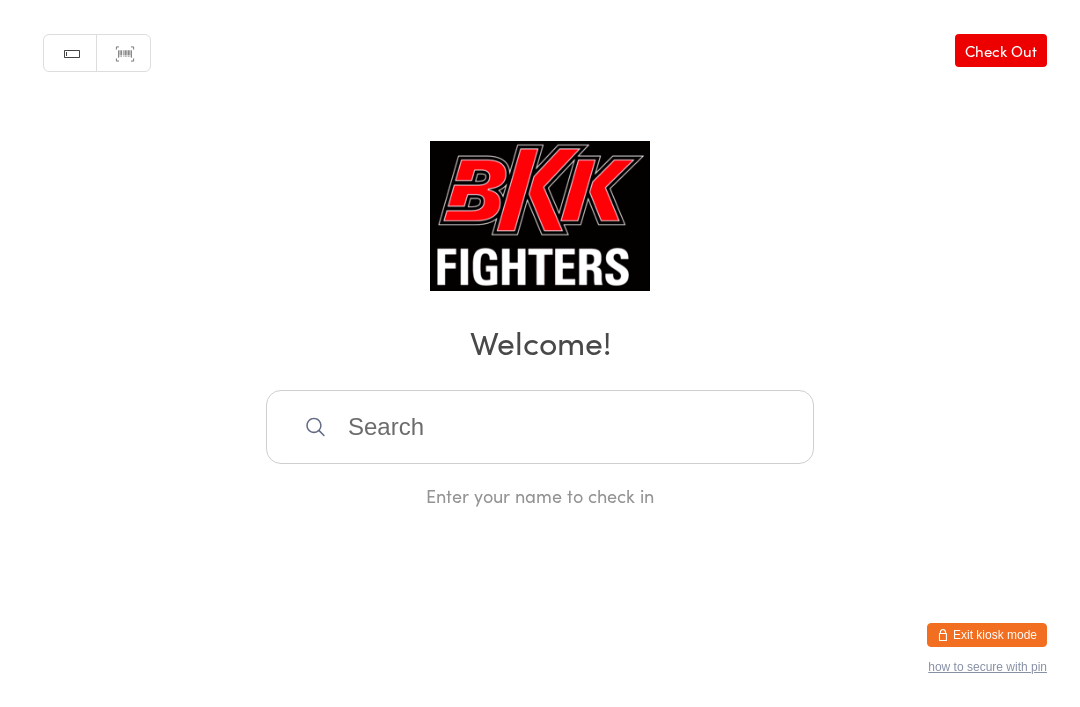 click on "Manual search Scanner input Check Out Welcome! Enter your name to check in" at bounding box center [540, 254] 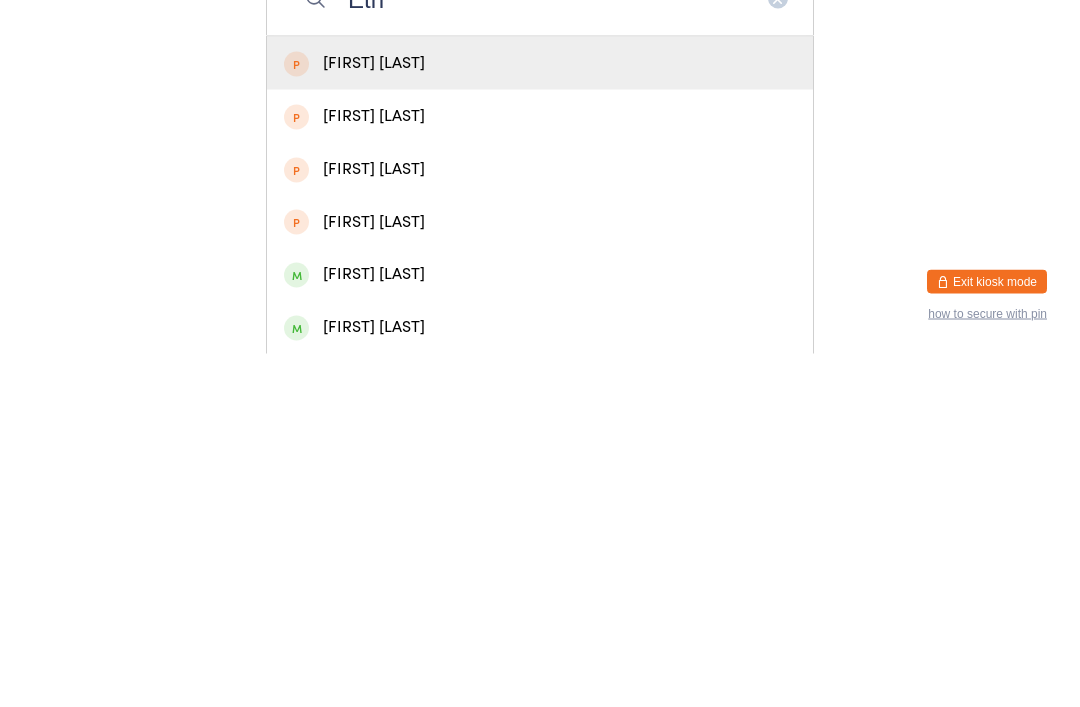 scroll, scrollTop: 81, scrollLeft: 0, axis: vertical 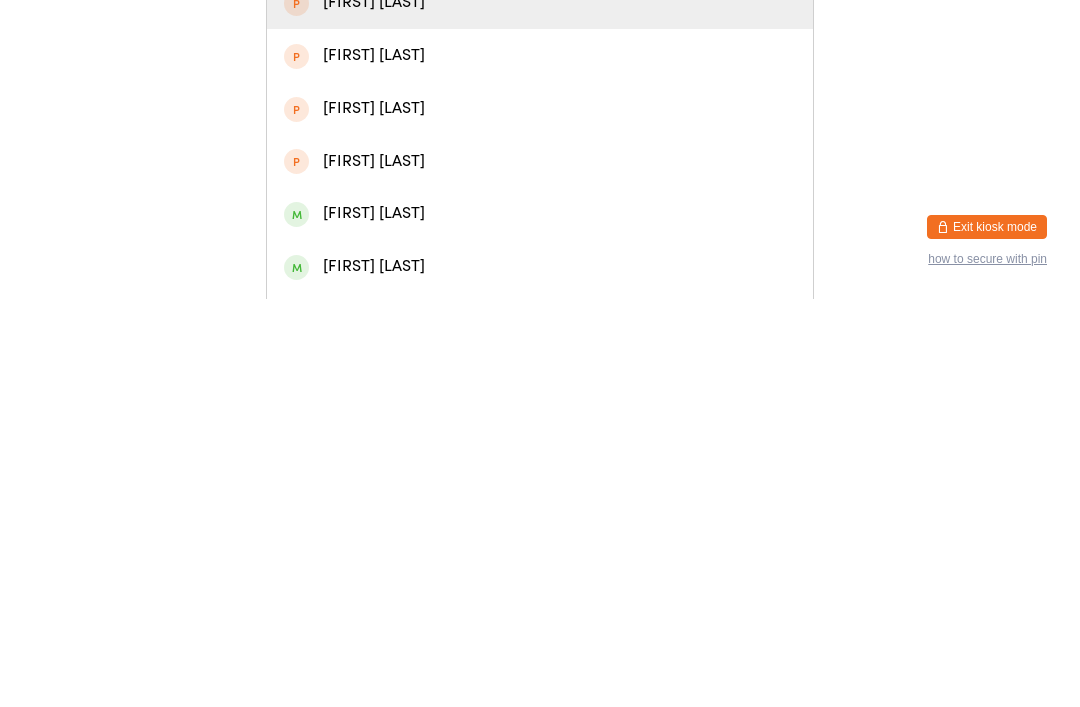 type on "Eth" 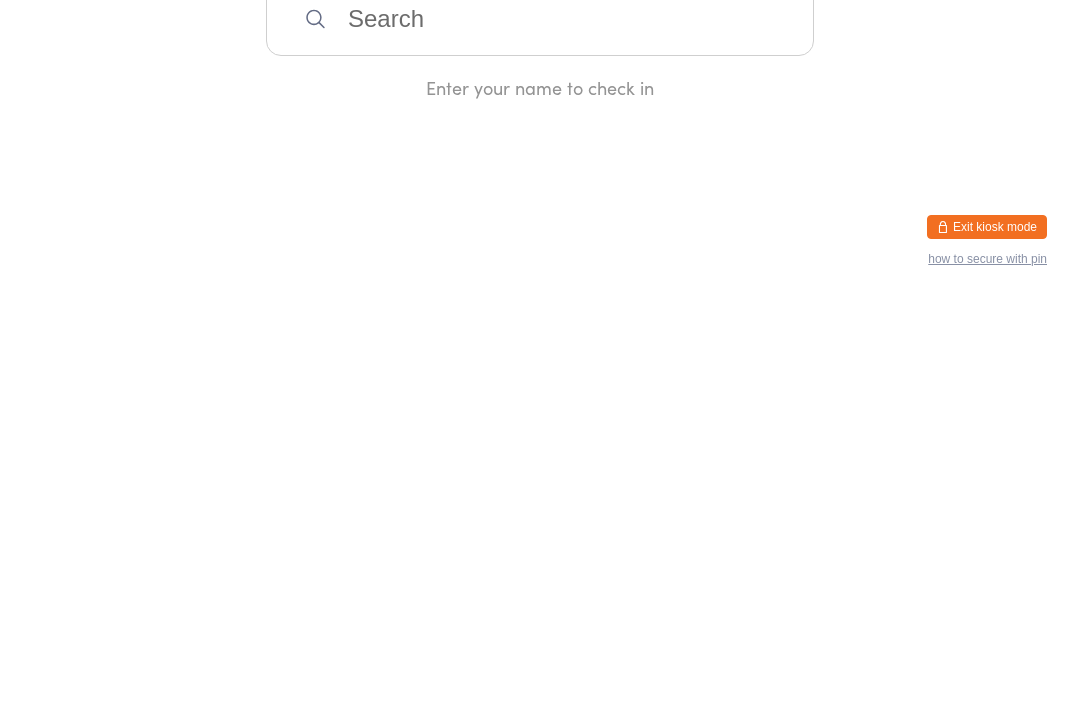 scroll, scrollTop: 0, scrollLeft: 0, axis: both 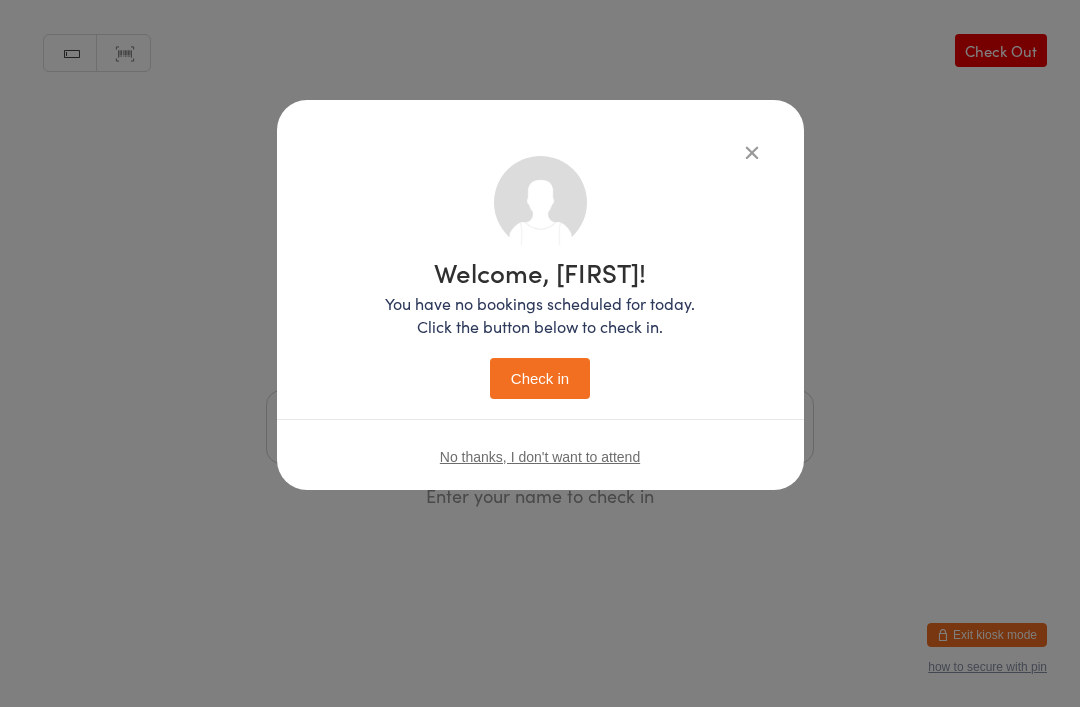 click on "Check in" at bounding box center (540, 378) 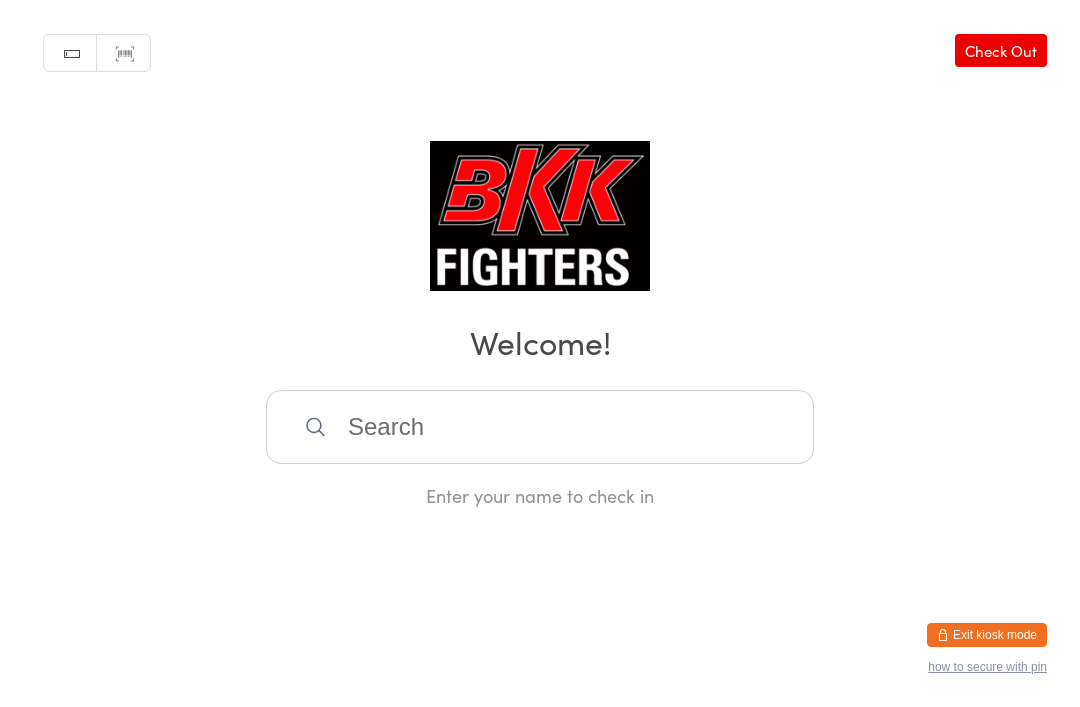 click at bounding box center (540, 427) 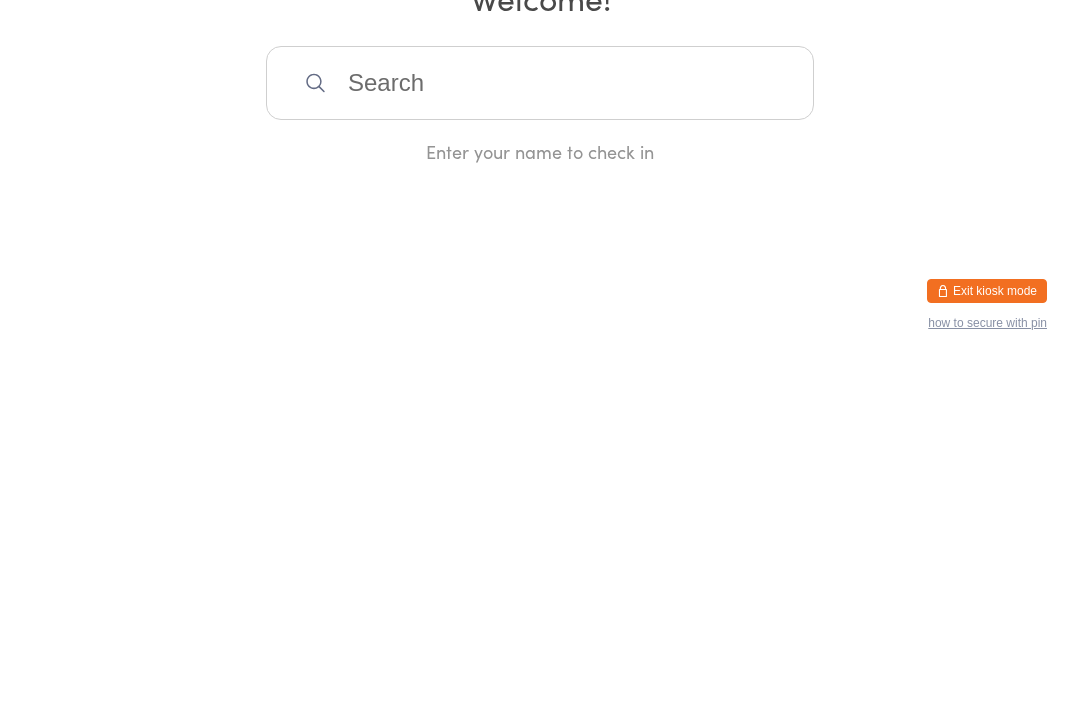 scroll, scrollTop: 0, scrollLeft: 0, axis: both 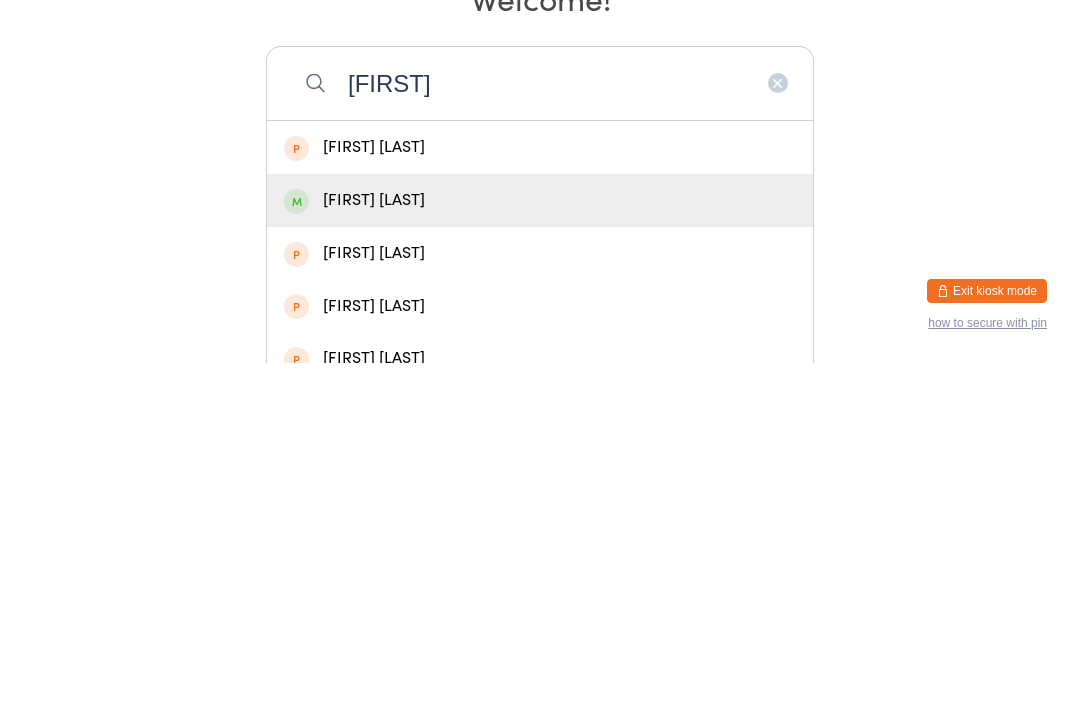 type on "[FIRST]" 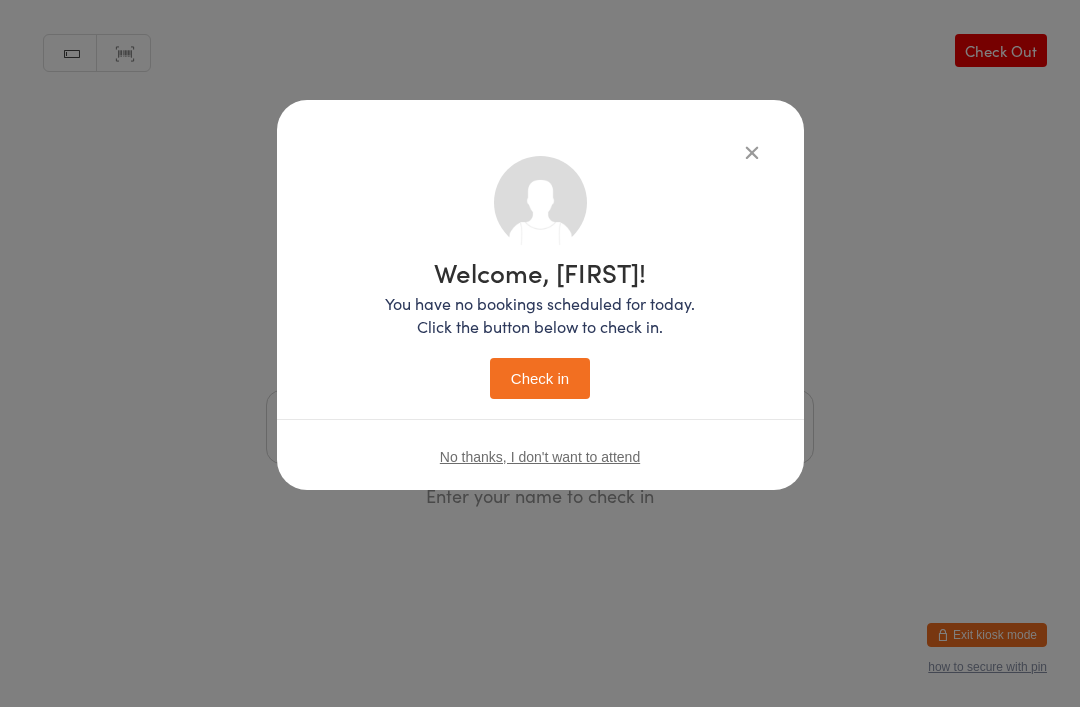 click on "Check in" at bounding box center [540, 378] 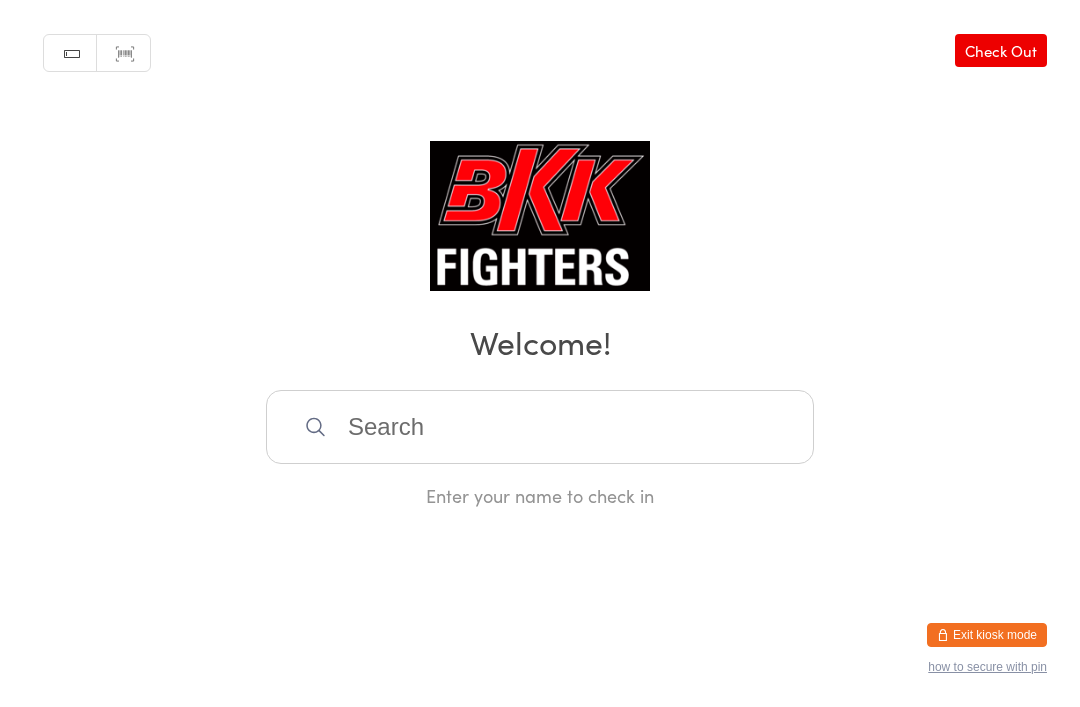 click at bounding box center (540, 427) 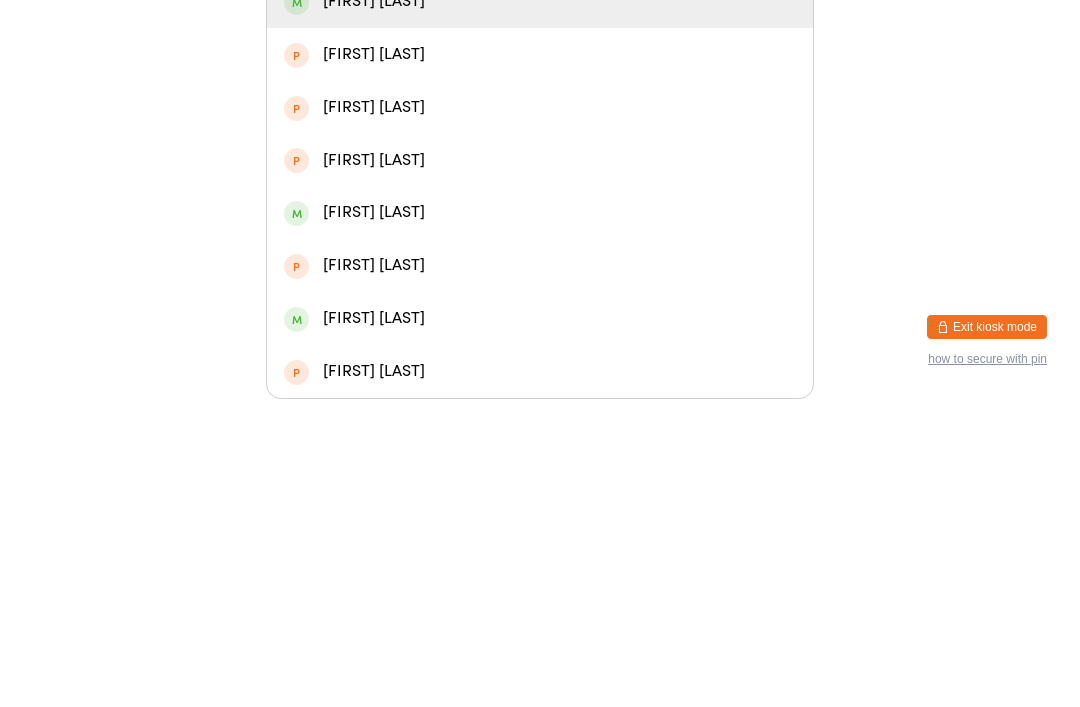 scroll, scrollTop: 204, scrollLeft: 0, axis: vertical 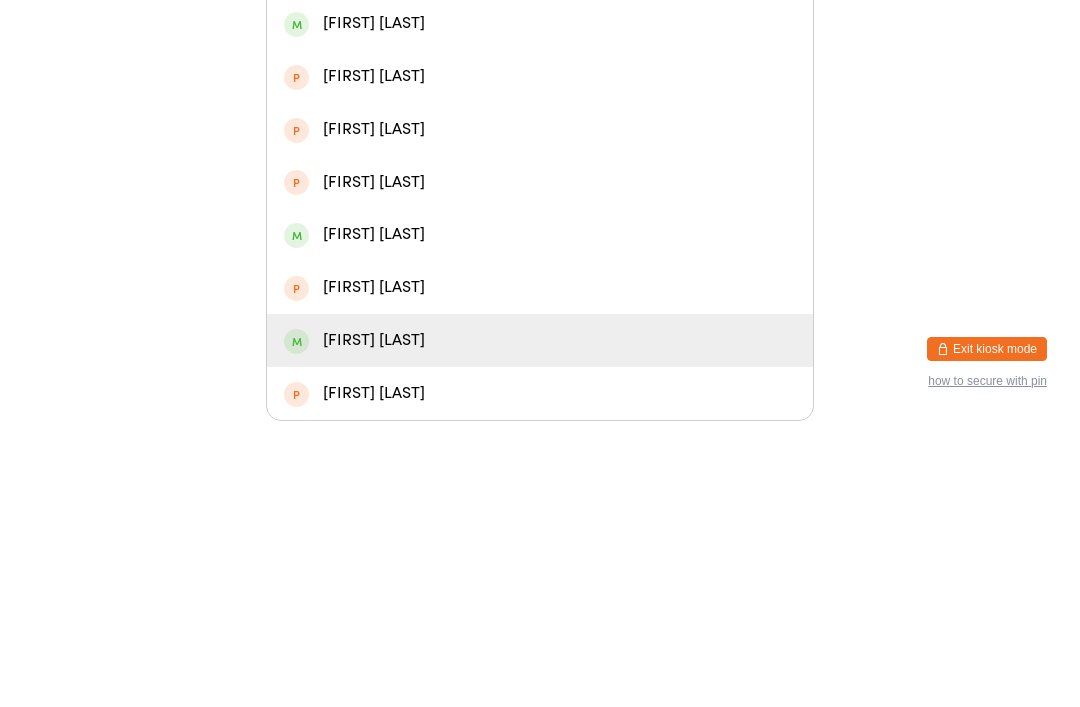 type on "[FIRST]" 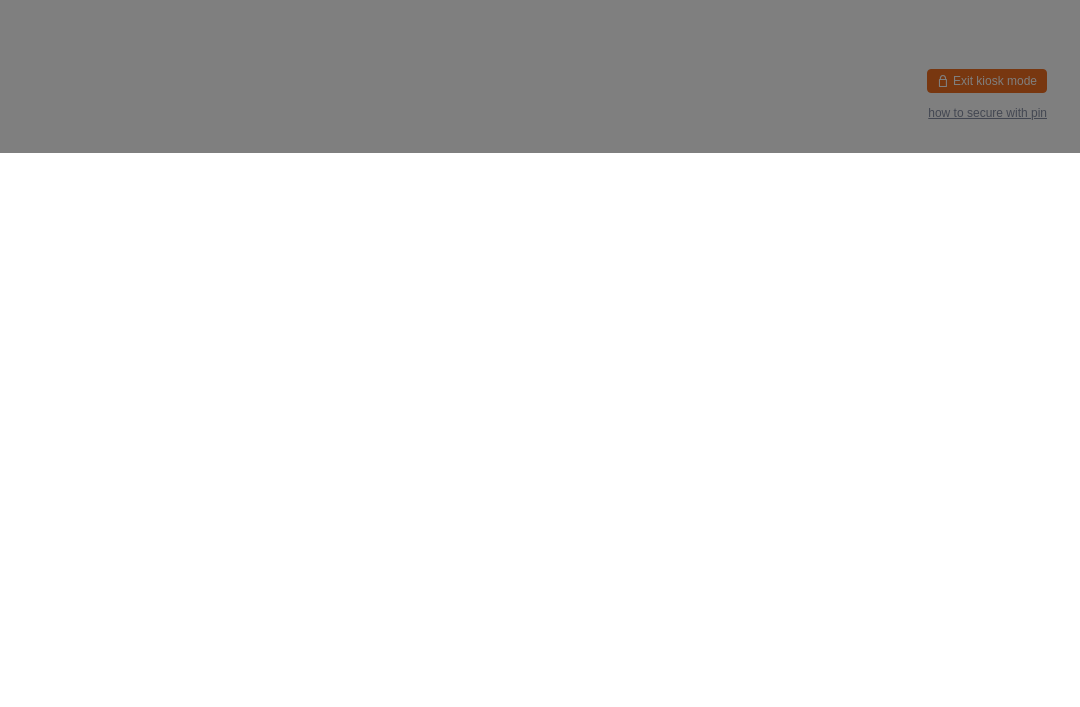 scroll, scrollTop: 0, scrollLeft: 0, axis: both 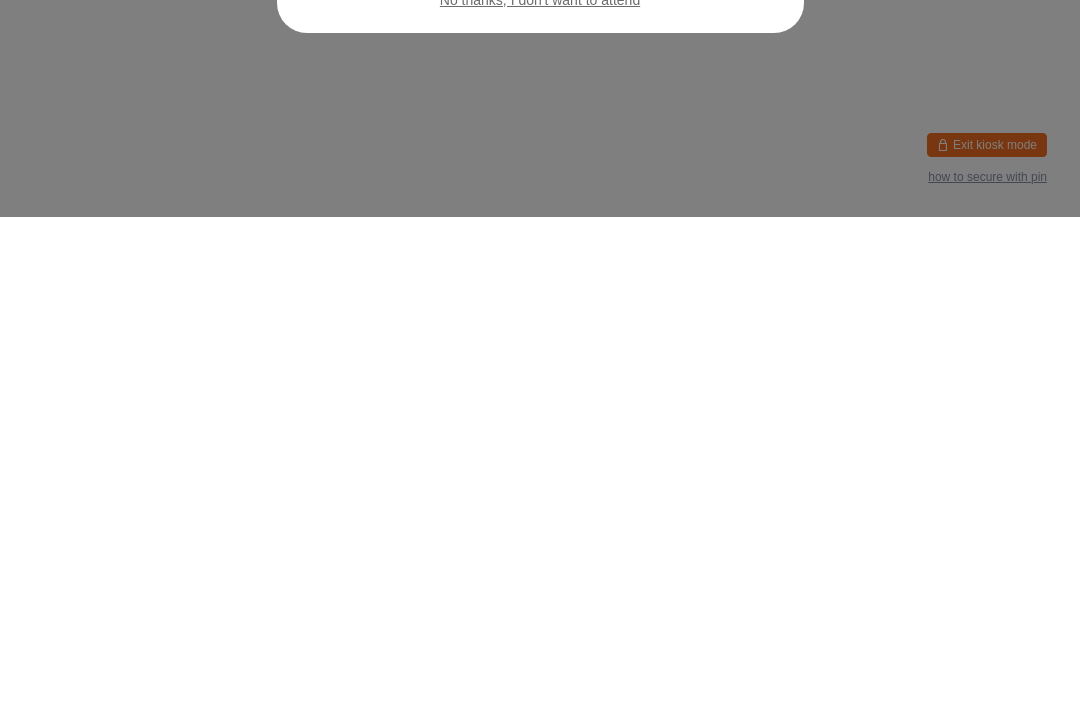 click on "Check in" at bounding box center [672, 383] 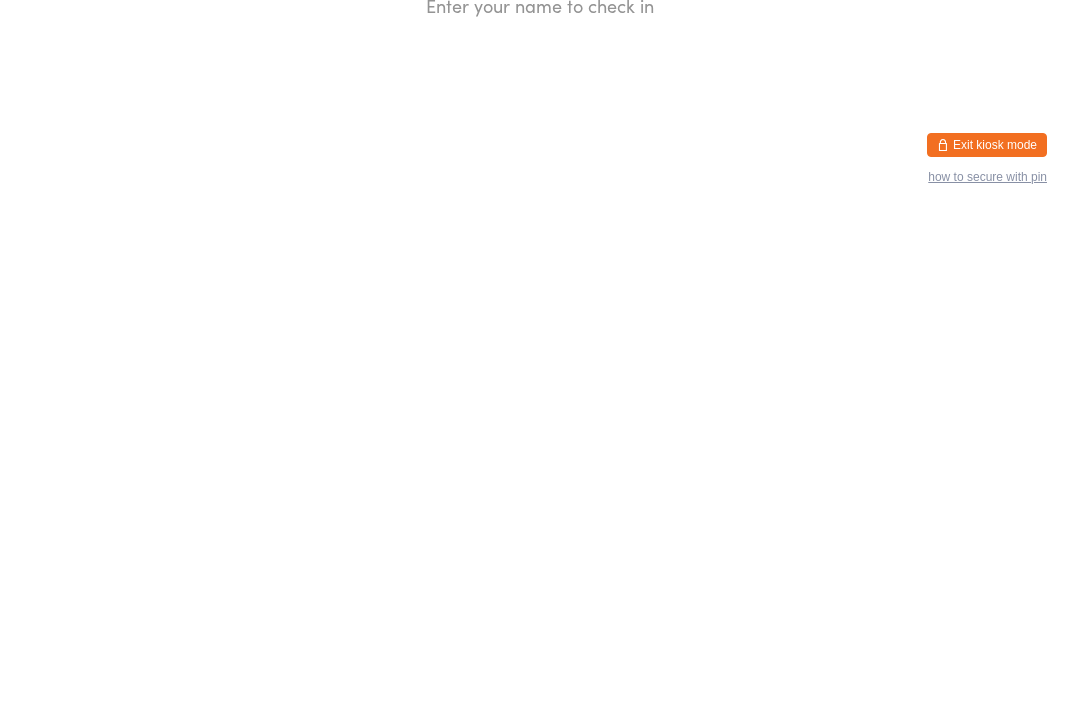click at bounding box center (540, 427) 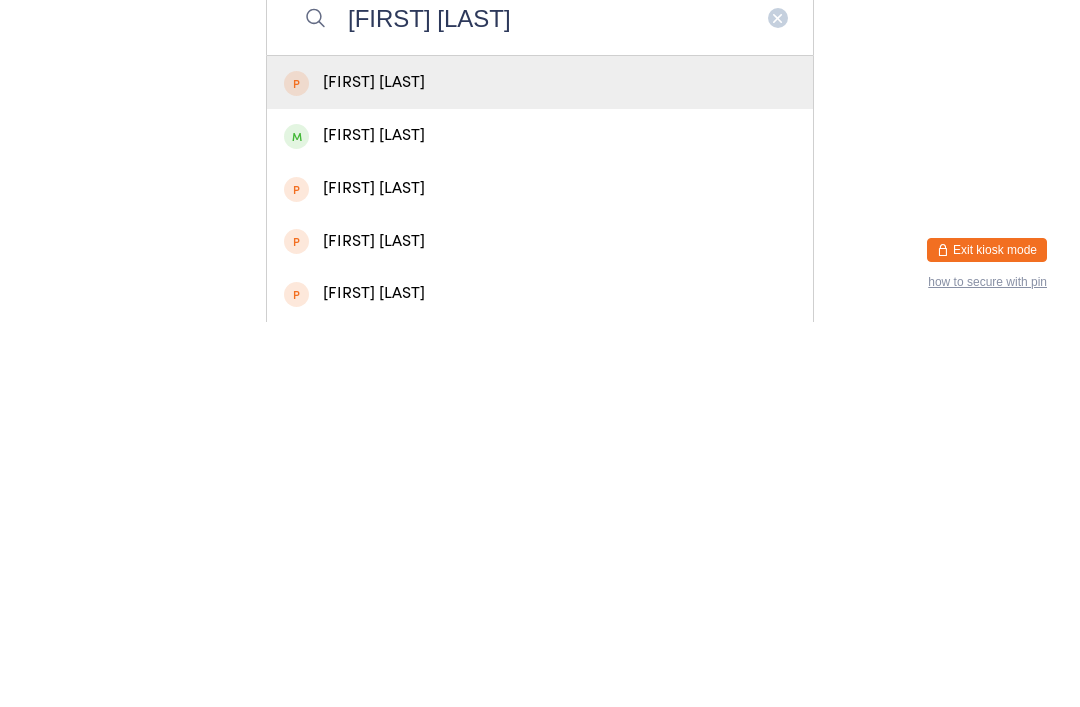 scroll, scrollTop: 25, scrollLeft: 0, axis: vertical 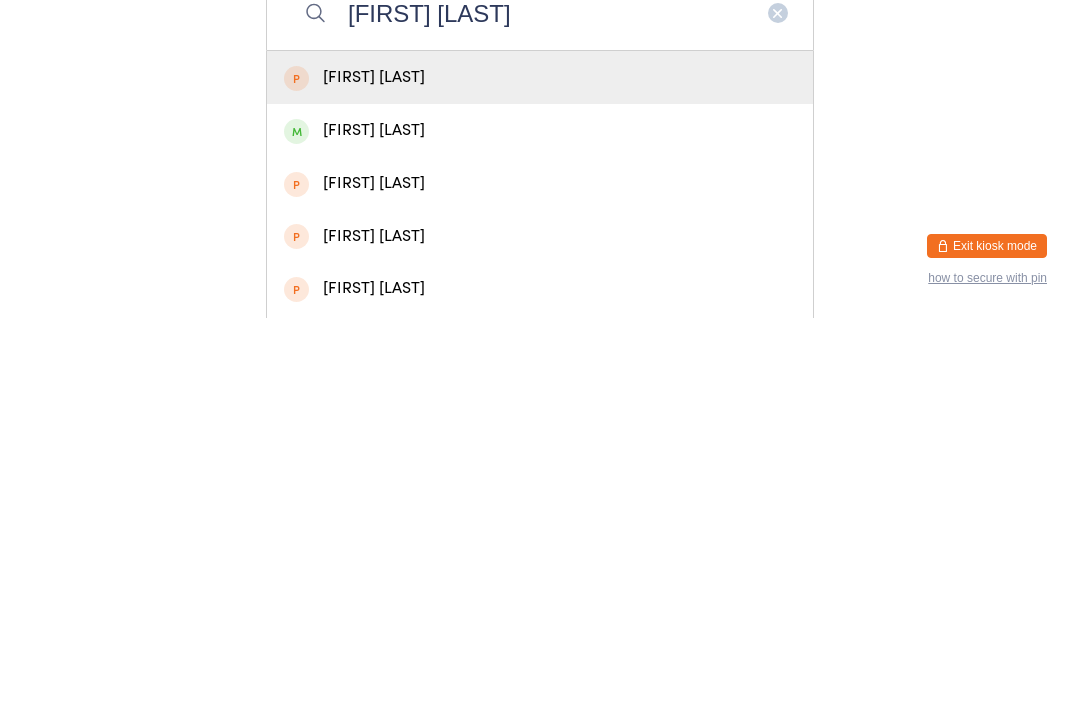 type on "[FIRST] [LAST]" 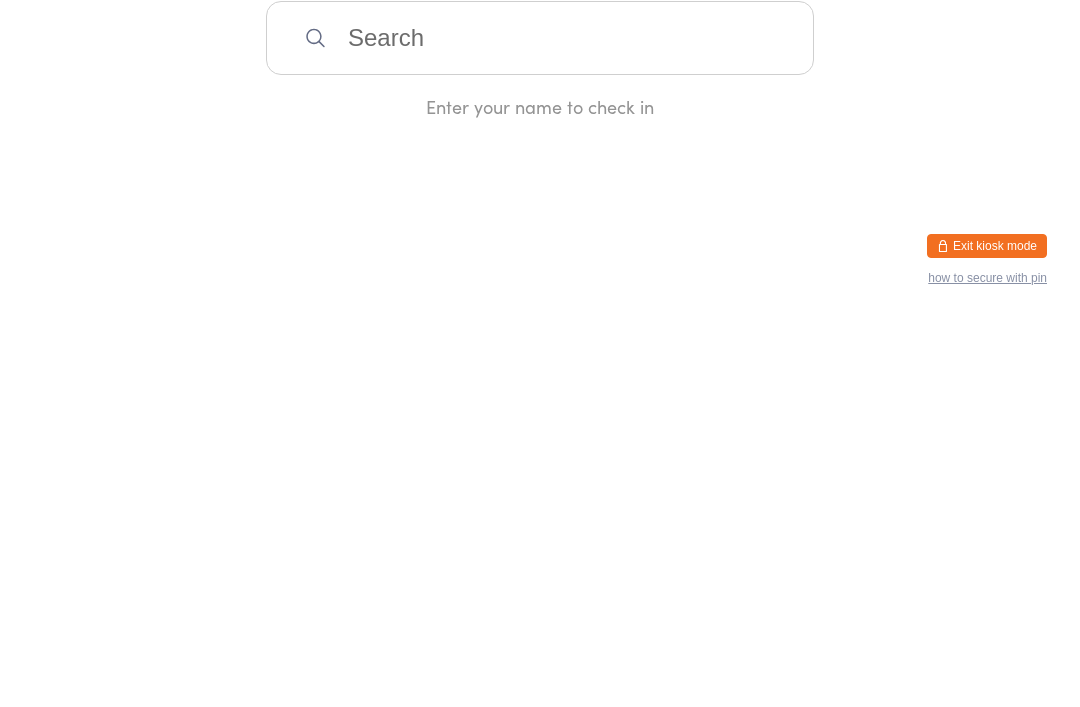 scroll, scrollTop: 0, scrollLeft: 0, axis: both 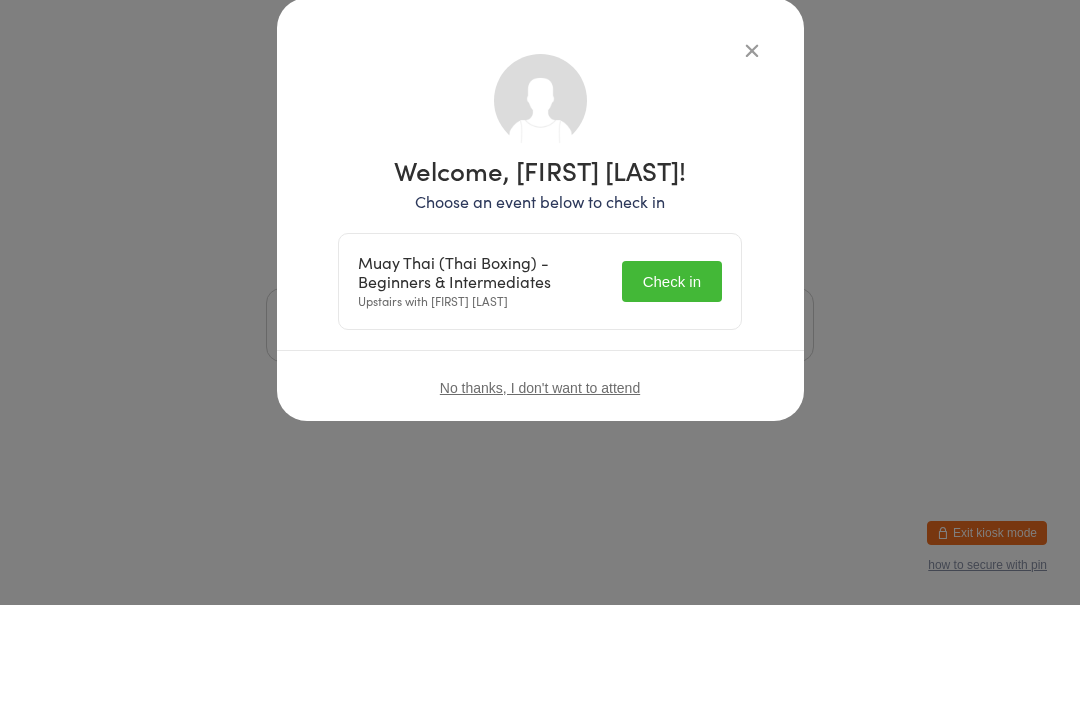click on "No thanks, I don't want to attend" at bounding box center [540, 489] 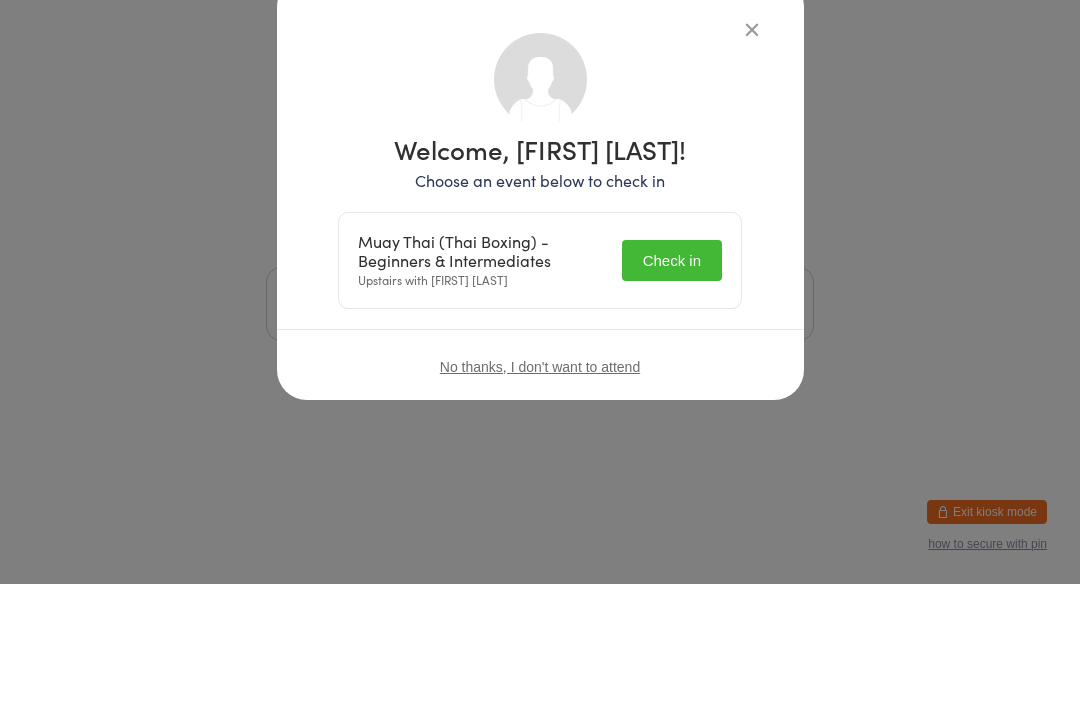 click on "Enter your name to check in" at bounding box center [540, 449] 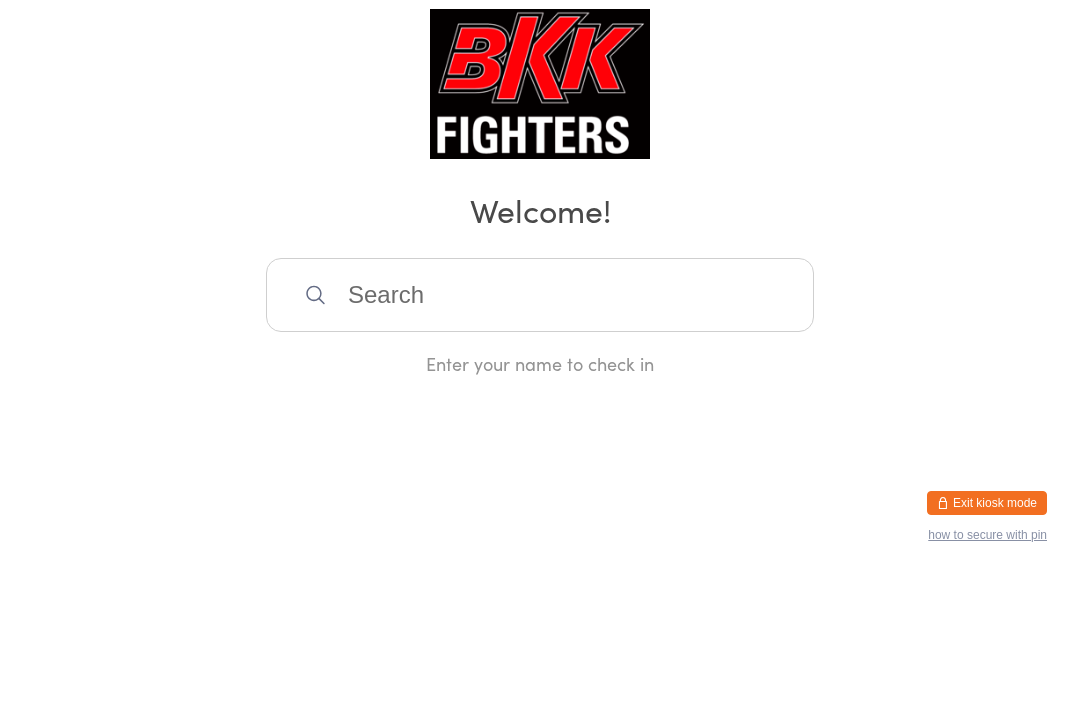 click at bounding box center [540, 427] 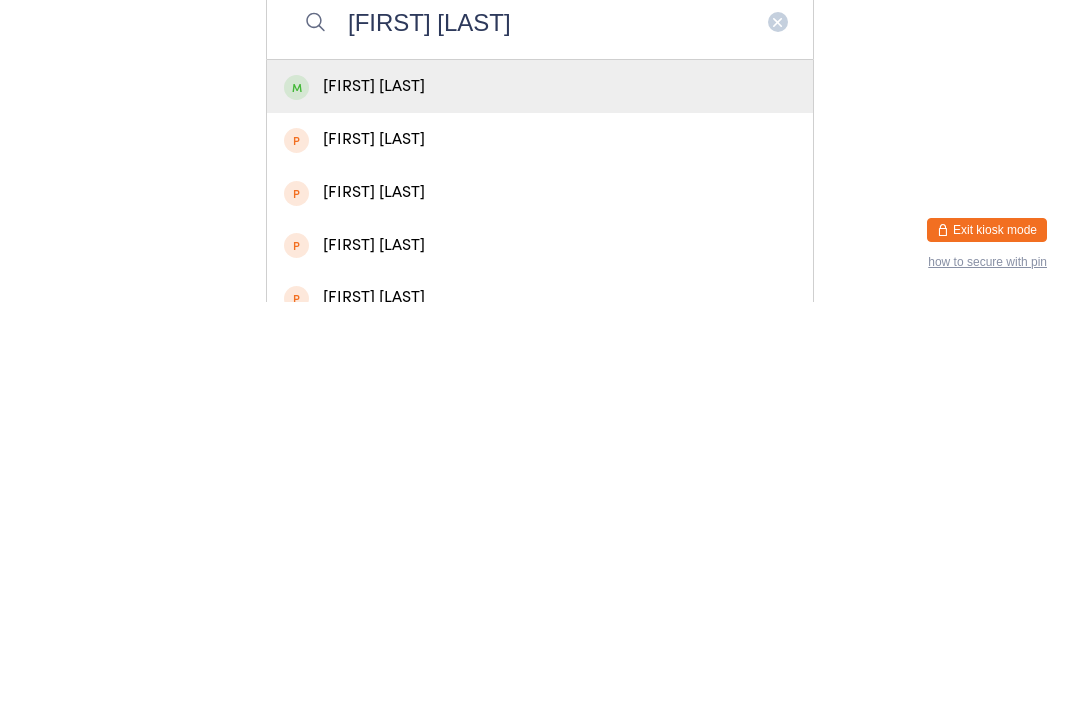 type on "[FIRST] [LAST]" 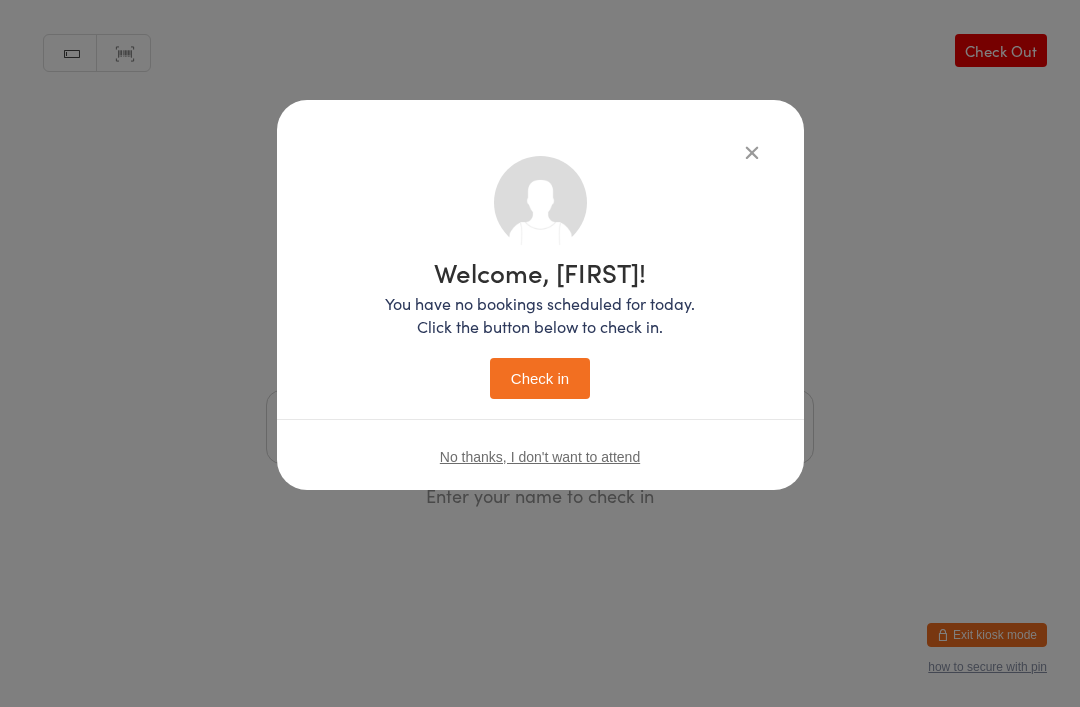 click on "Check in" at bounding box center [540, 378] 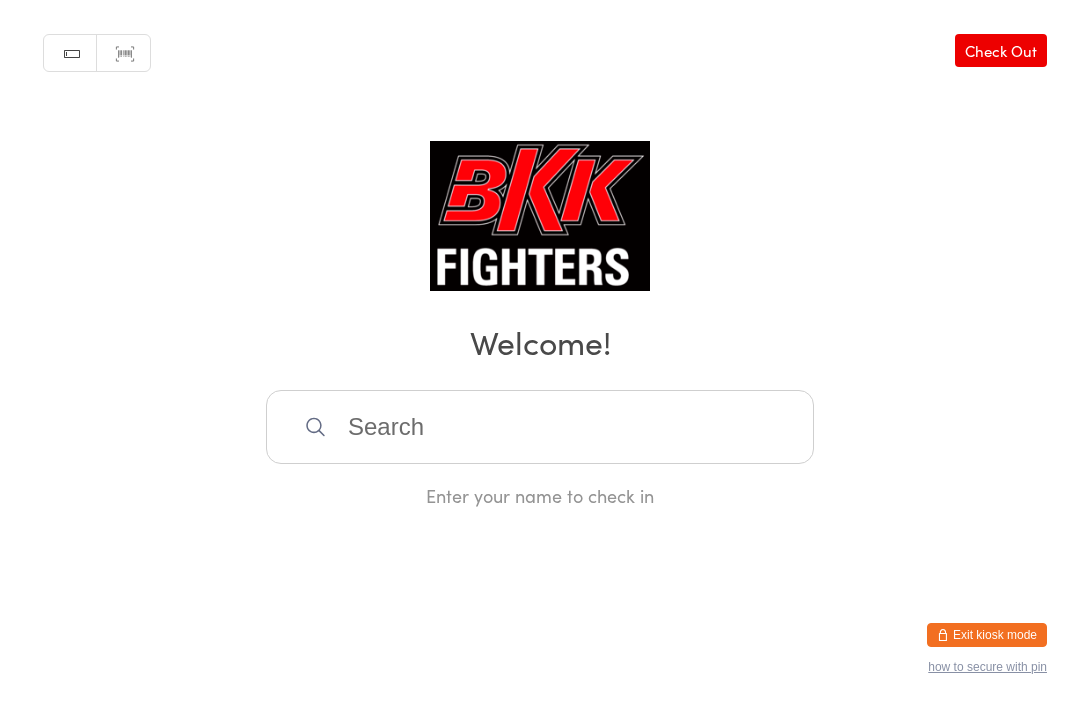 click at bounding box center [540, 427] 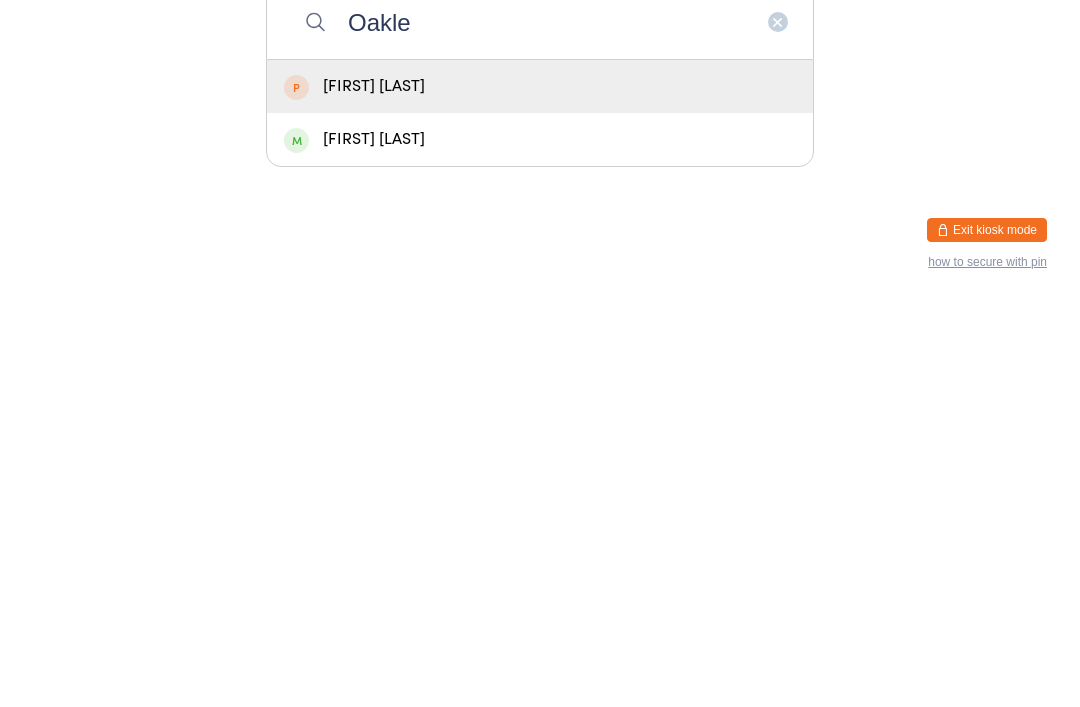 type on "Oakle" 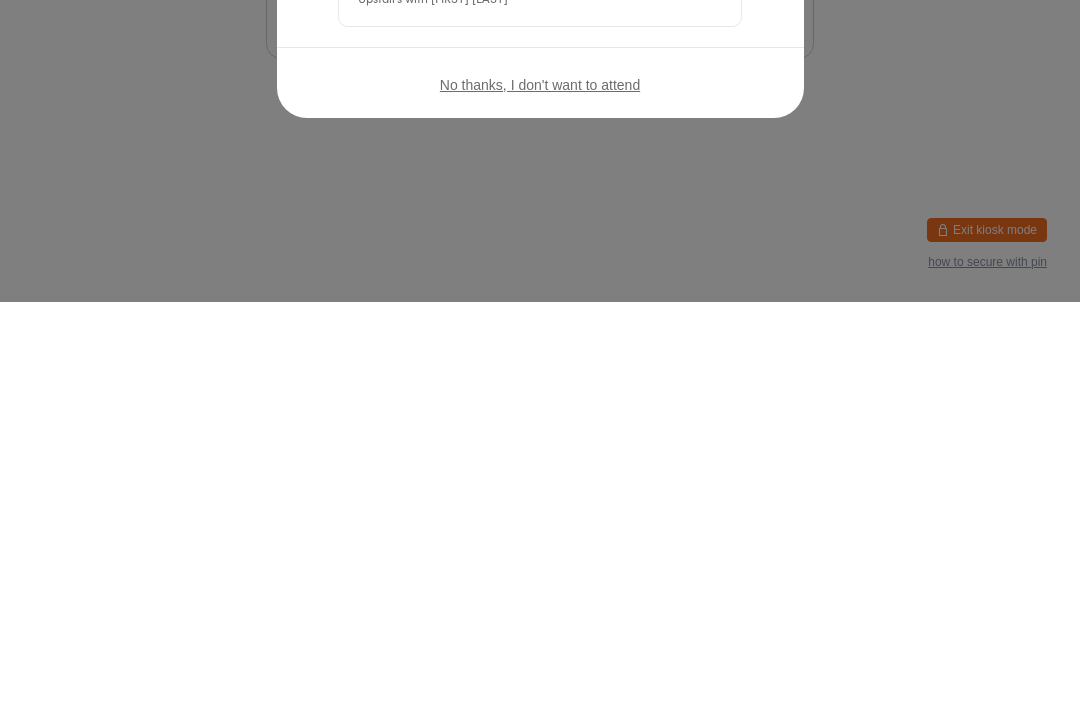 click on "Welcome, [FIRST] [LAST]! Choose an event below to check in Muay Thai (Thai Boxing) - Beginners & Intermediates Upstairs with [FIRST] [LAST] Check in No thanks, I don't want to attend" at bounding box center [540, 353] 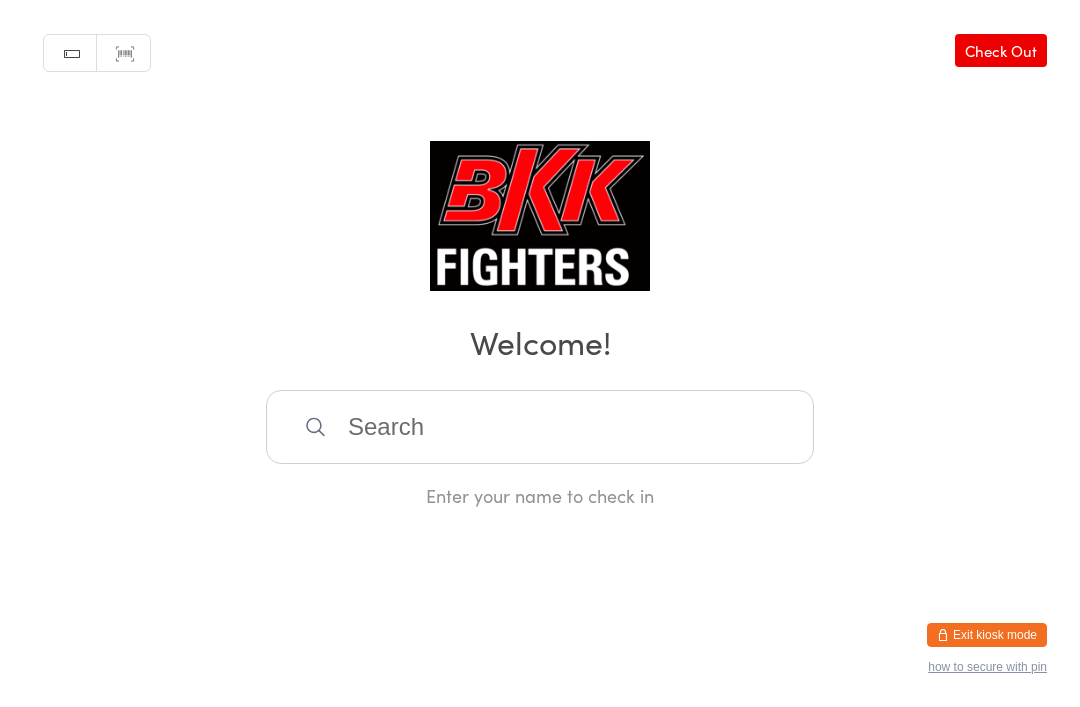scroll, scrollTop: 0, scrollLeft: 0, axis: both 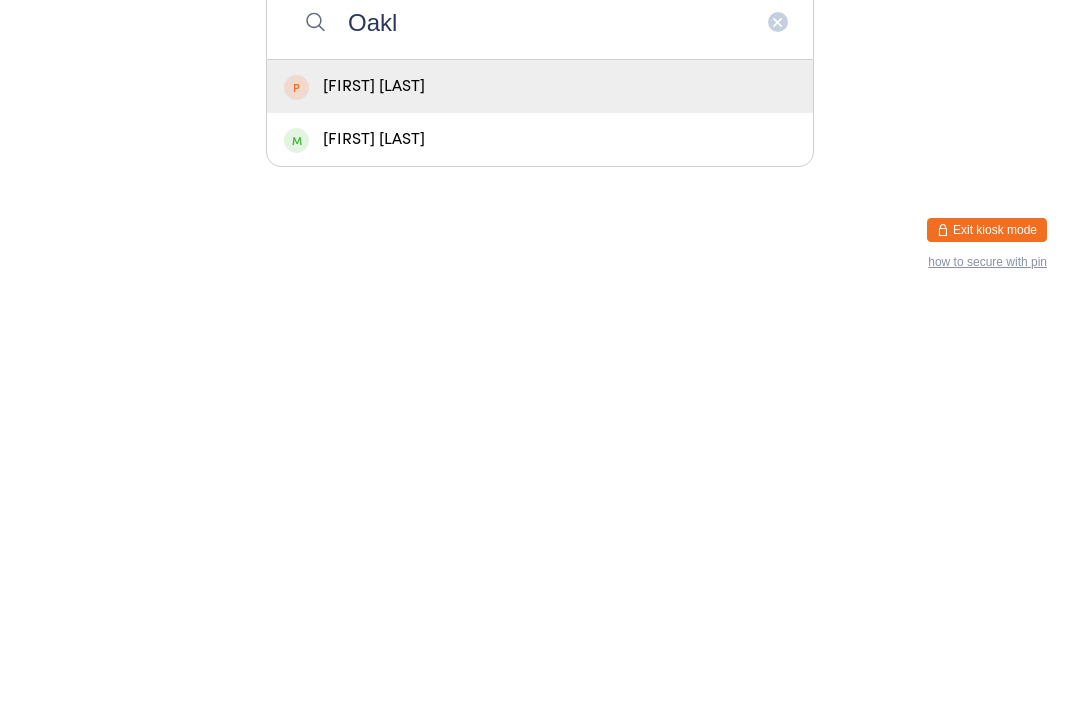 type on "Oakl" 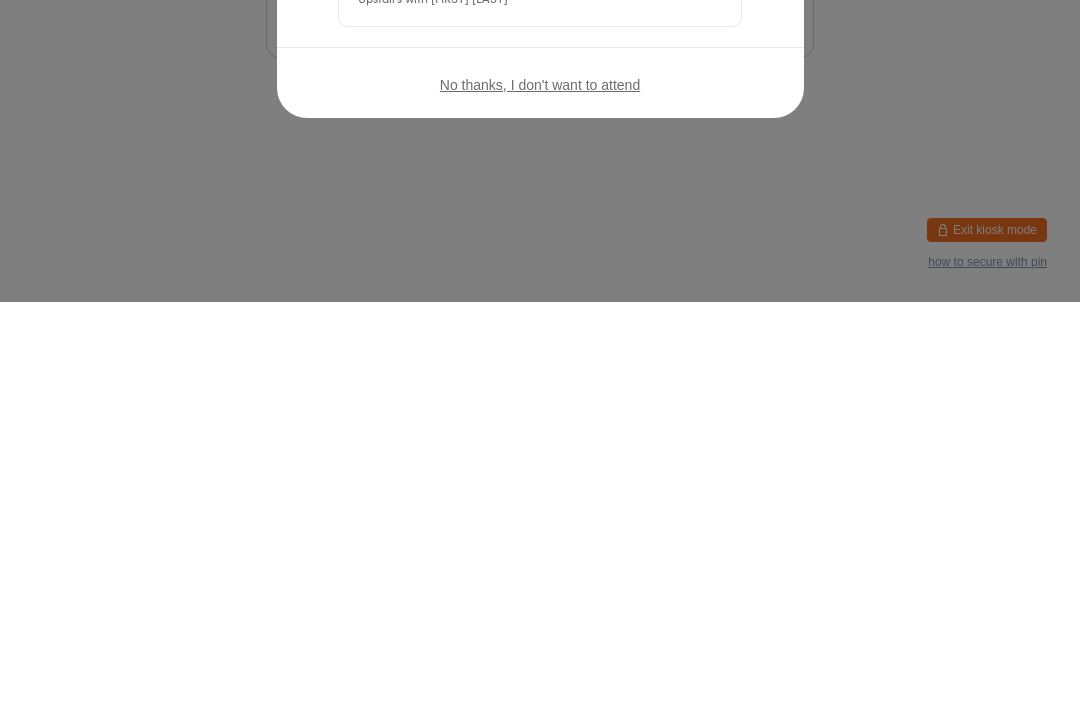 click on "No thanks, I don't want to attend" at bounding box center (540, 489) 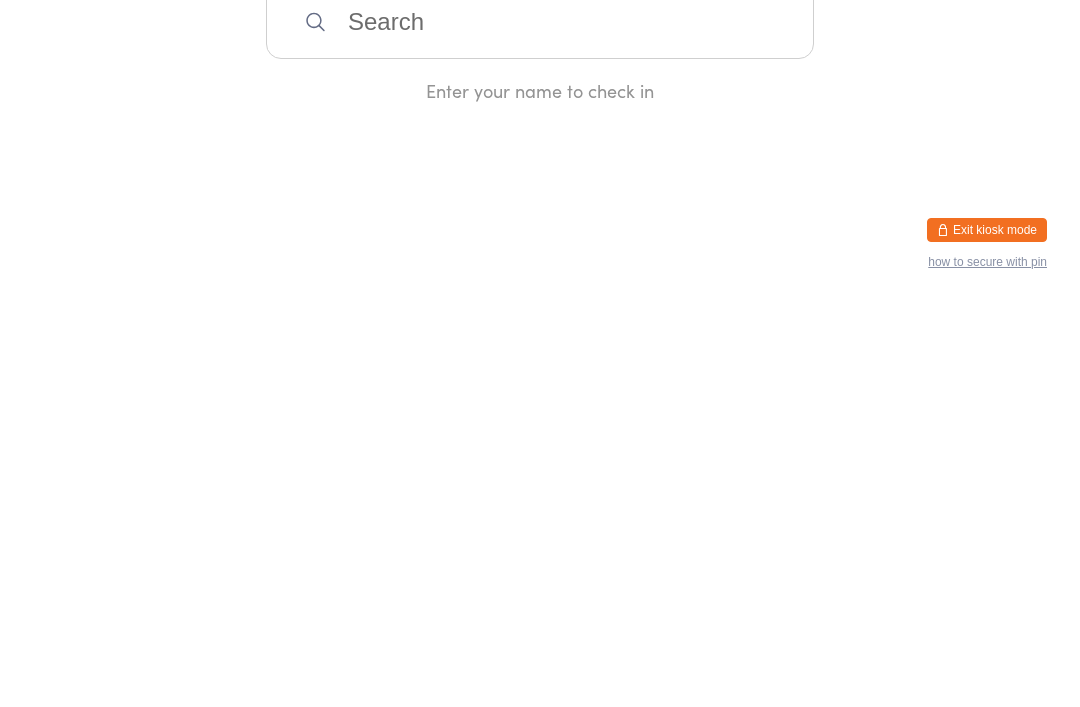 click on "You have now entered Kiosk Mode. Members will be able to check themselves in using the search field below. Click "Exit kiosk mode" below to exit Kiosk Mode at any time. Manual search Scanner input Check Out Welcome! Enter your name to check in Exit kiosk mode how to secure with pin" at bounding box center (540, 353) 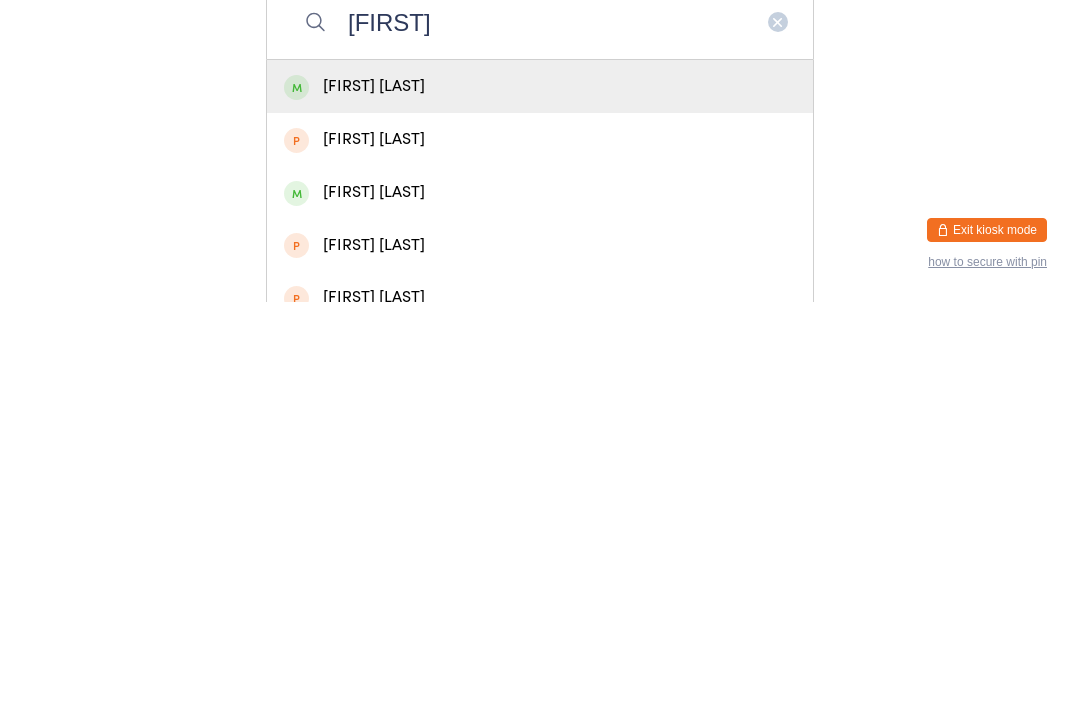 type on "Aman" 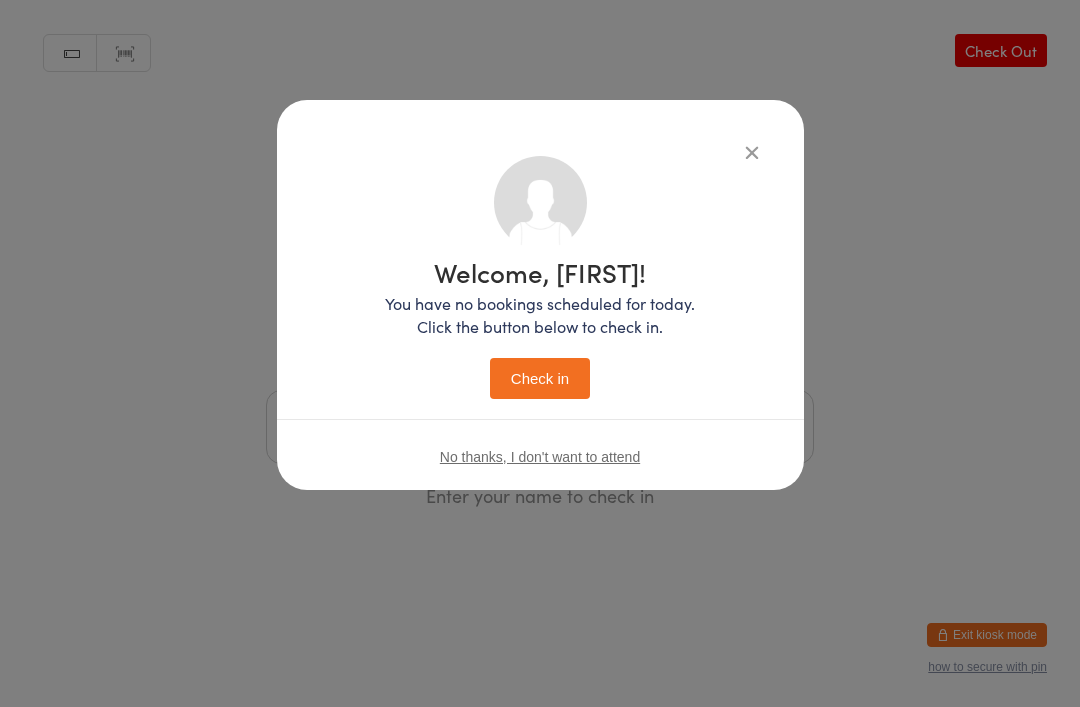 click on "Check in" at bounding box center [540, 378] 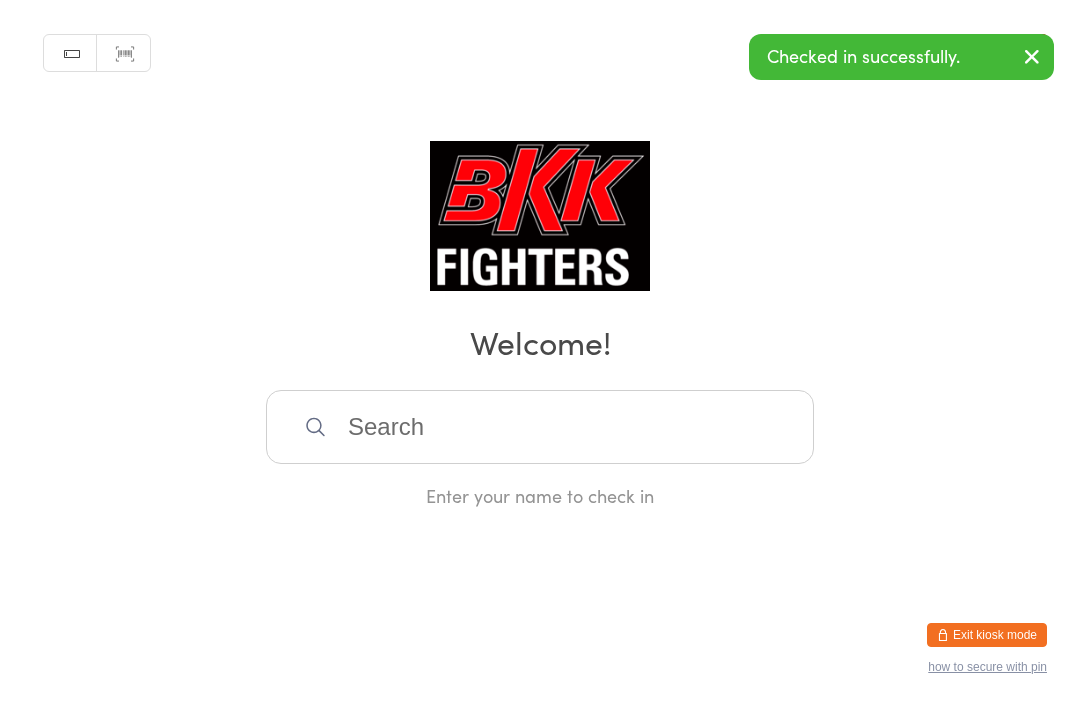 click at bounding box center [540, 427] 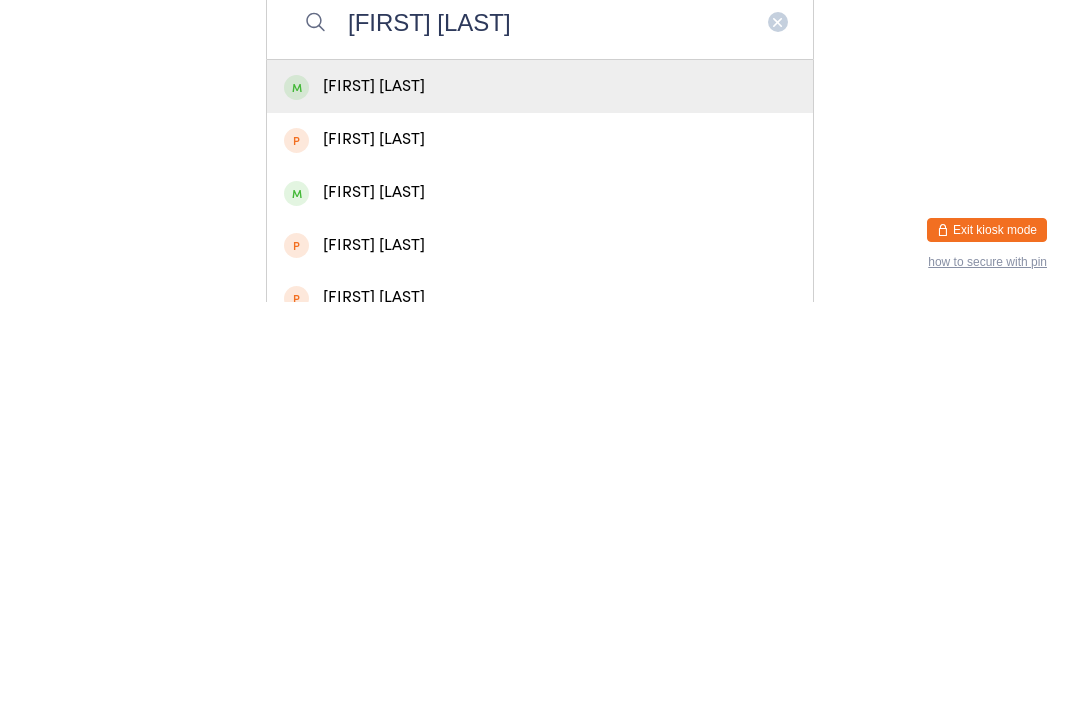 type on "Chris saupe" 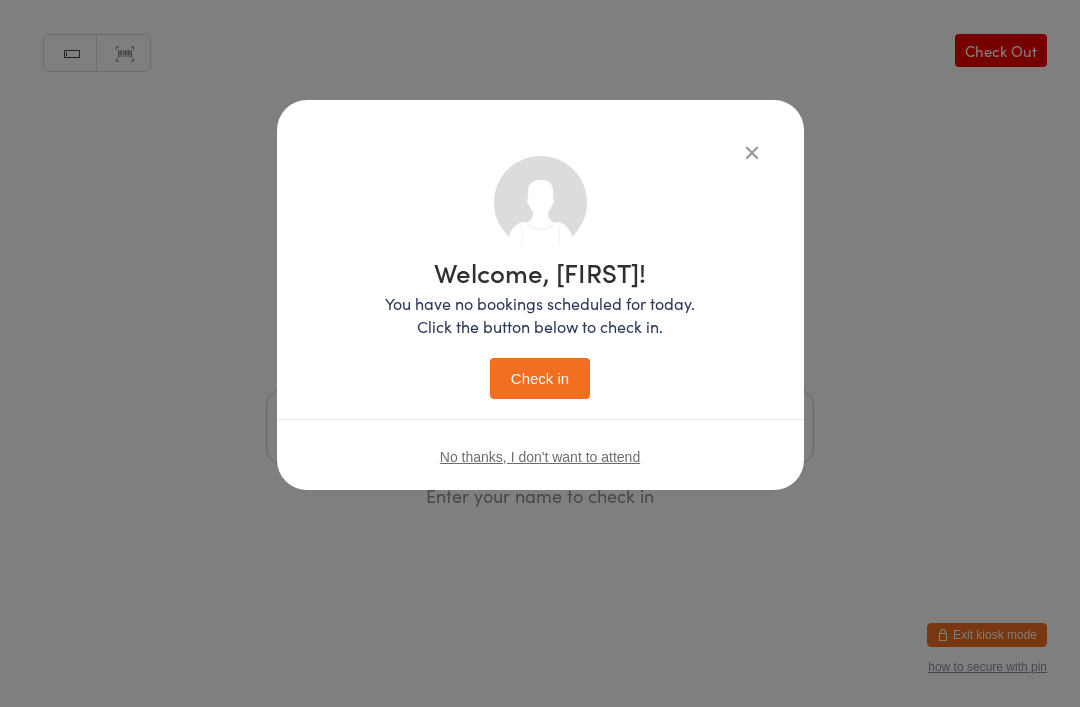 click on "Check in" at bounding box center [540, 378] 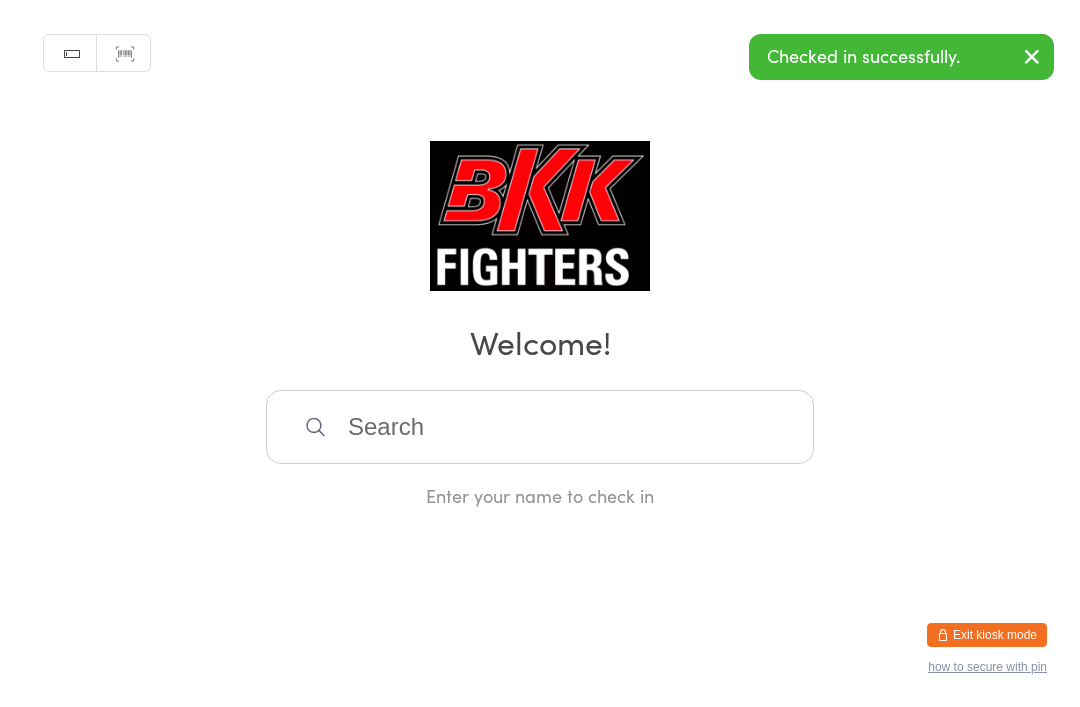 click at bounding box center (540, 427) 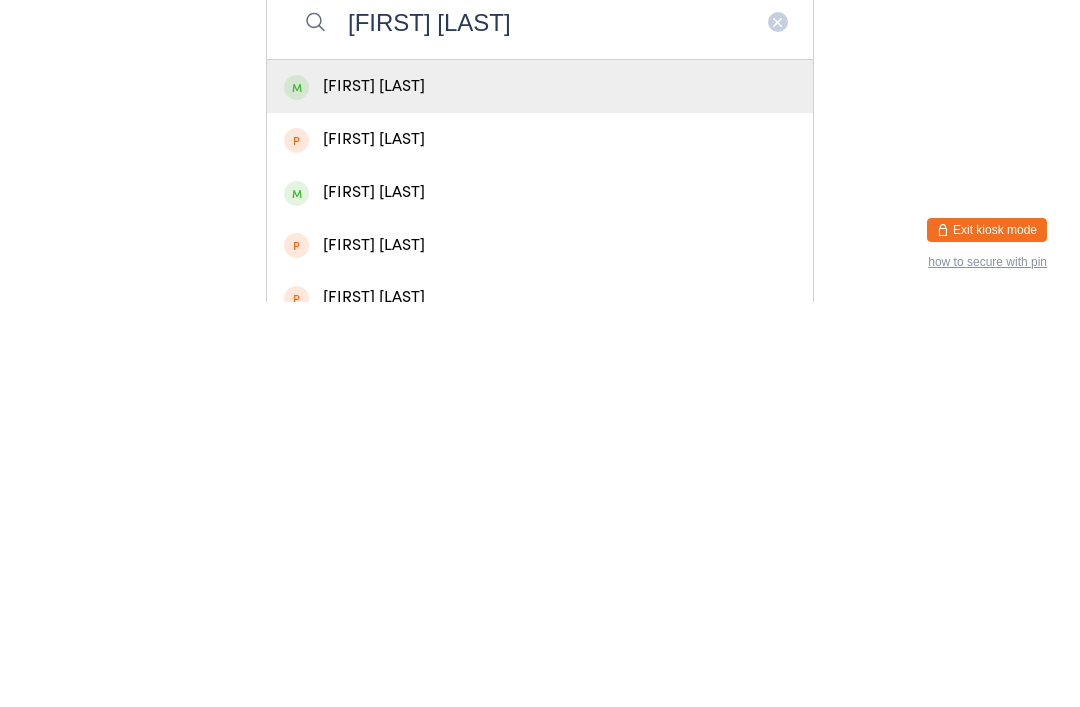 type on "Kyle court" 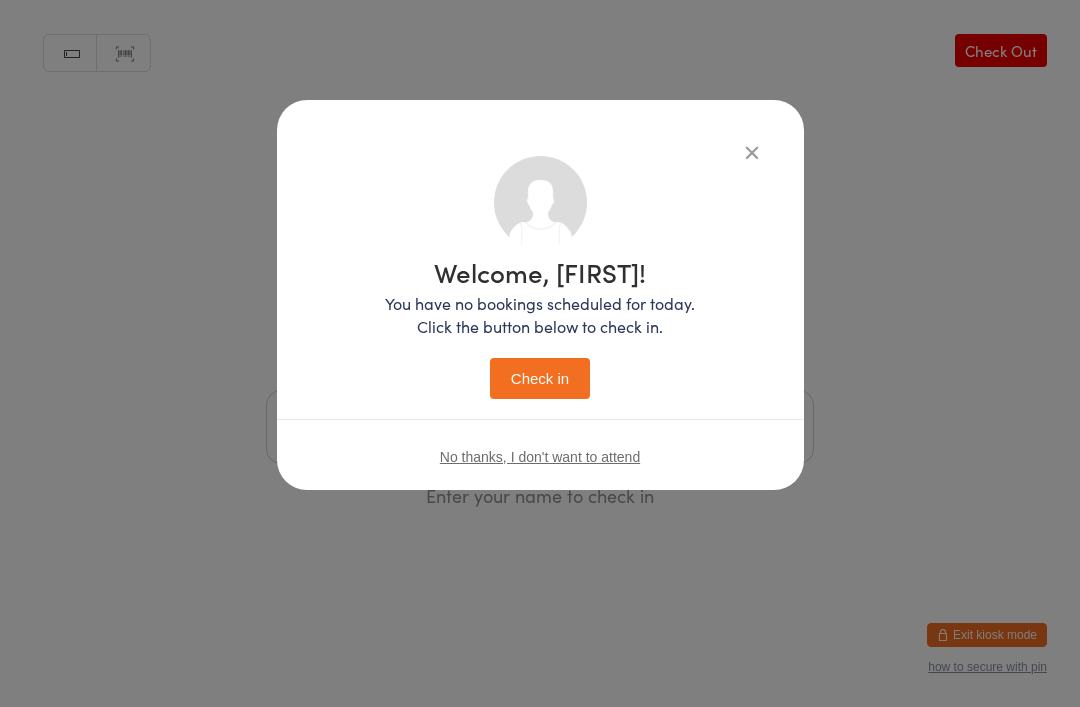 click on "Check in" at bounding box center (540, 378) 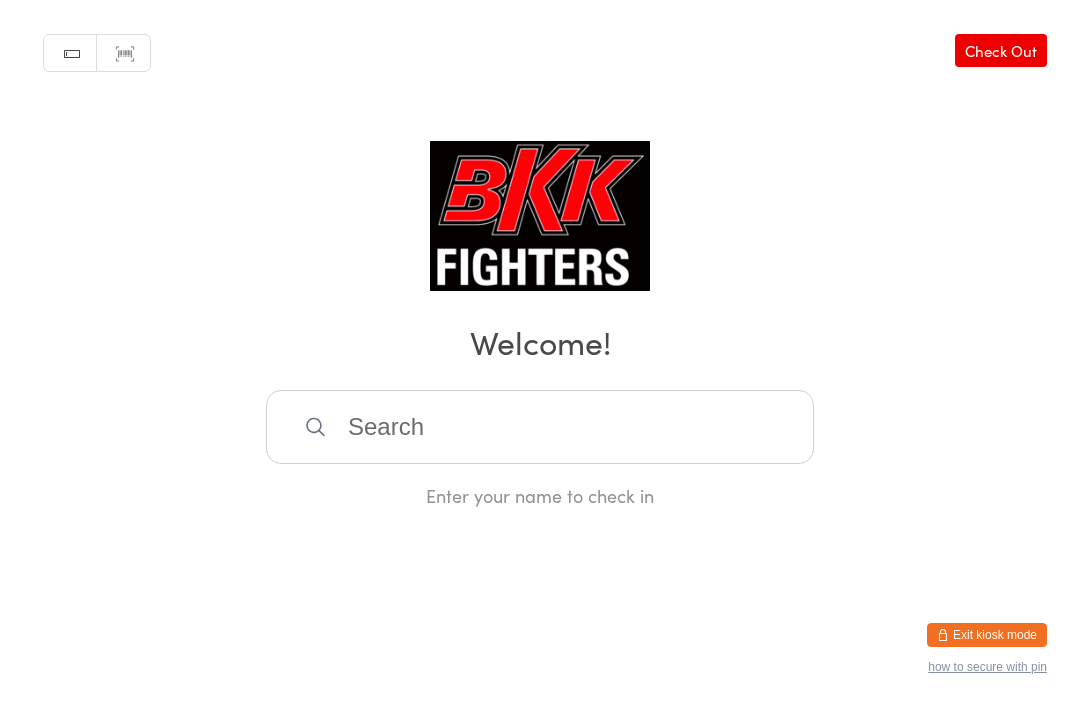 click on "Enter your name to check in" at bounding box center [540, 449] 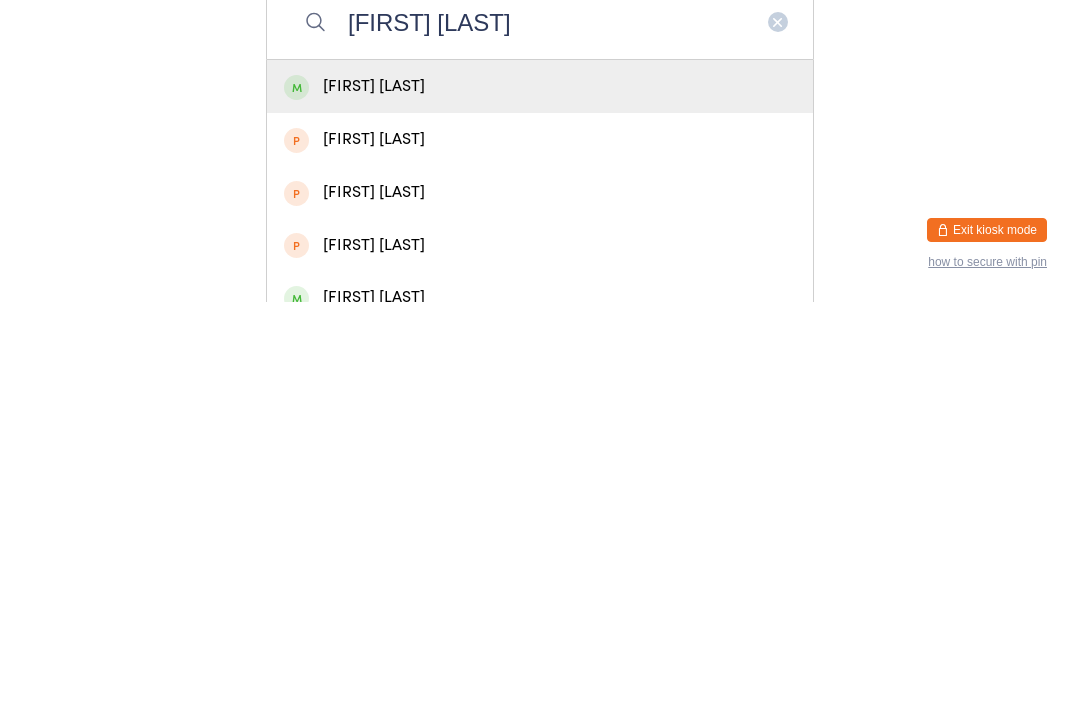 type on "Kian b" 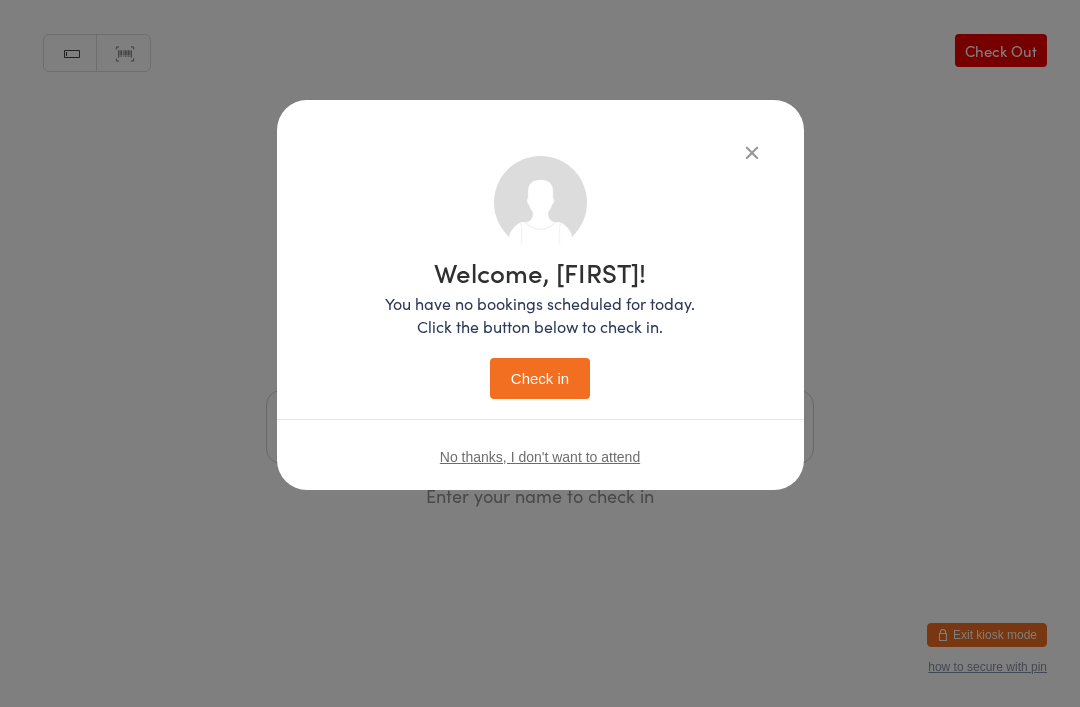 click on "Check in" at bounding box center (540, 378) 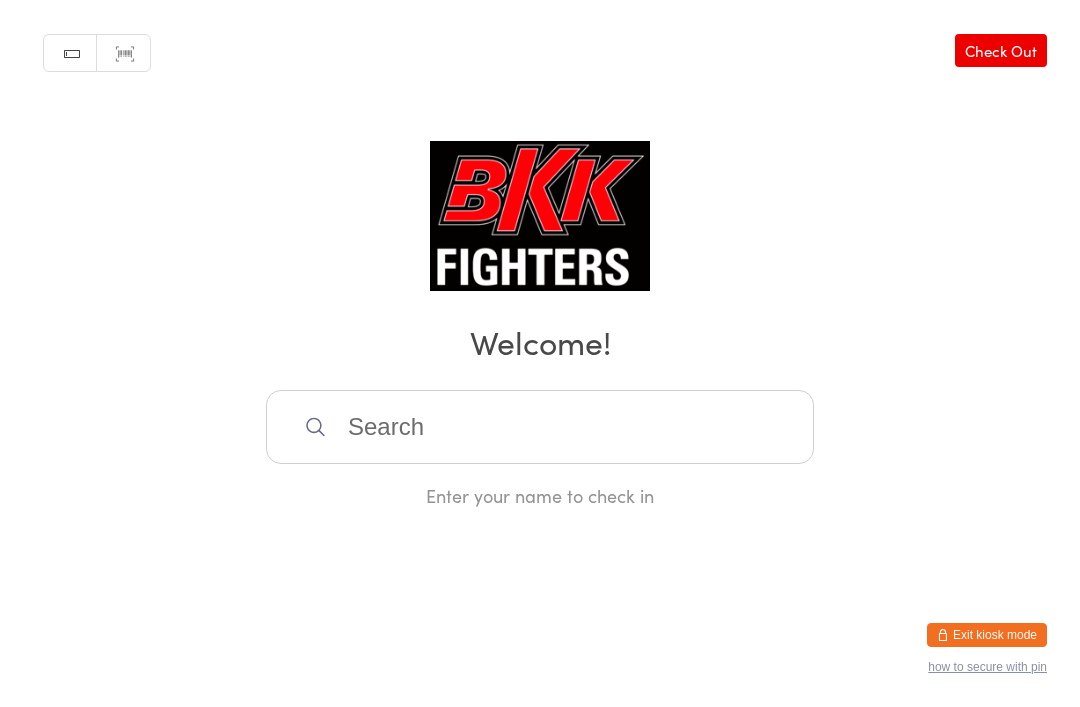 click at bounding box center [540, 427] 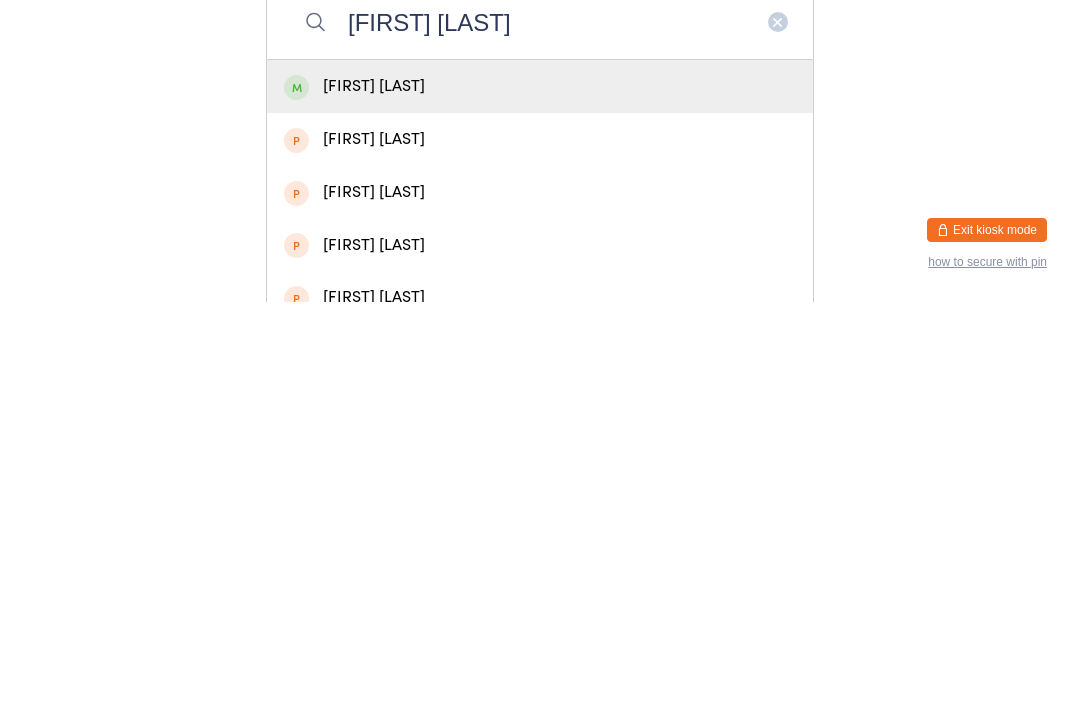 type on "George belcher" 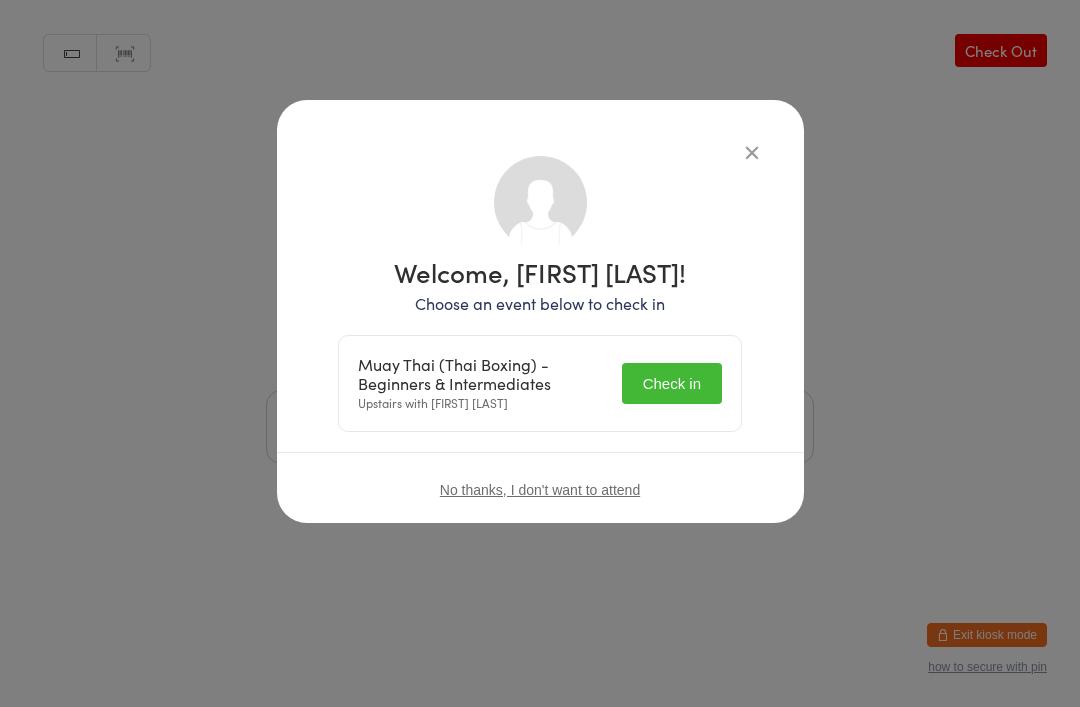 click on "Check in" at bounding box center [672, 383] 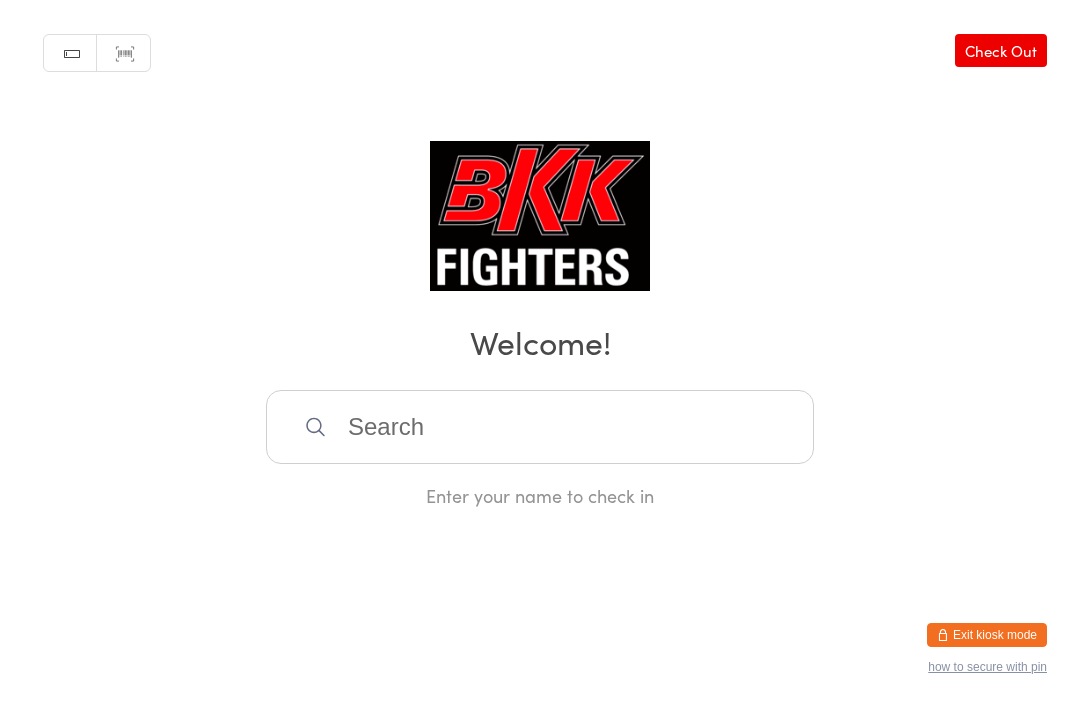 click at bounding box center (540, 427) 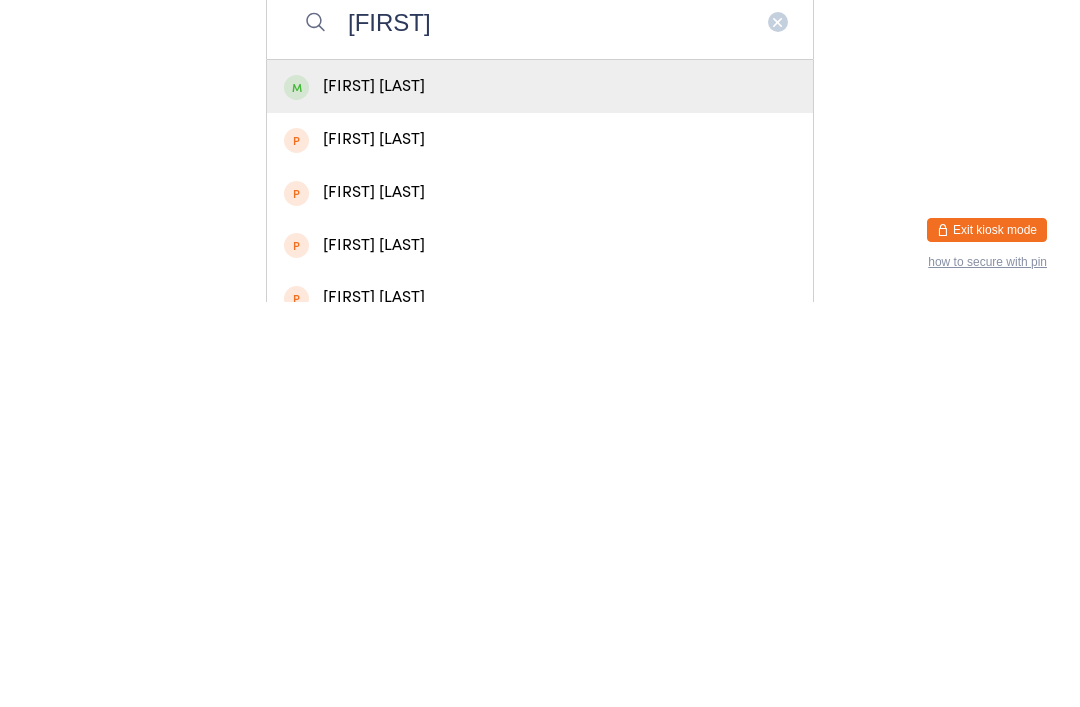 type on "Hayden" 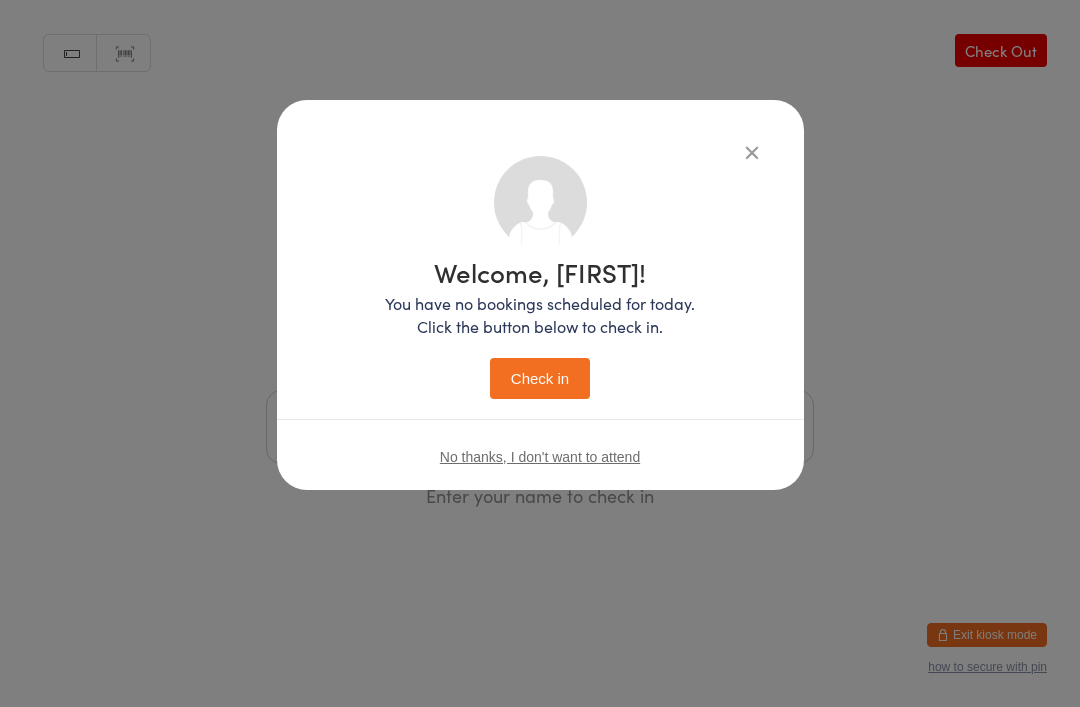 click on "Check in" at bounding box center [540, 378] 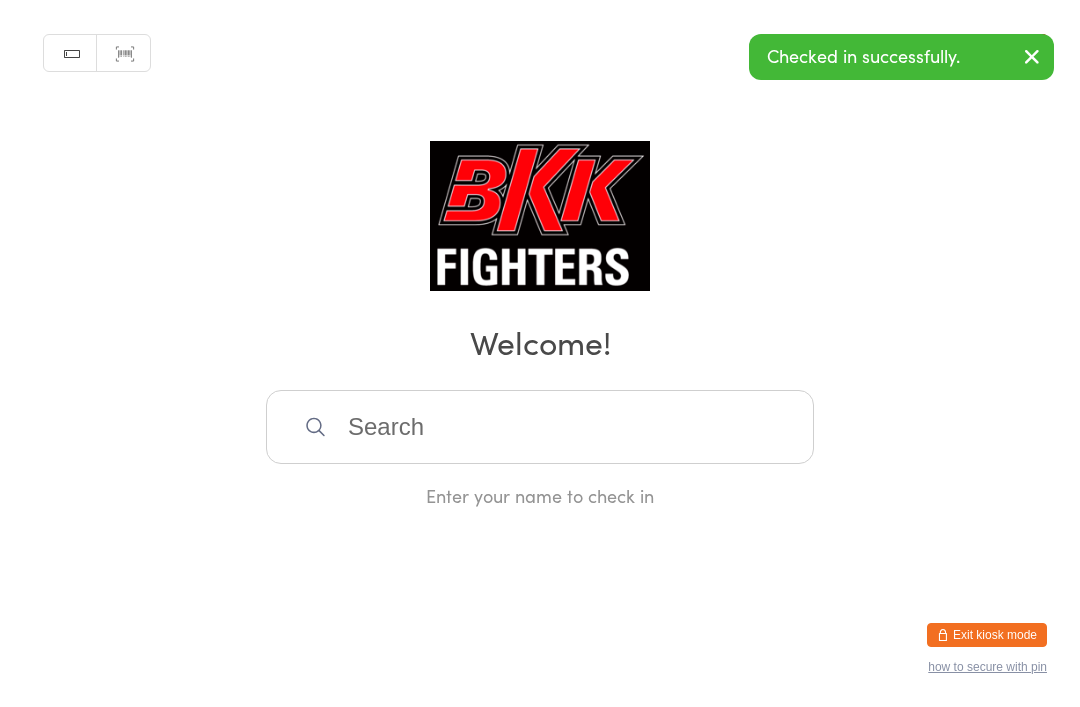 click at bounding box center (540, 427) 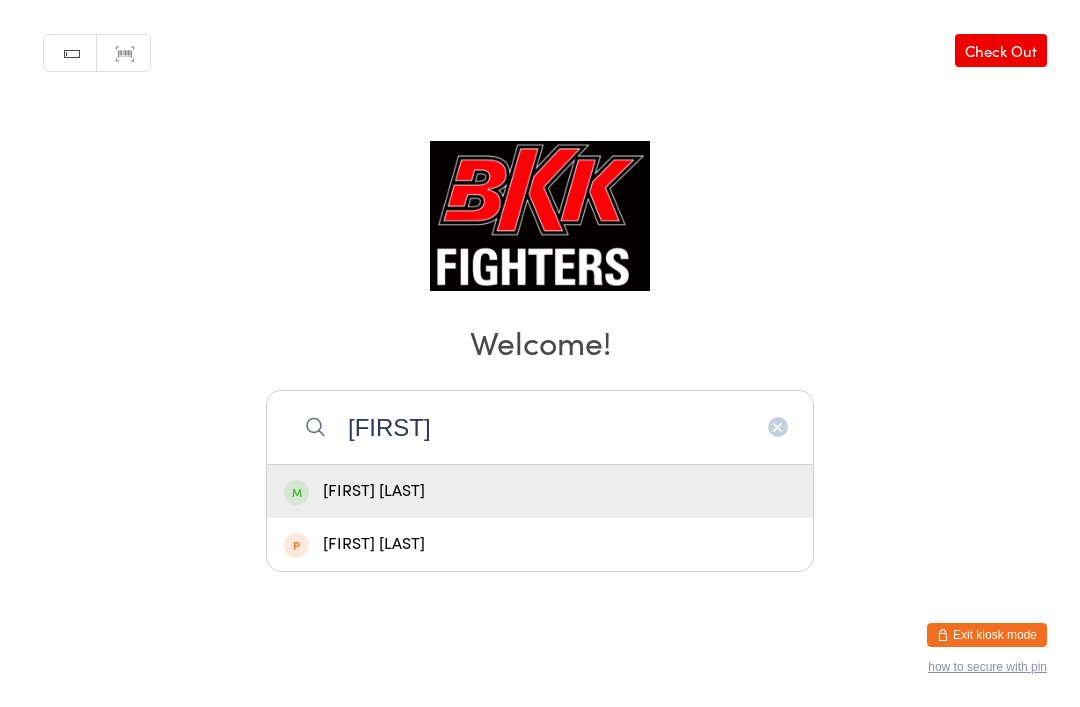 type on "Tahmid" 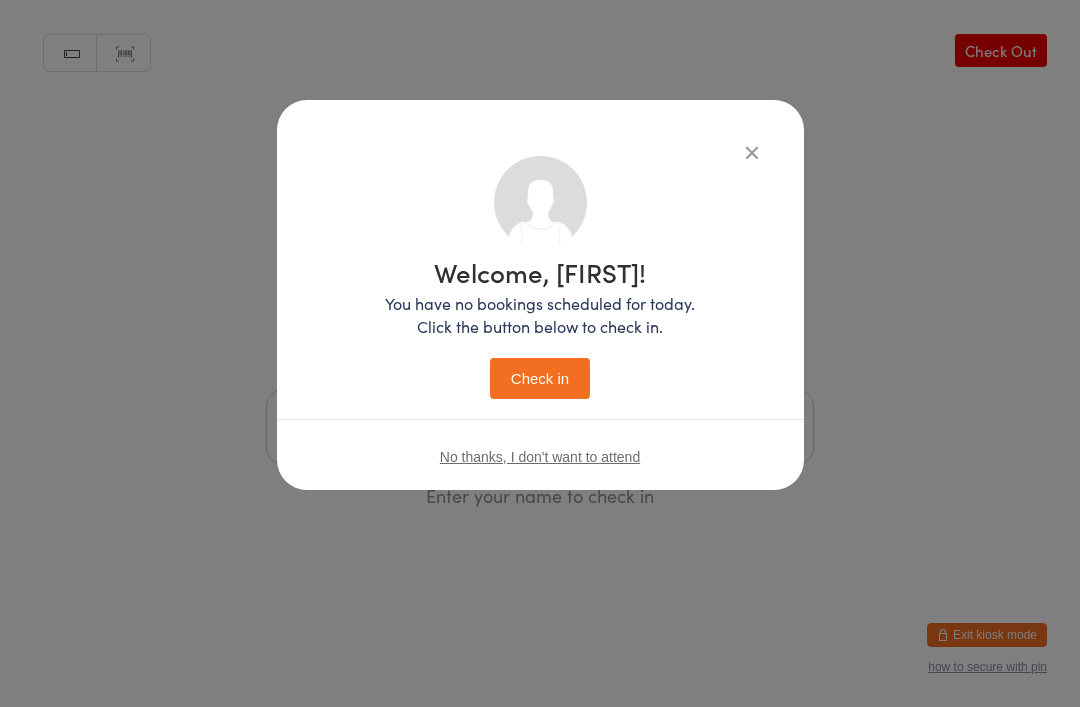 click on "Welcome, Tahmid! You have no bookings scheduled for today. Click the button below to check in. Check in No thanks, I don't want to attend" at bounding box center [540, 353] 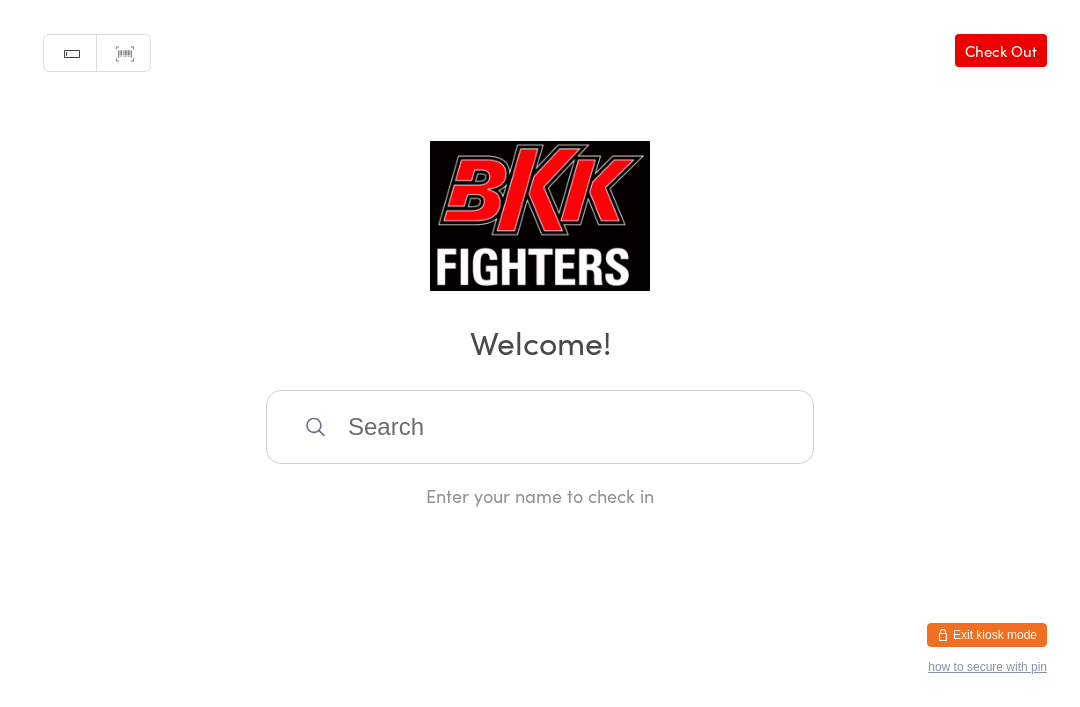 click at bounding box center (540, 427) 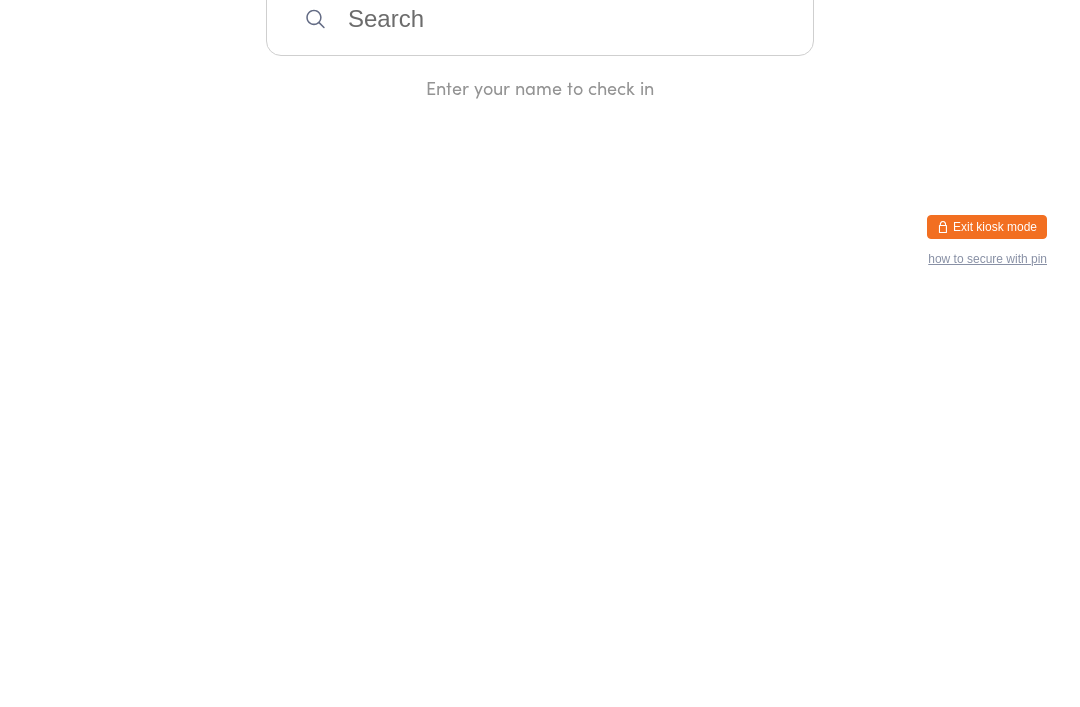 scroll, scrollTop: 0, scrollLeft: 0, axis: both 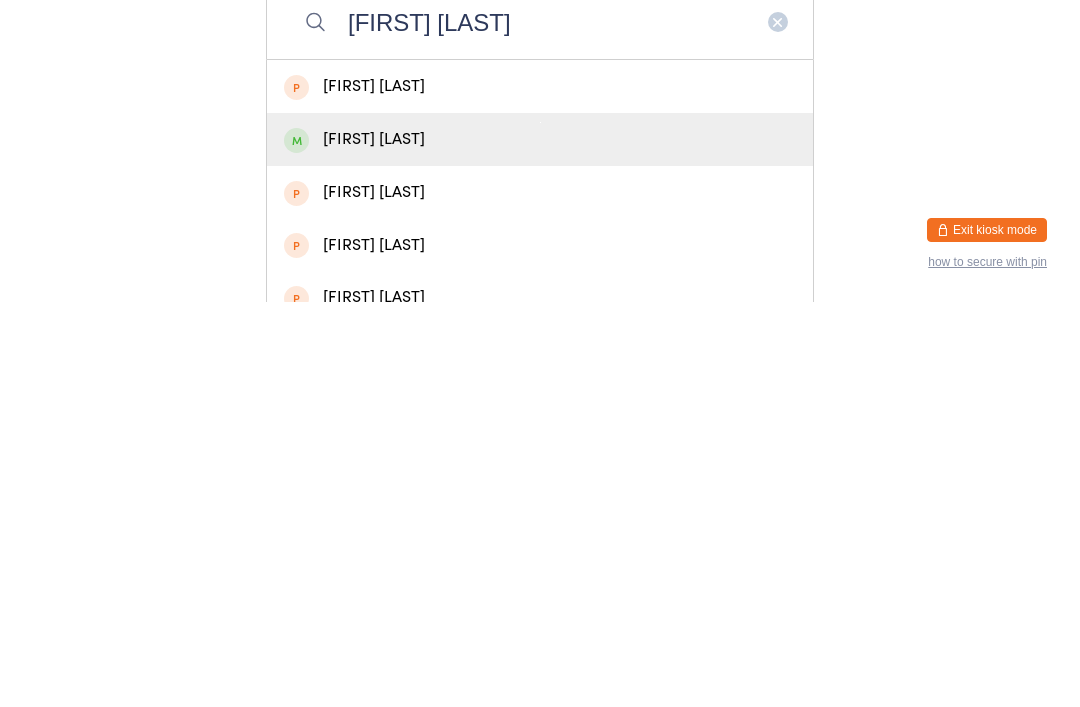type on "Harrison pearce" 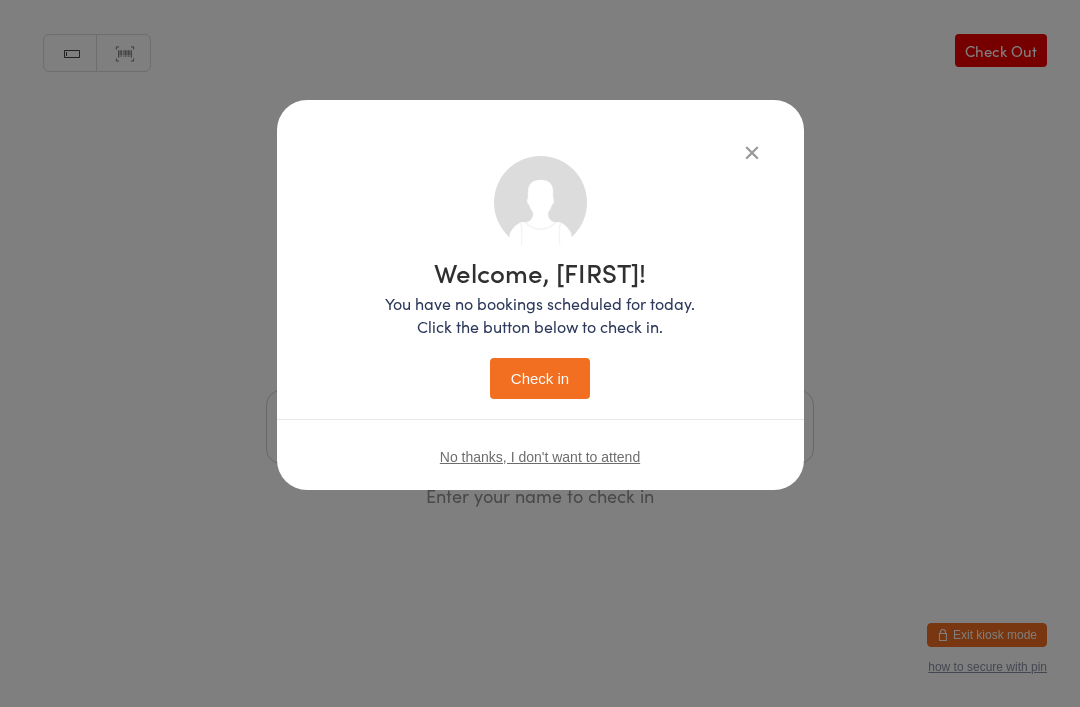 click on "Check in" at bounding box center (540, 378) 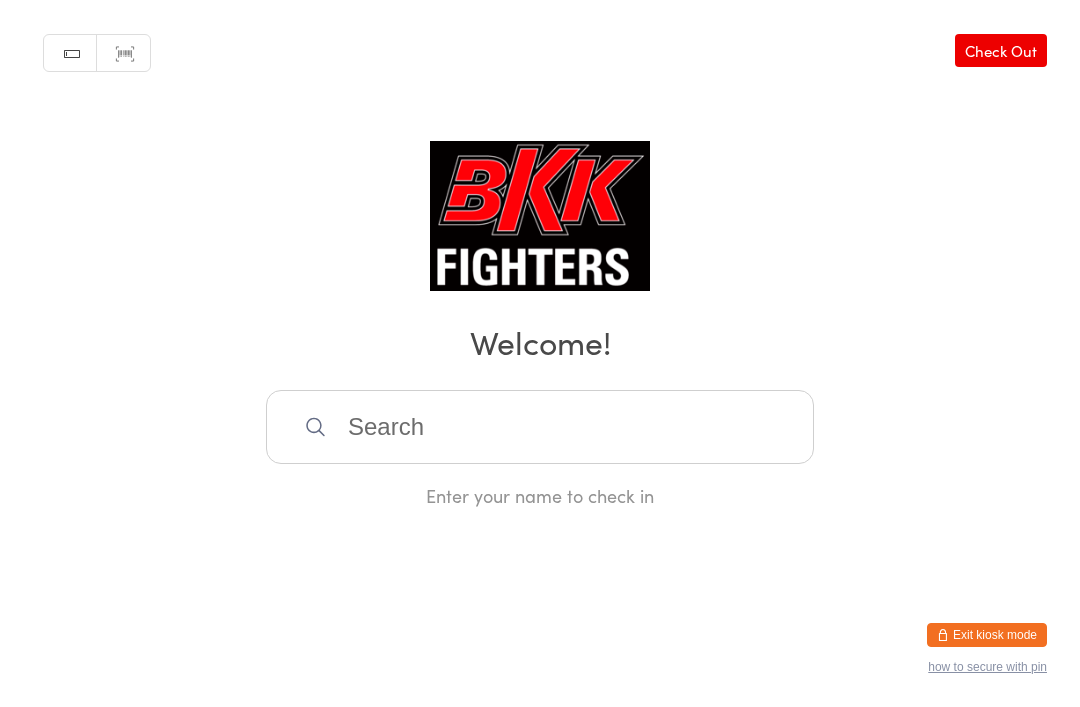 click at bounding box center (540, 427) 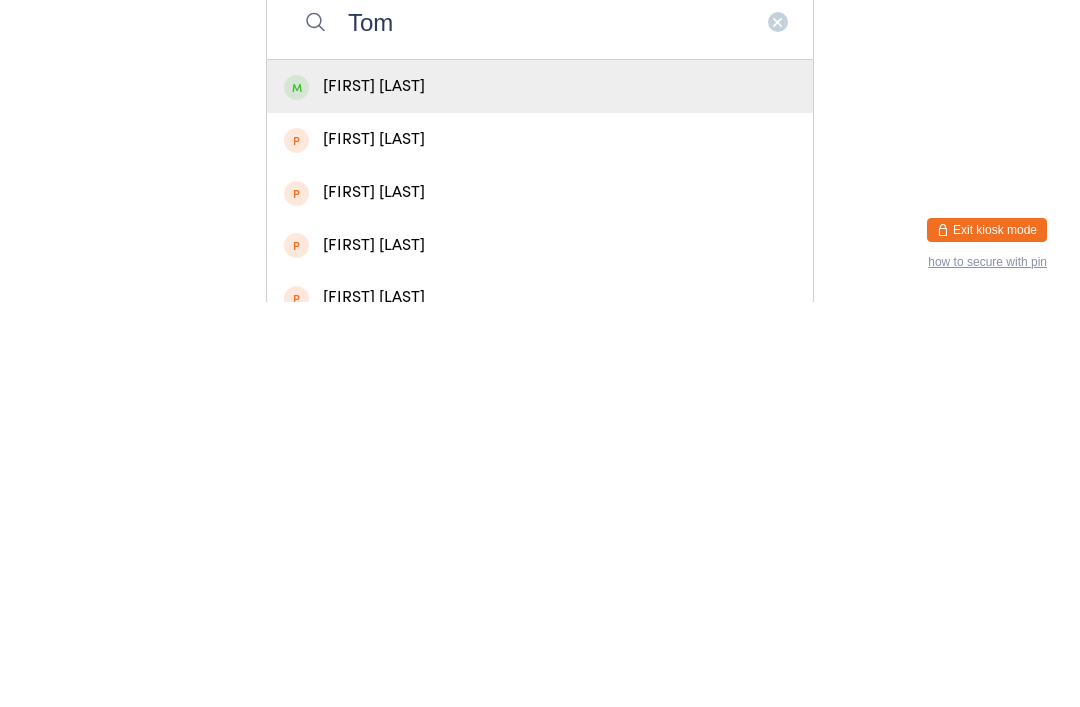 type on "Tom" 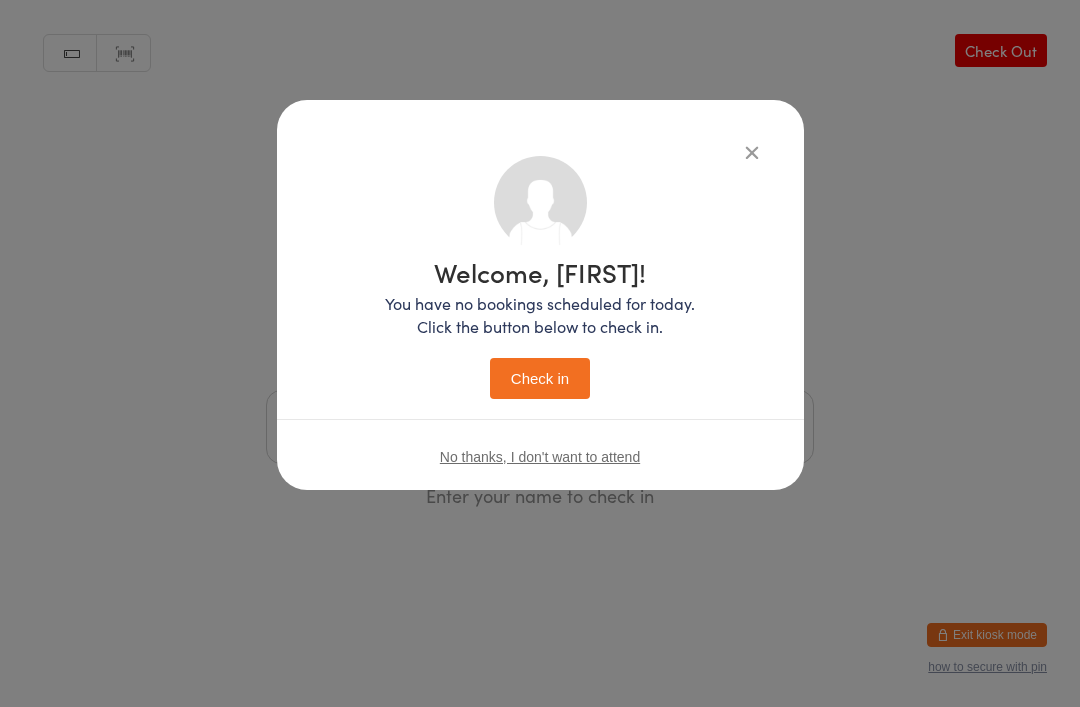 click on "Check in" at bounding box center [540, 378] 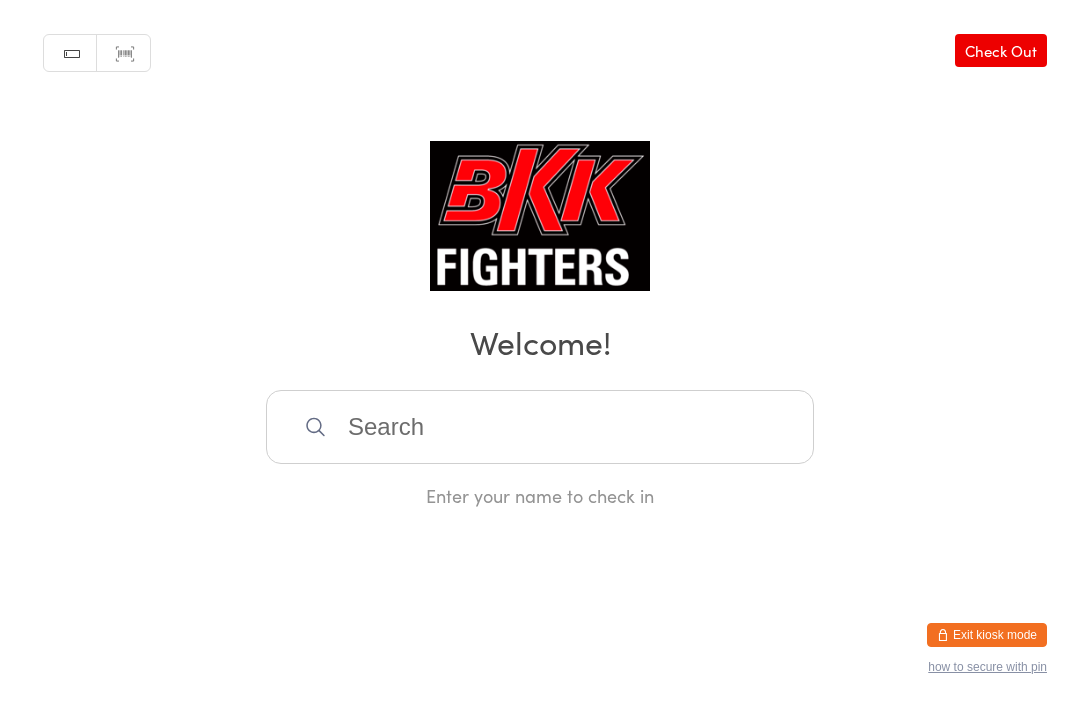 click at bounding box center (540, 427) 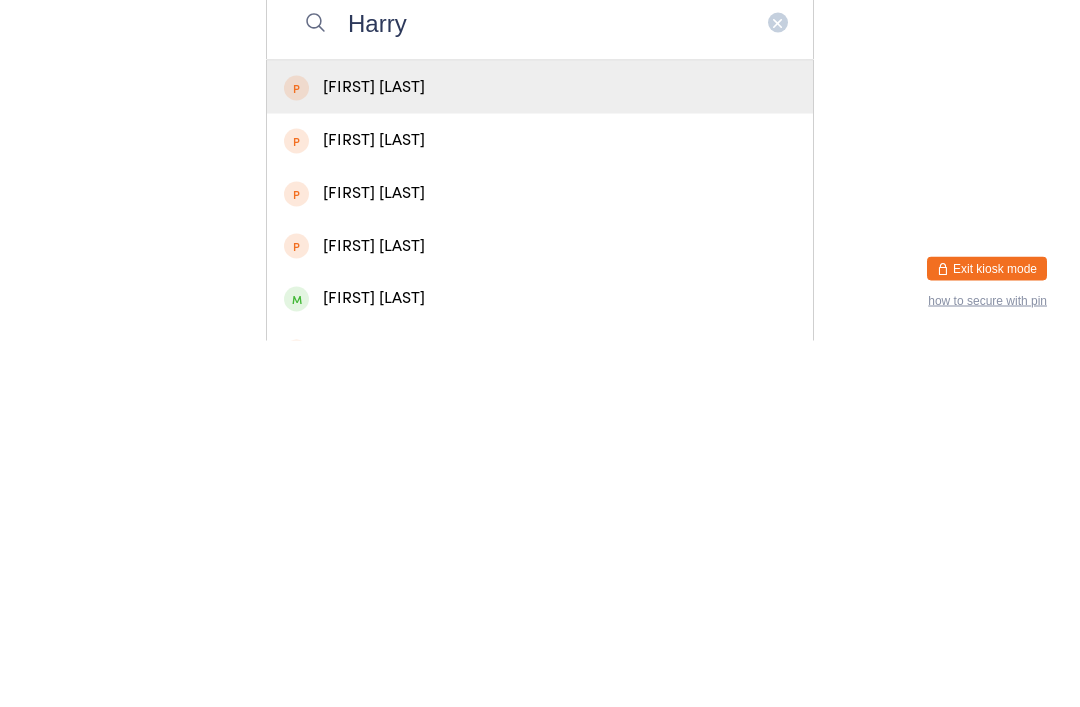 scroll, scrollTop: 39, scrollLeft: 0, axis: vertical 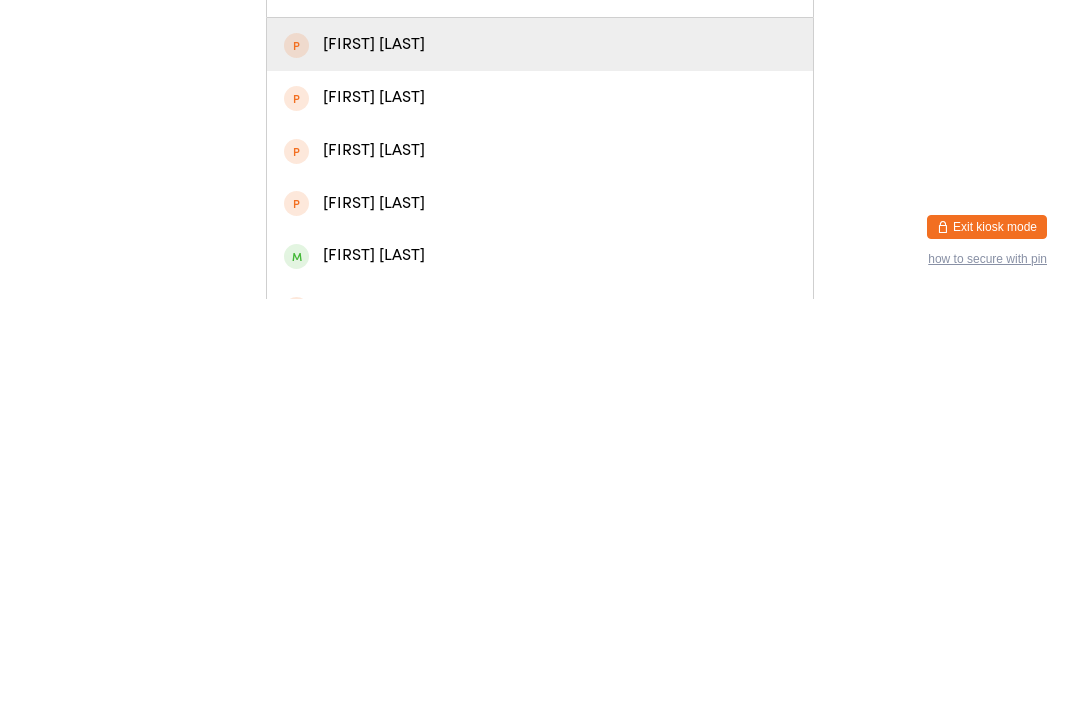 type on "Harry" 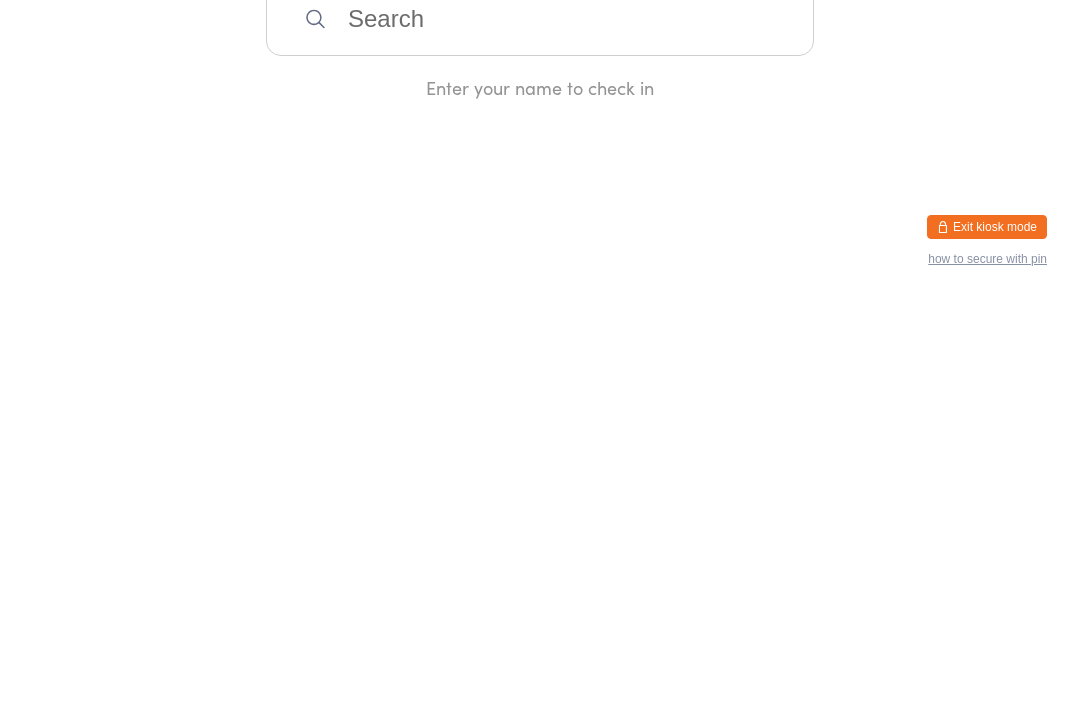 scroll, scrollTop: 0, scrollLeft: 0, axis: both 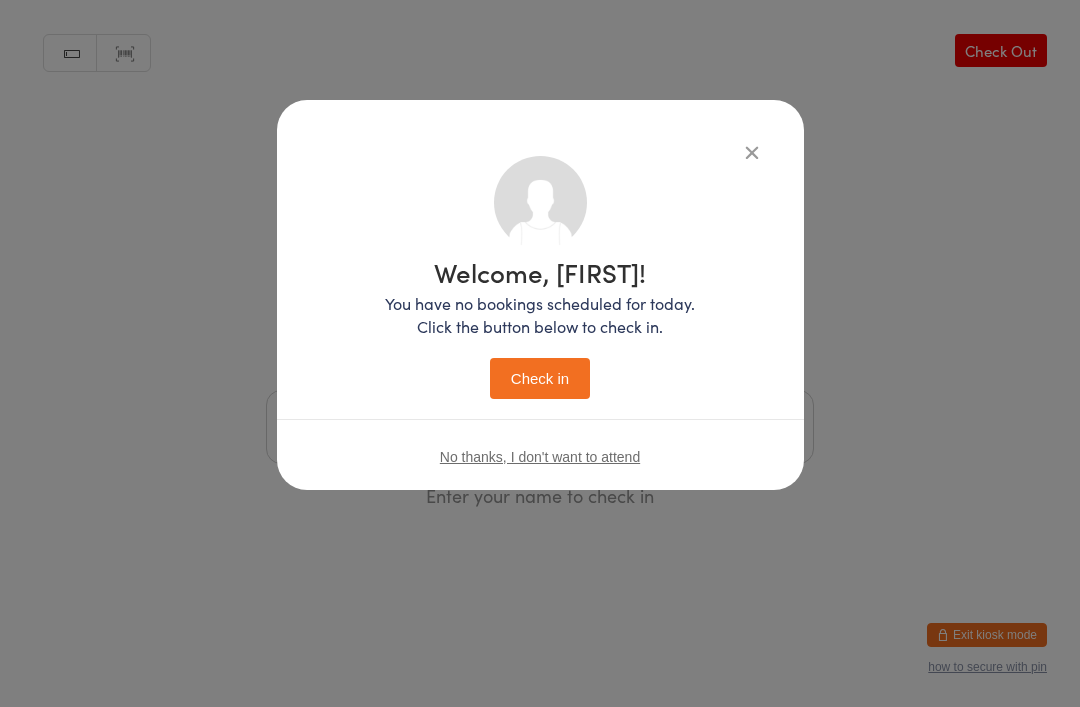click on "Check in" at bounding box center (540, 378) 